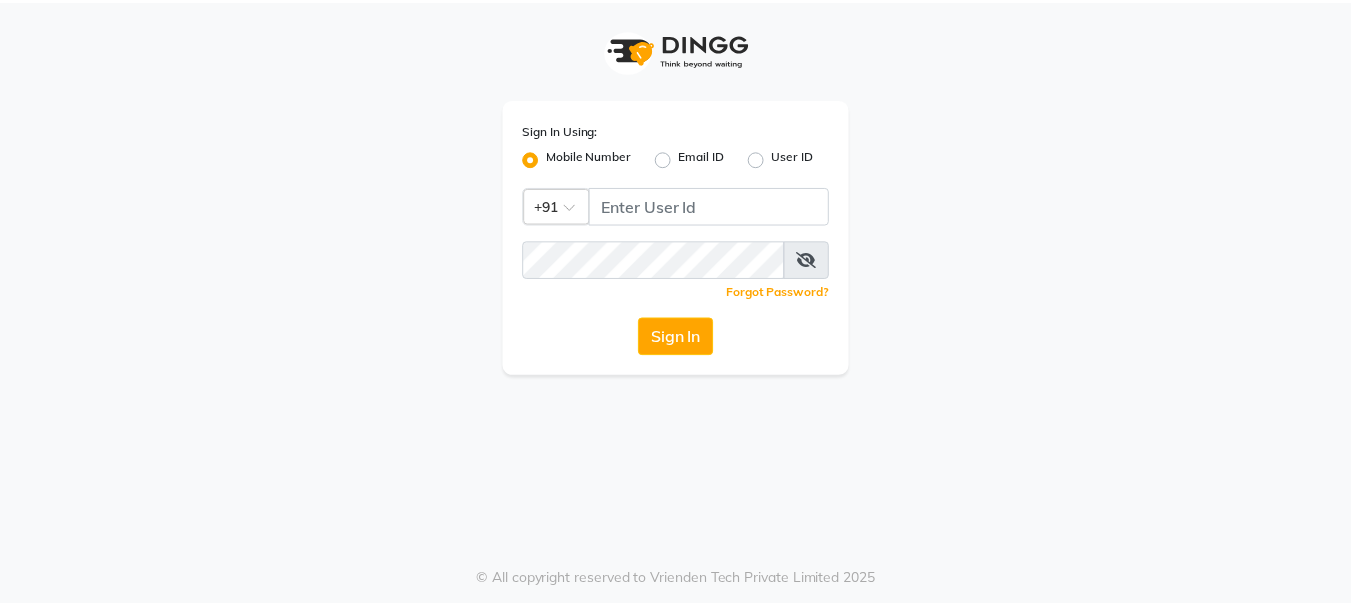 scroll, scrollTop: 0, scrollLeft: 0, axis: both 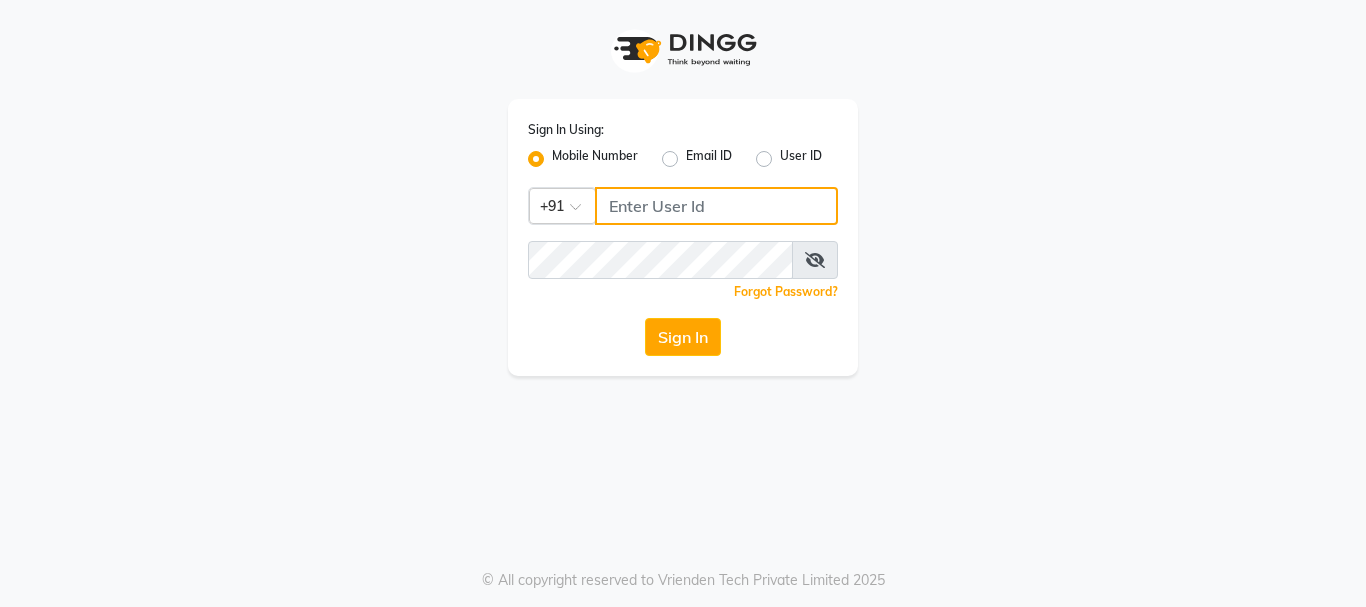 type on "75592799331" 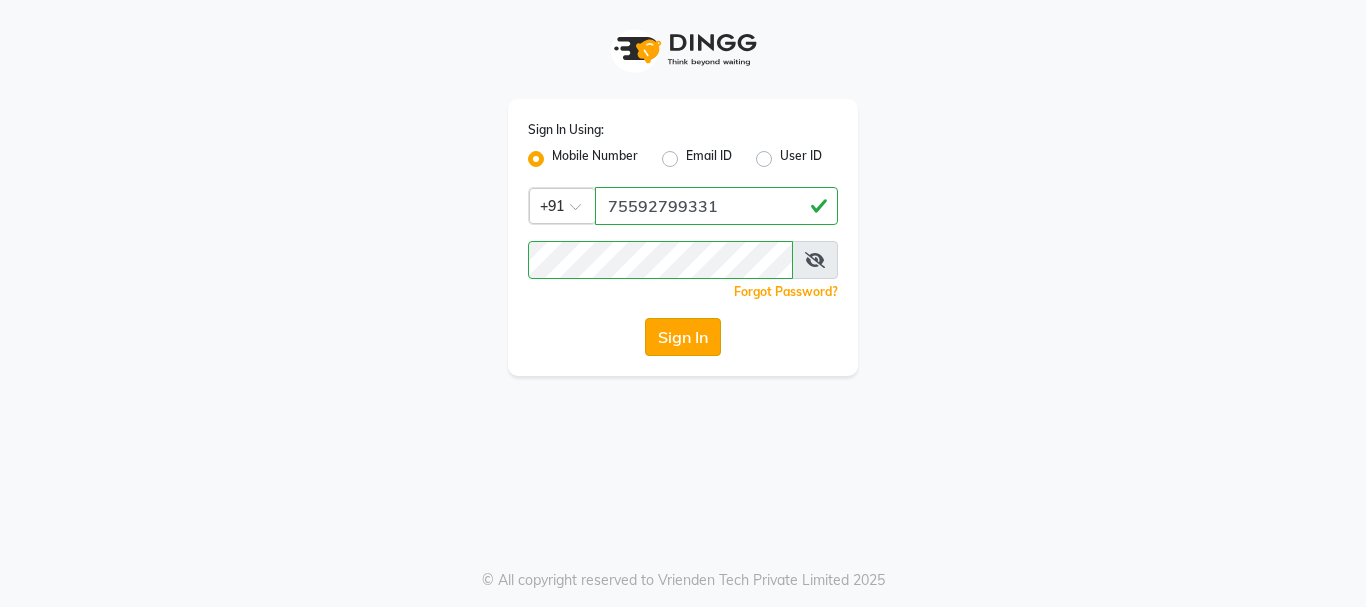 drag, startPoint x: 676, startPoint y: 310, endPoint x: 663, endPoint y: 326, distance: 20.615528 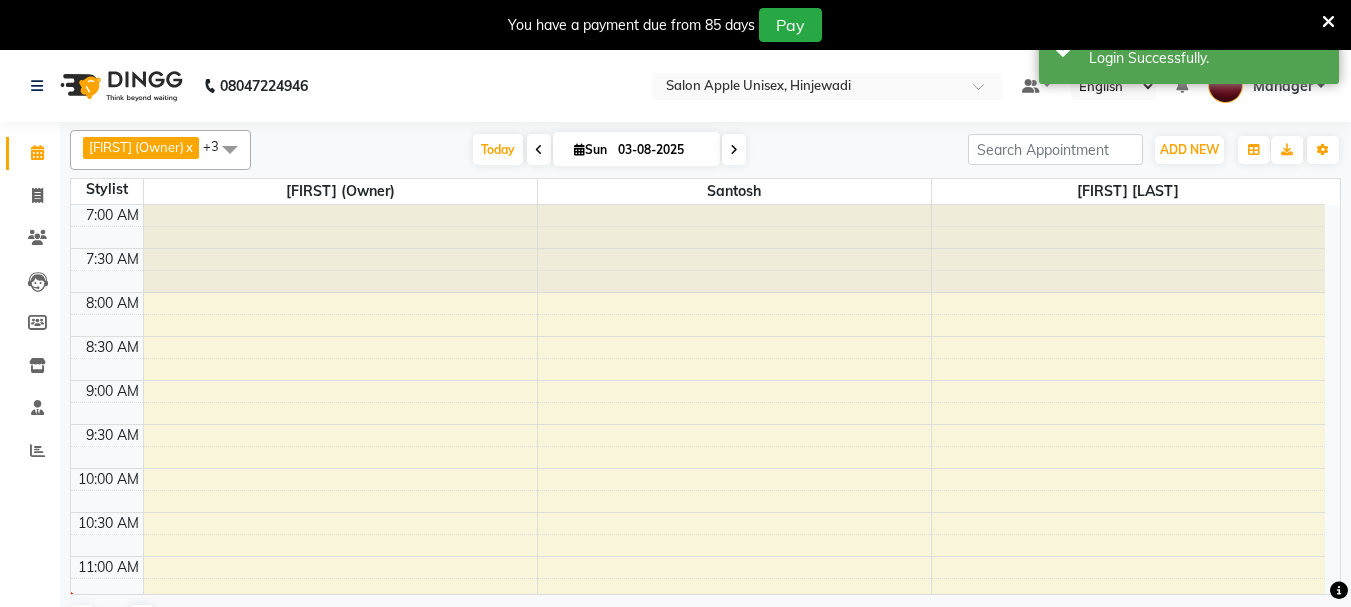 scroll, scrollTop: 0, scrollLeft: 0, axis: both 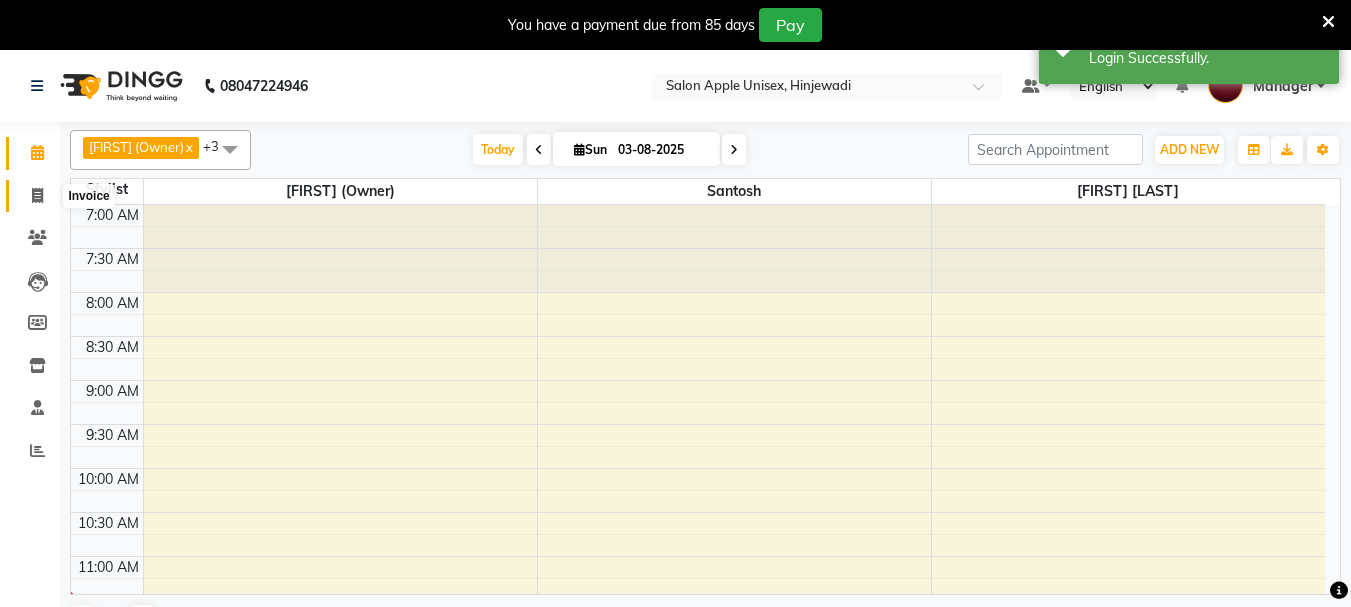 click 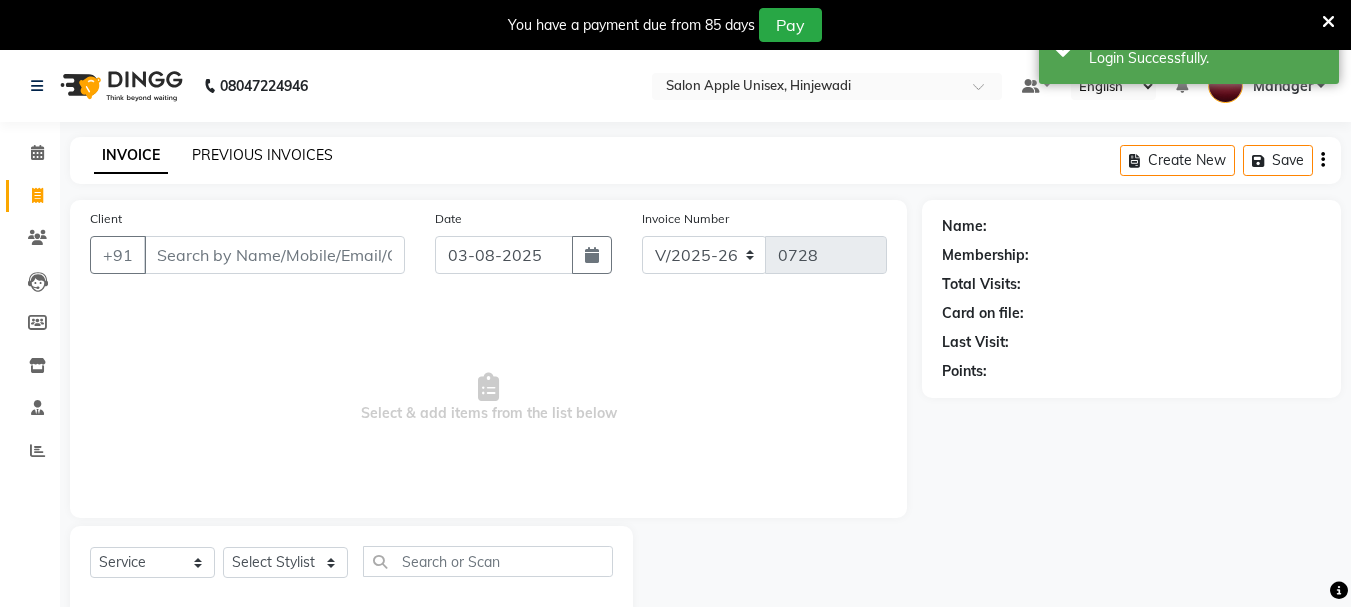 click on "PREVIOUS INVOICES" 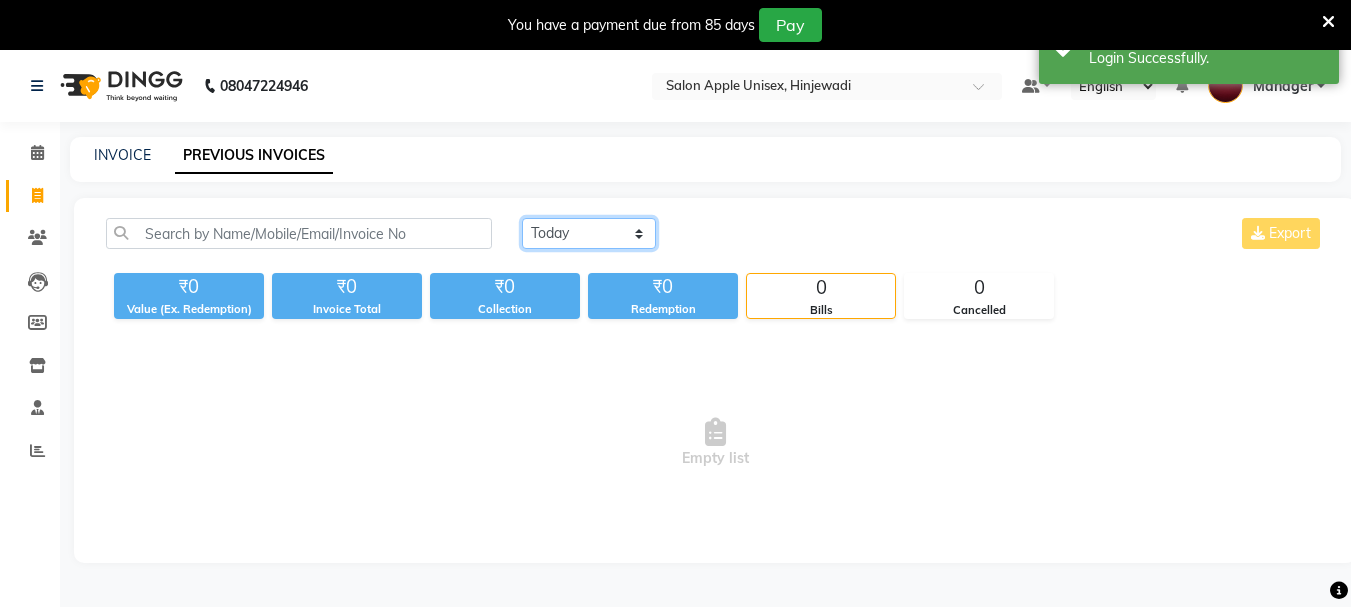 click on "Today Yesterday Custom Range" 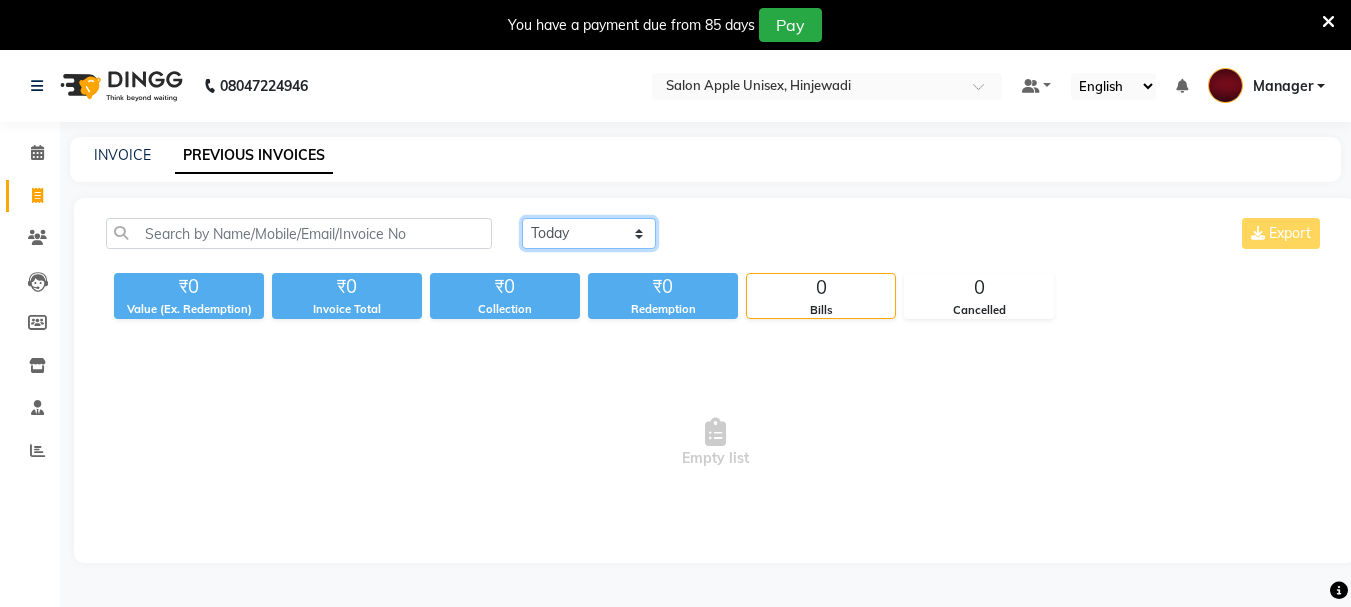 select on "yesterday" 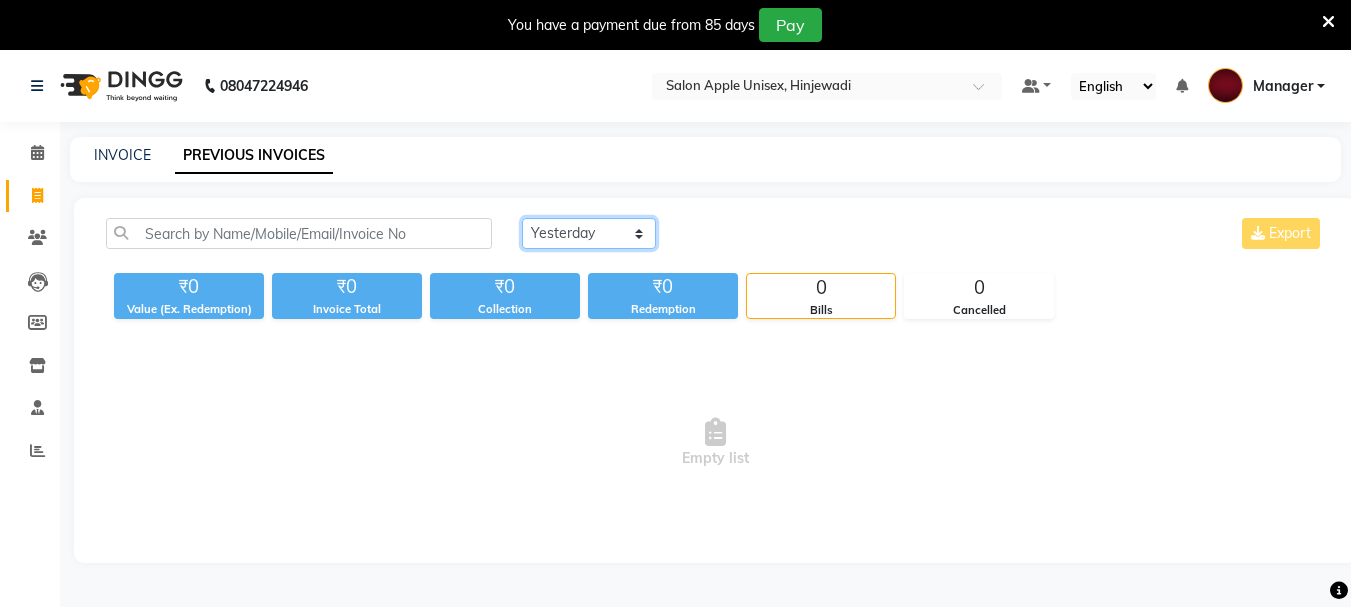 click on "Today Yesterday Custom Range" 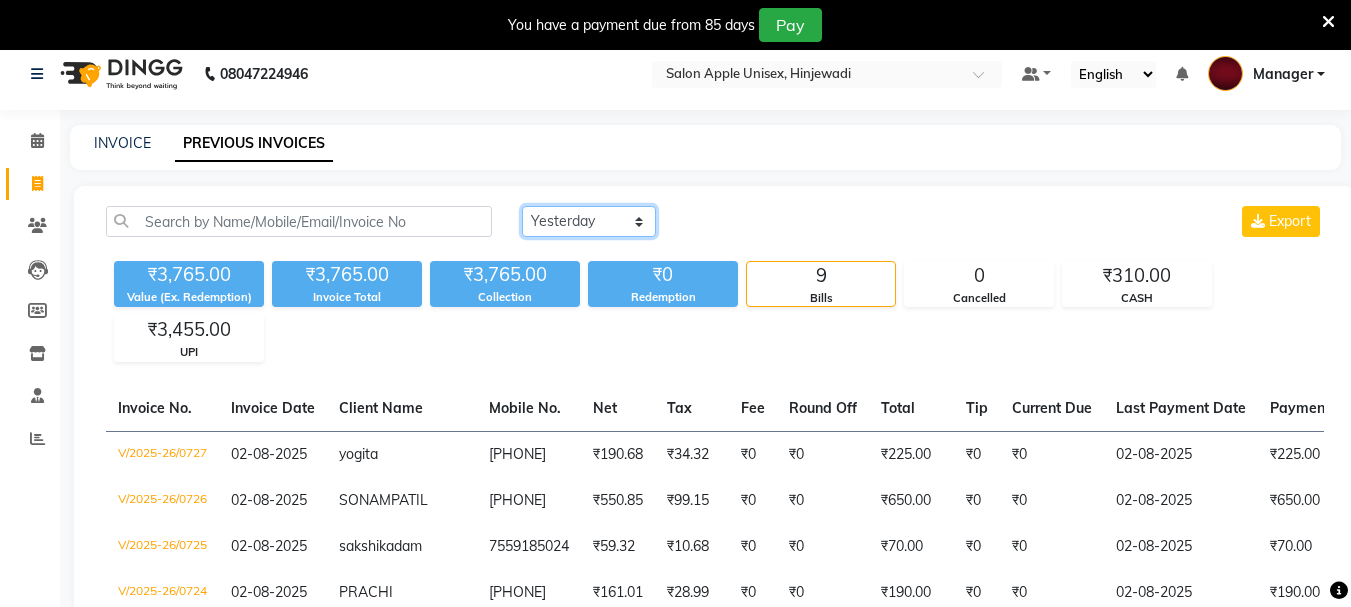 scroll, scrollTop: 0, scrollLeft: 0, axis: both 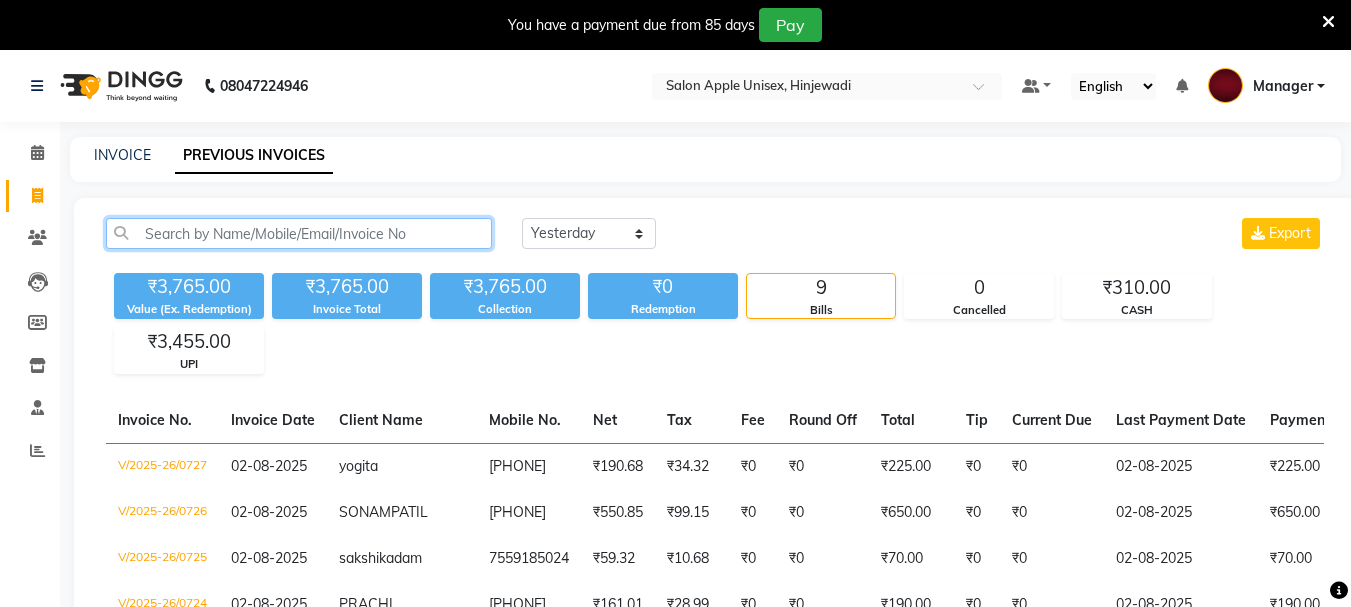 click 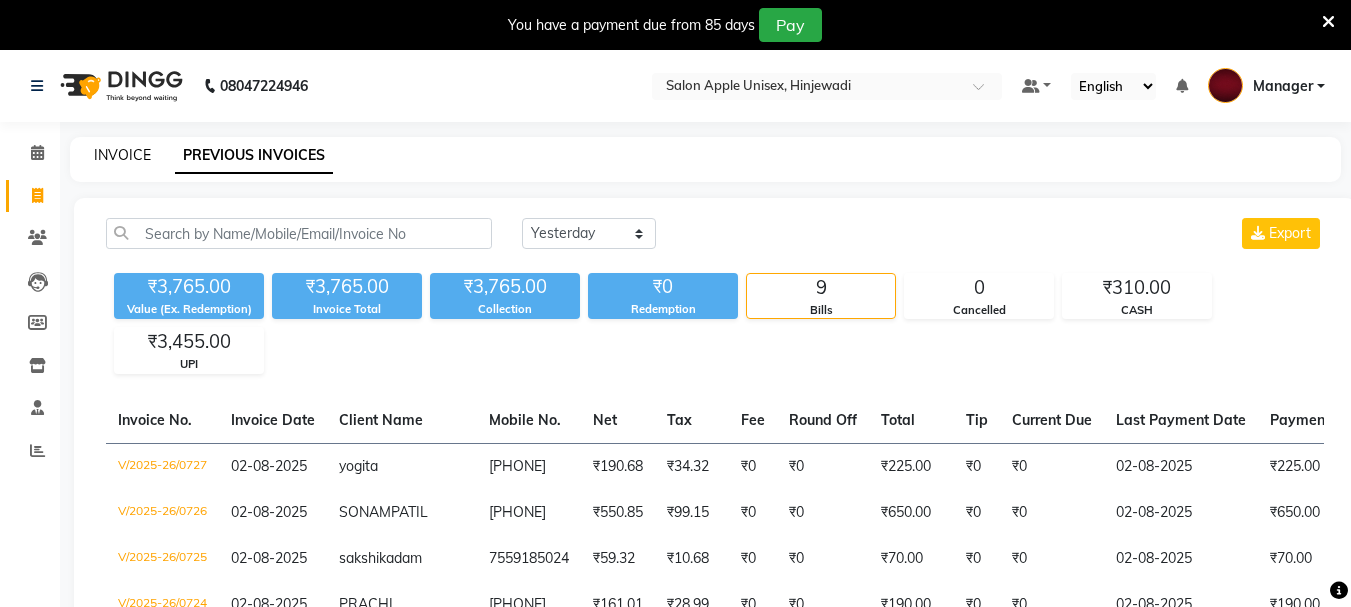 click on "INVOICE" 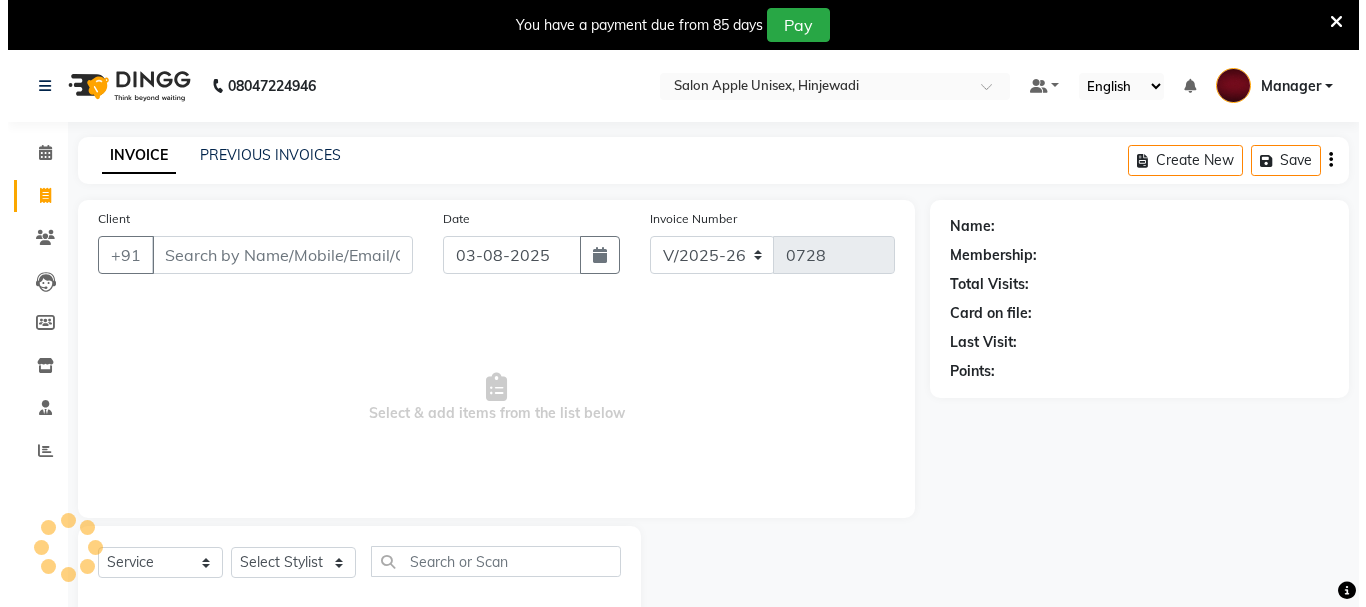 scroll, scrollTop: 50, scrollLeft: 0, axis: vertical 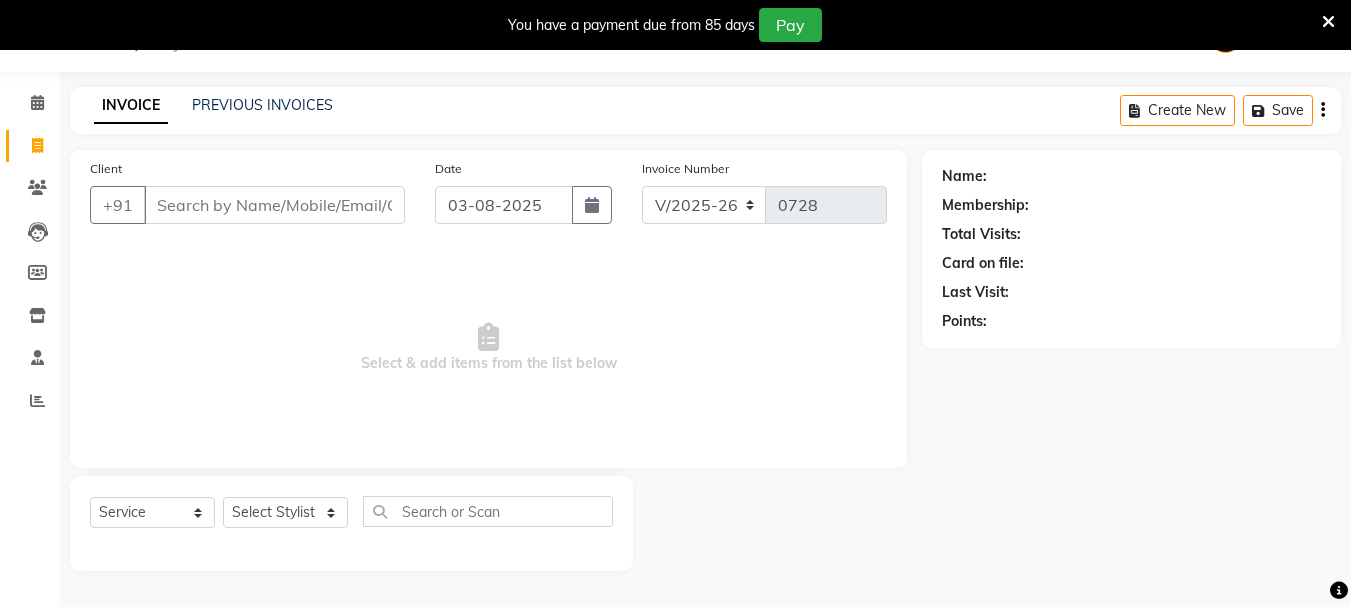 click on "Client" at bounding box center (274, 205) 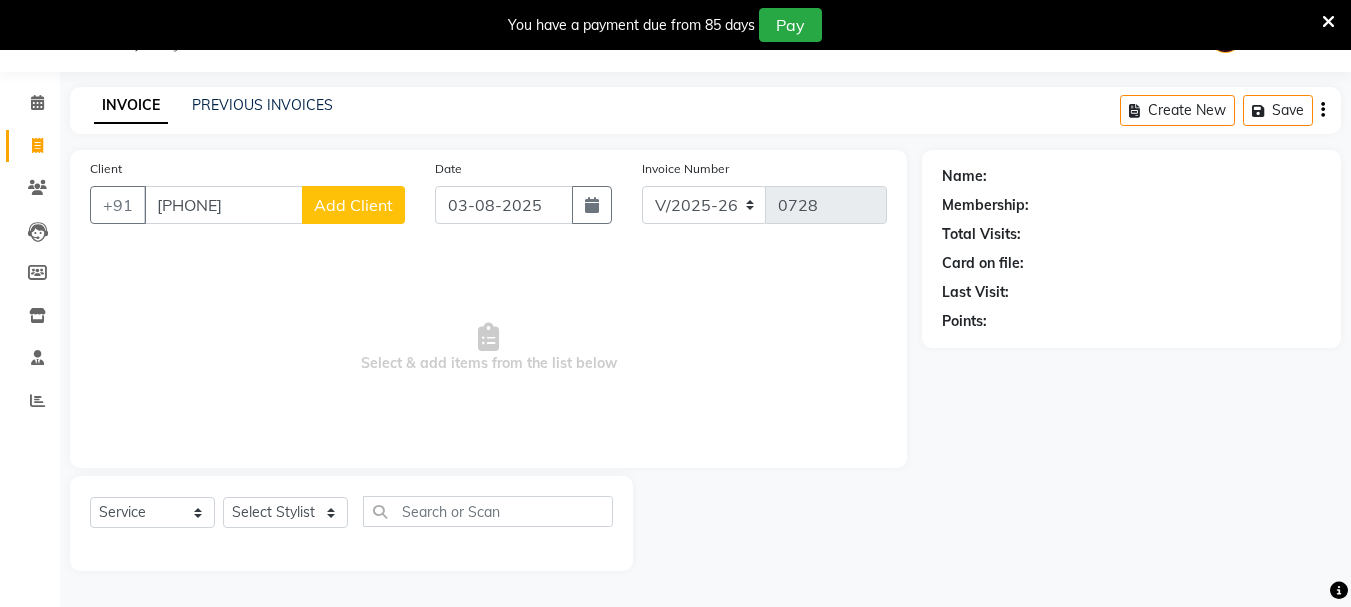type on "[PHONE]" 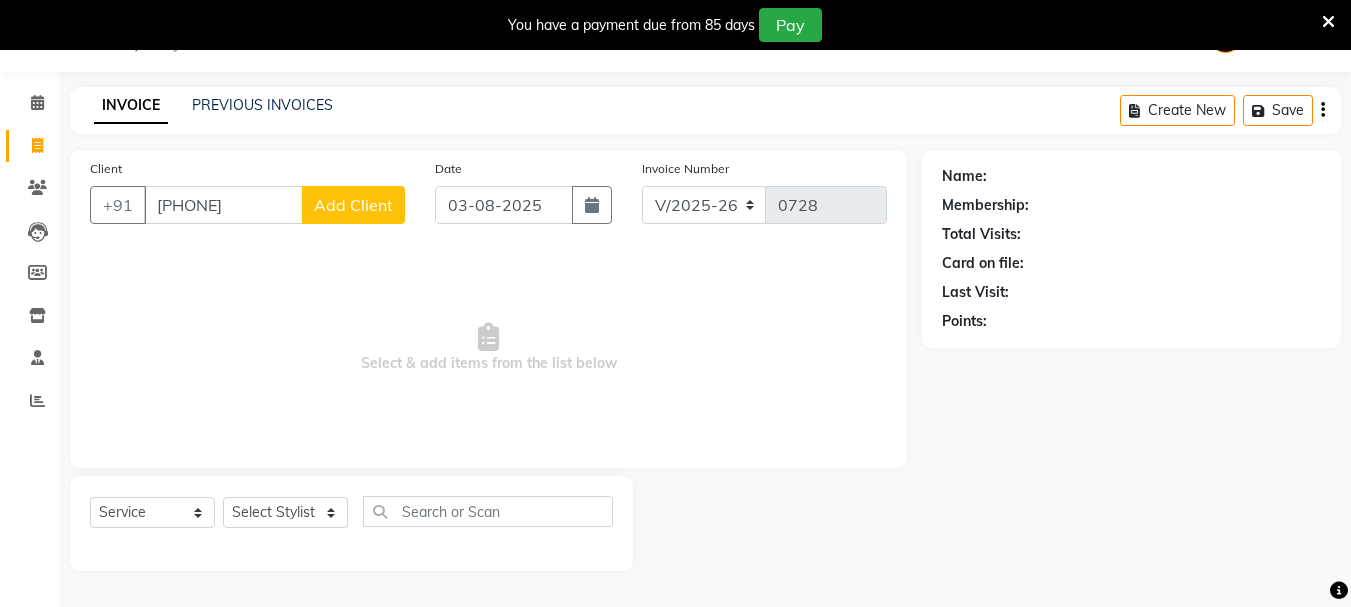 click on "Add Client" 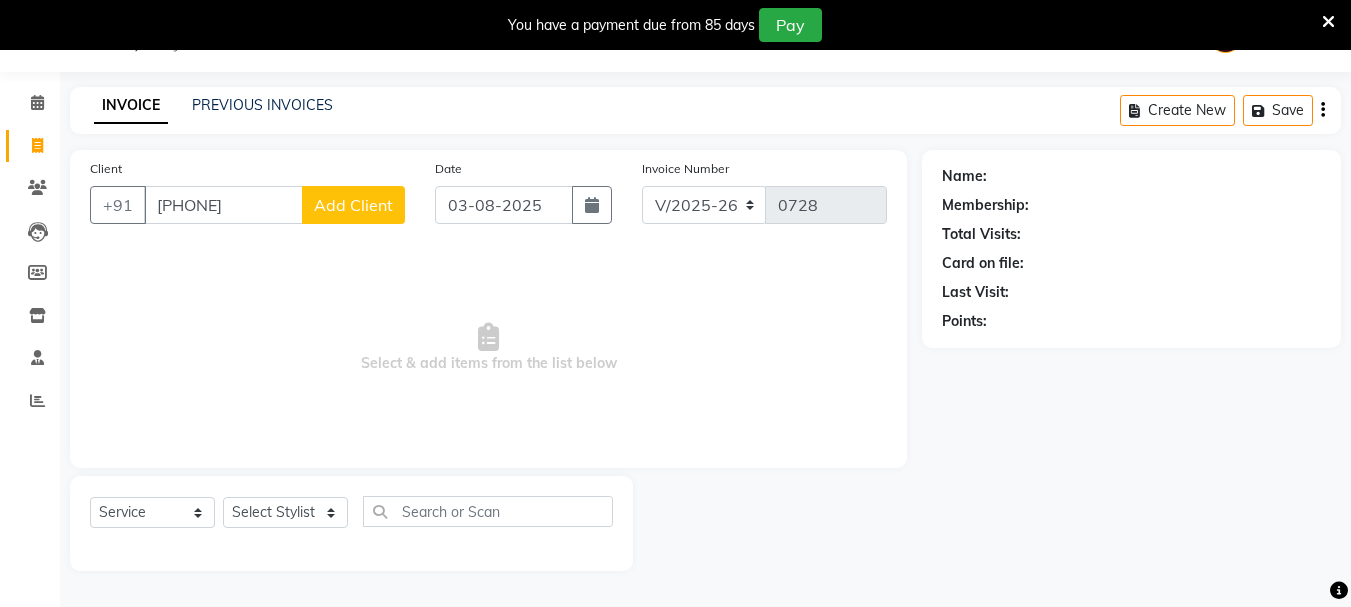 select on "22" 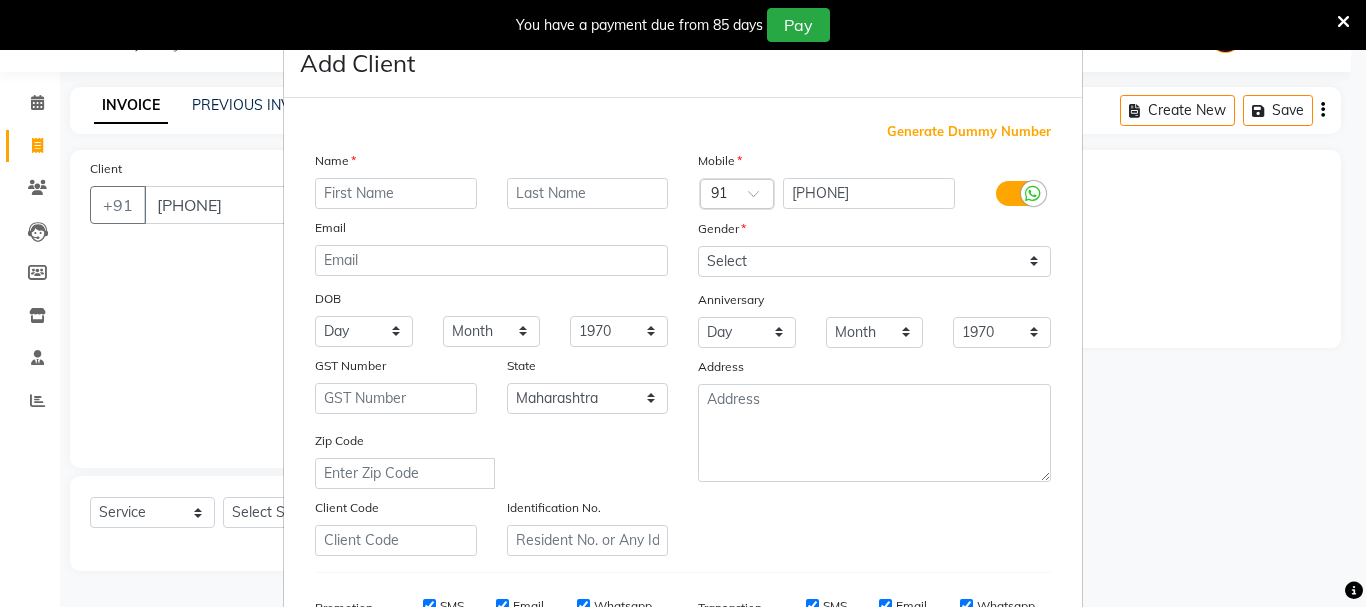 click at bounding box center [396, 193] 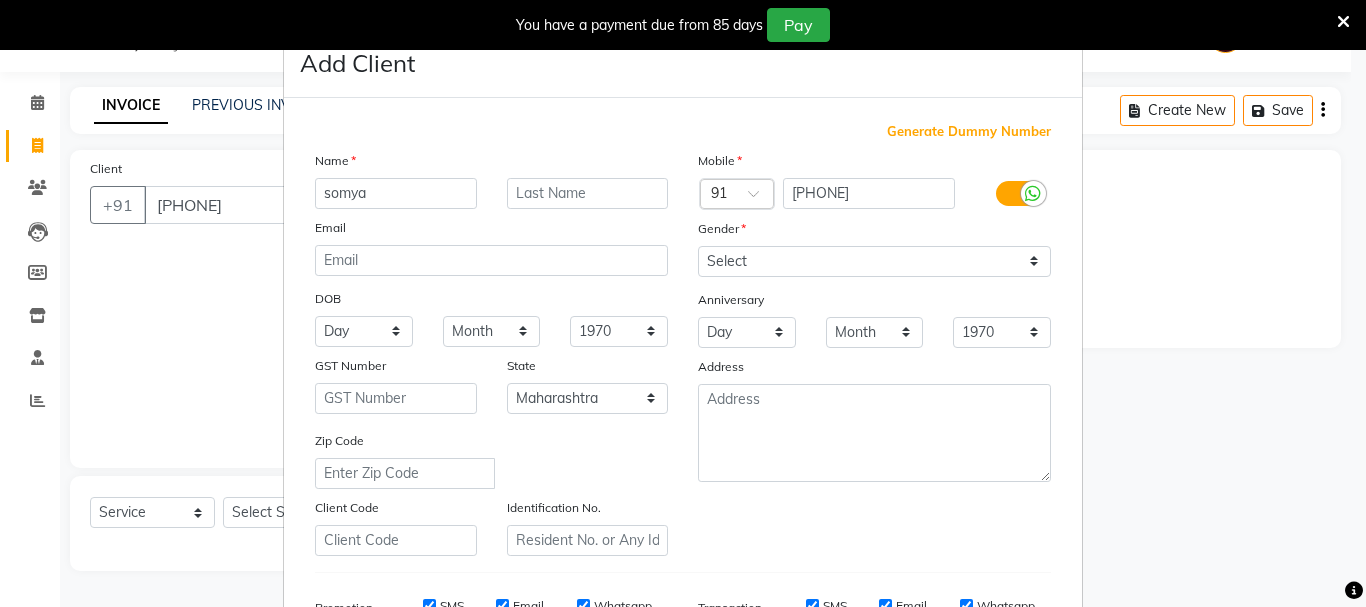 type on "somya" 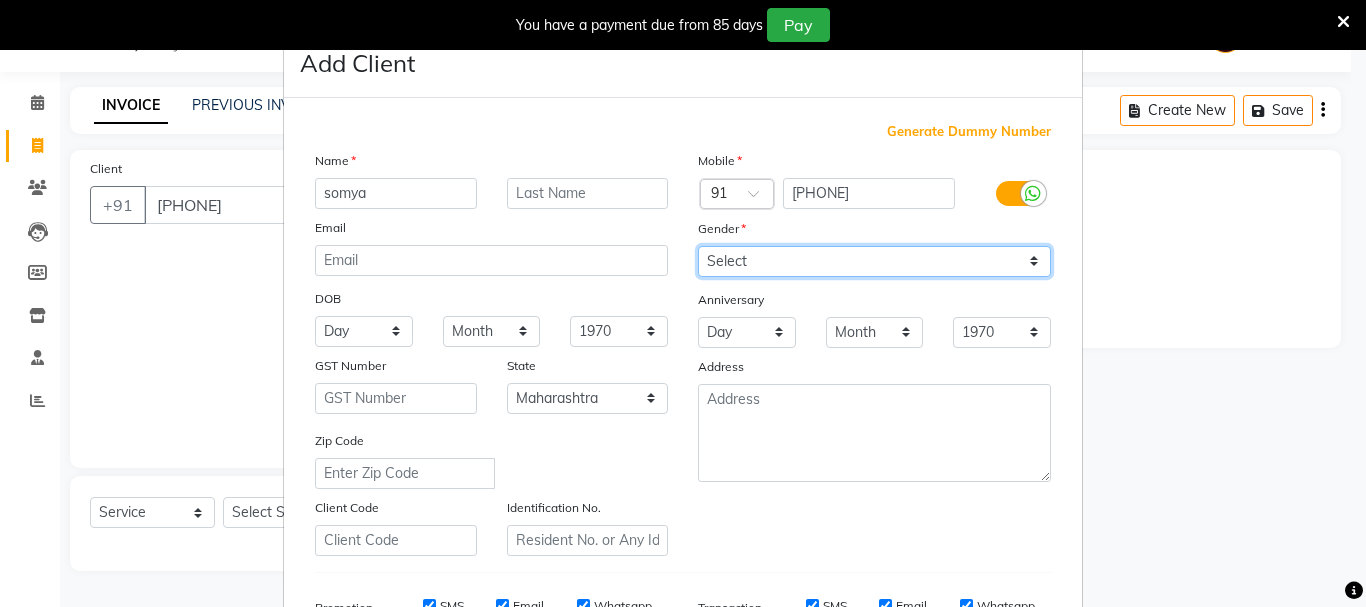 click on "Select Male Female Other Prefer Not To Say" at bounding box center (874, 261) 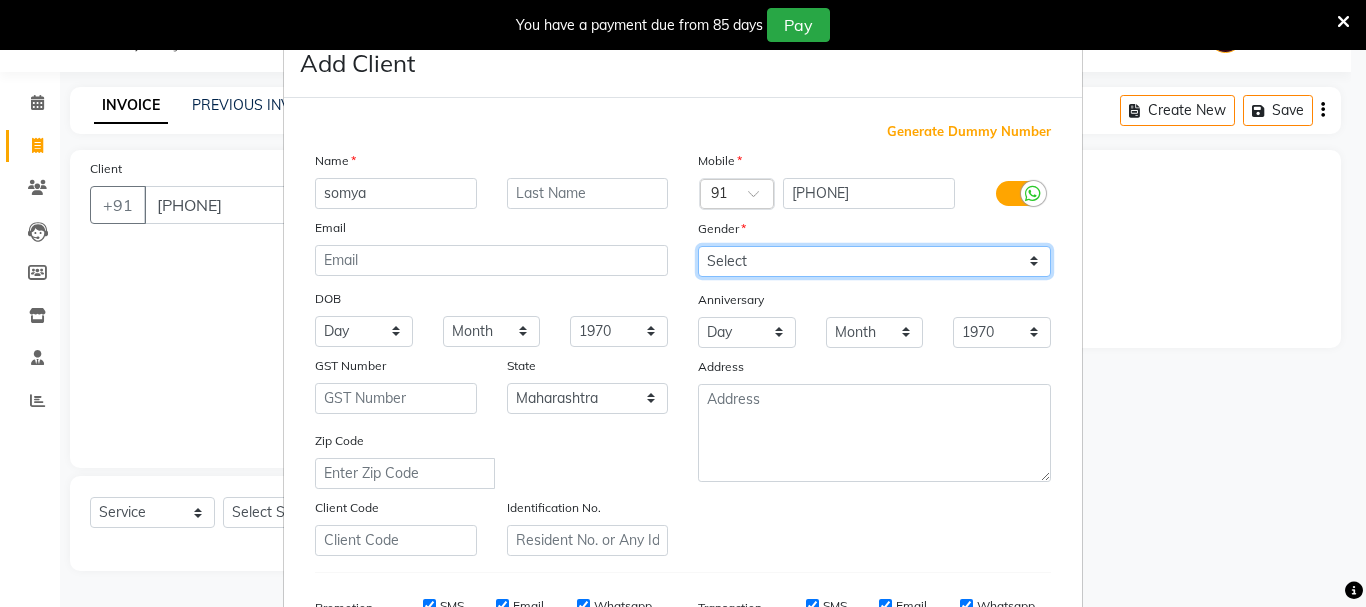 select on "female" 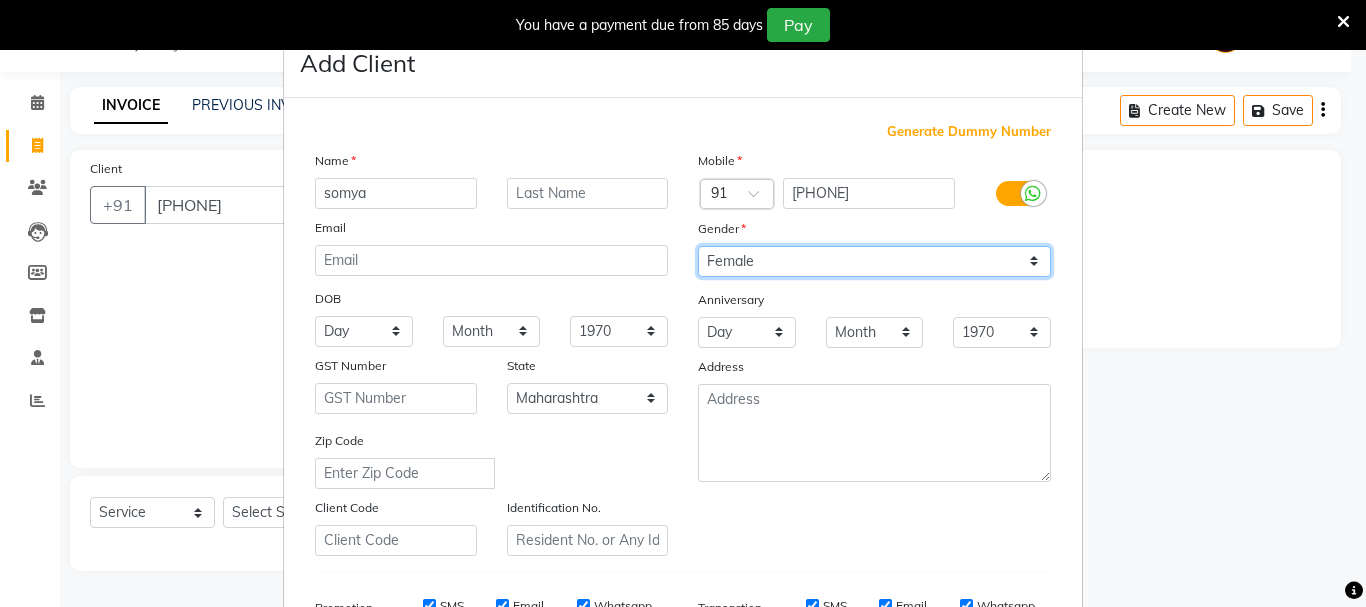 click on "Select Male Female Other Prefer Not To Say" at bounding box center (874, 261) 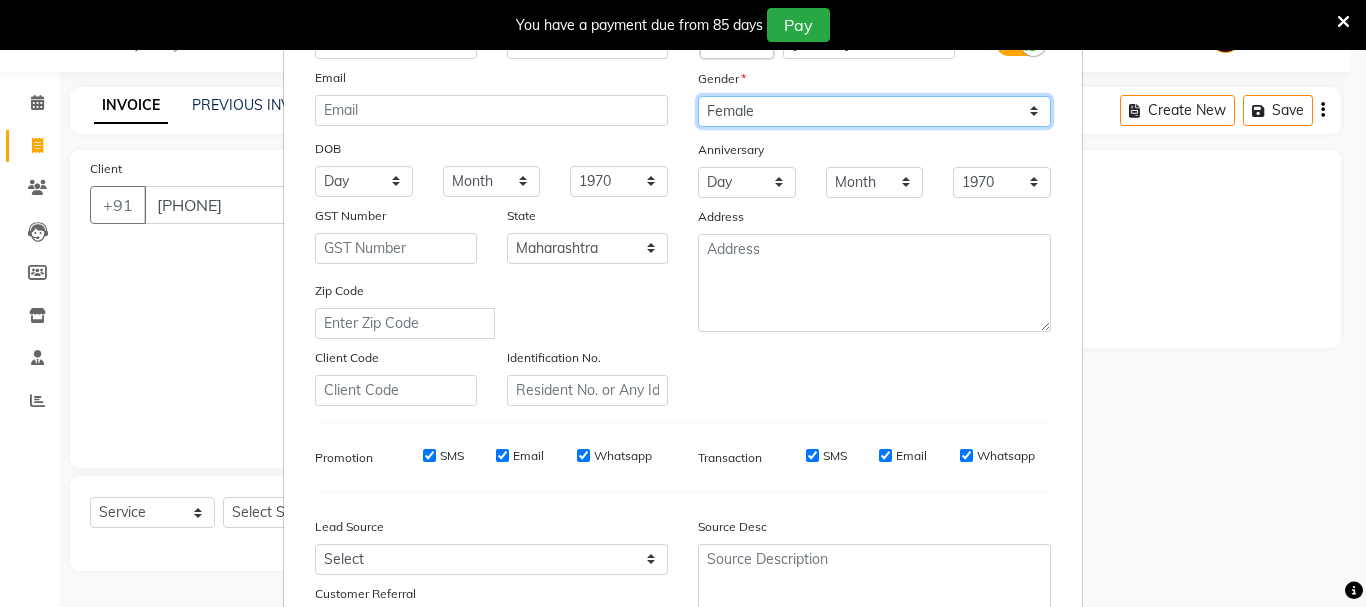 scroll, scrollTop: 316, scrollLeft: 0, axis: vertical 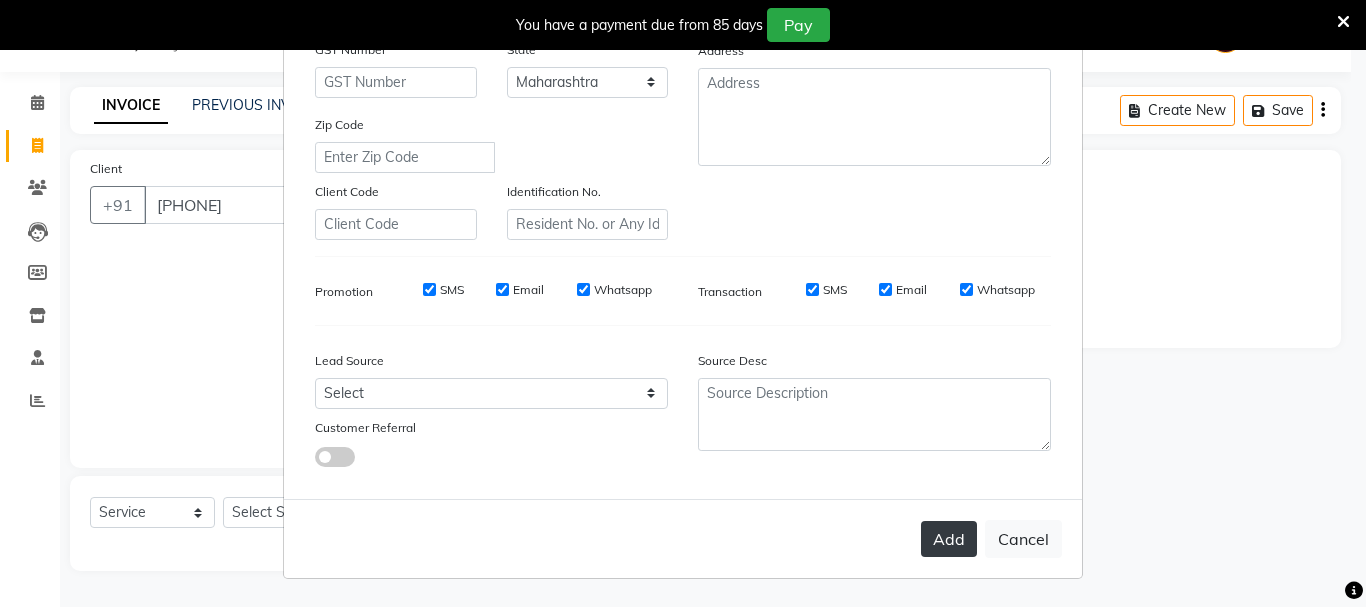 click on "Add" at bounding box center [949, 539] 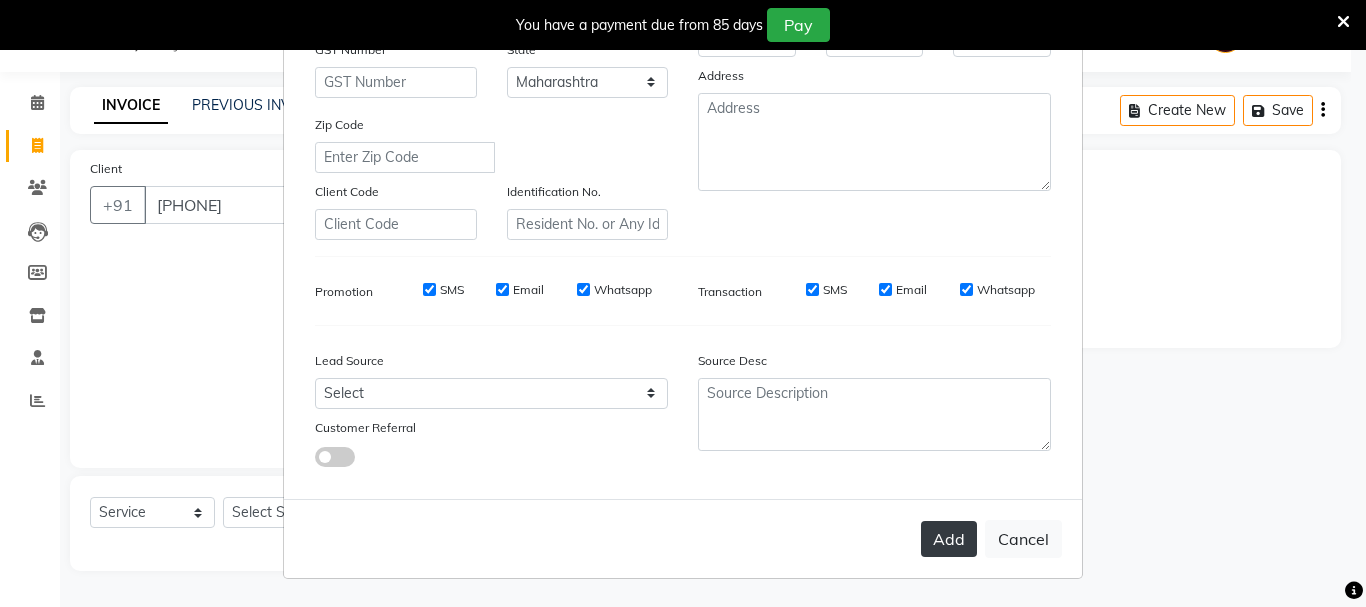 click on "Add" at bounding box center [949, 539] 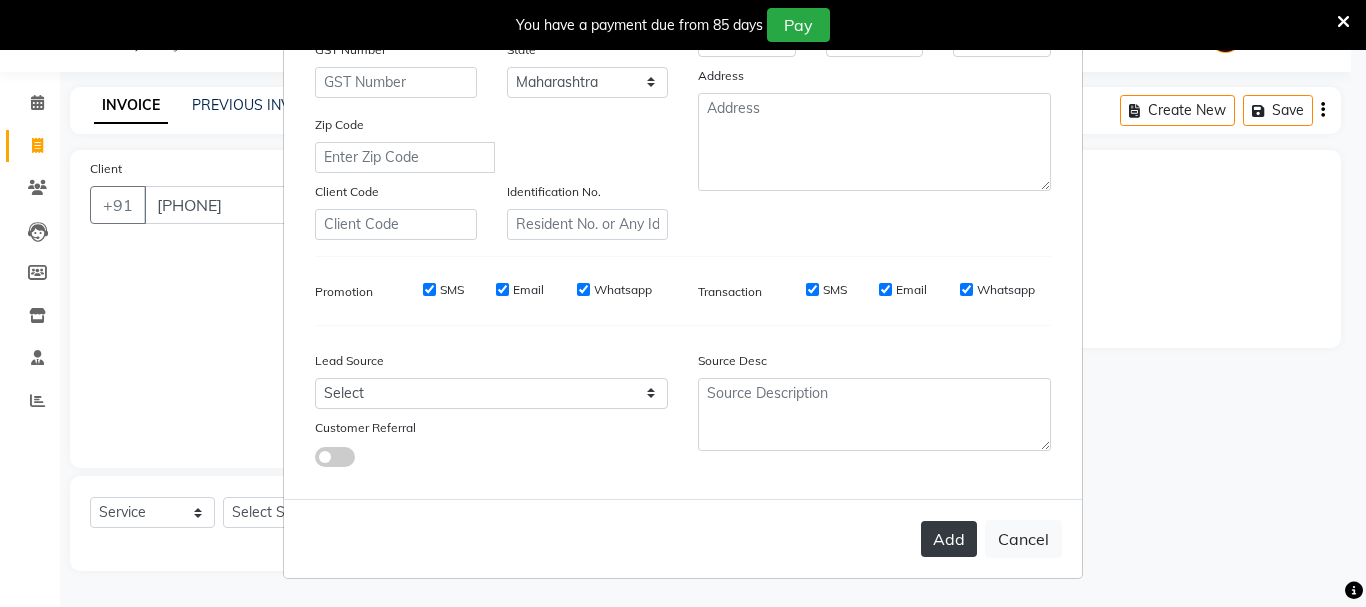 click on "Add" at bounding box center [949, 539] 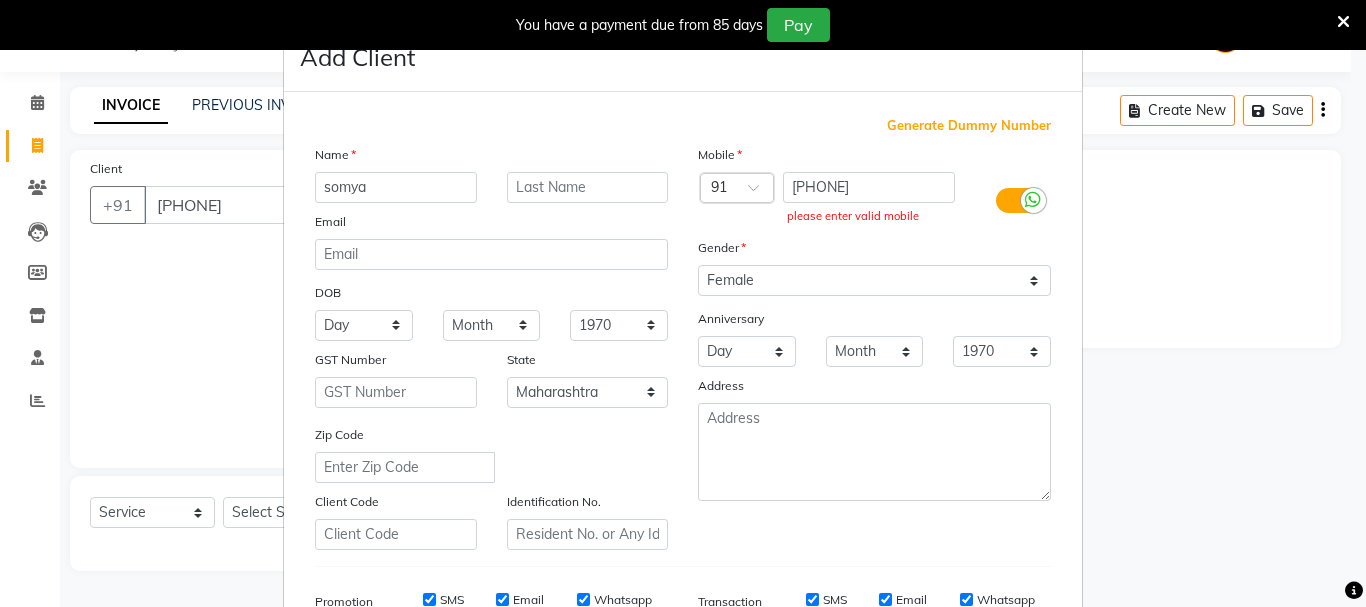 scroll, scrollTop: 0, scrollLeft: 0, axis: both 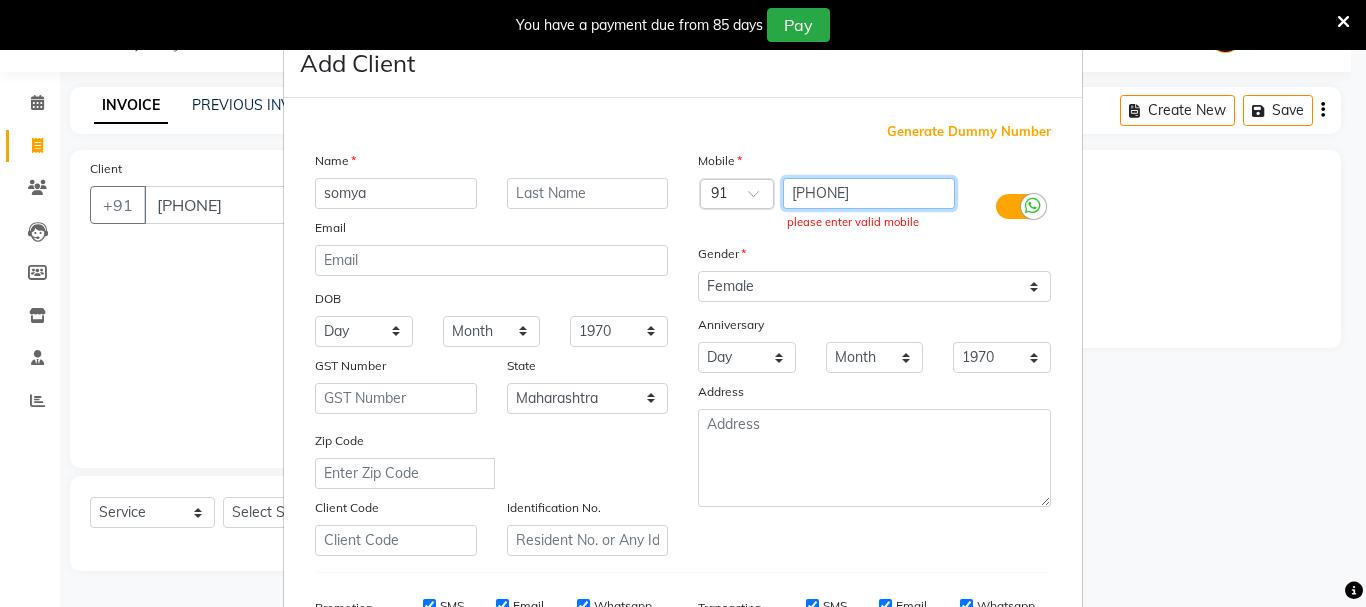 click on "[PHONE]" at bounding box center (869, 193) 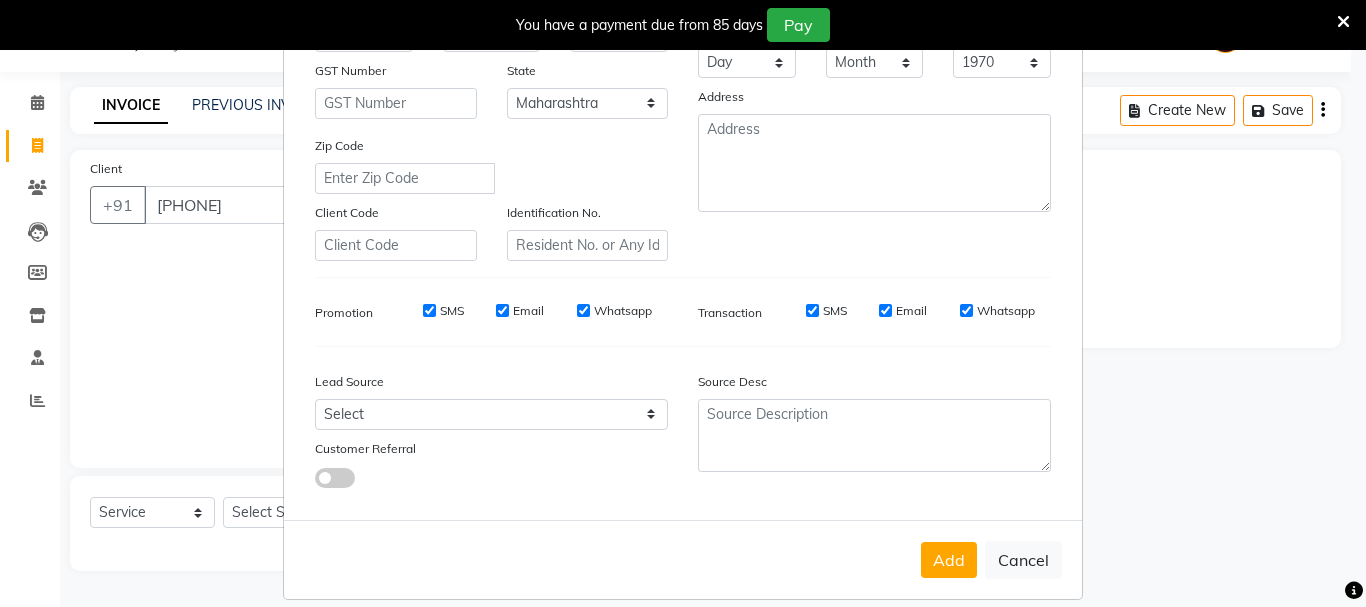 scroll, scrollTop: 316, scrollLeft: 0, axis: vertical 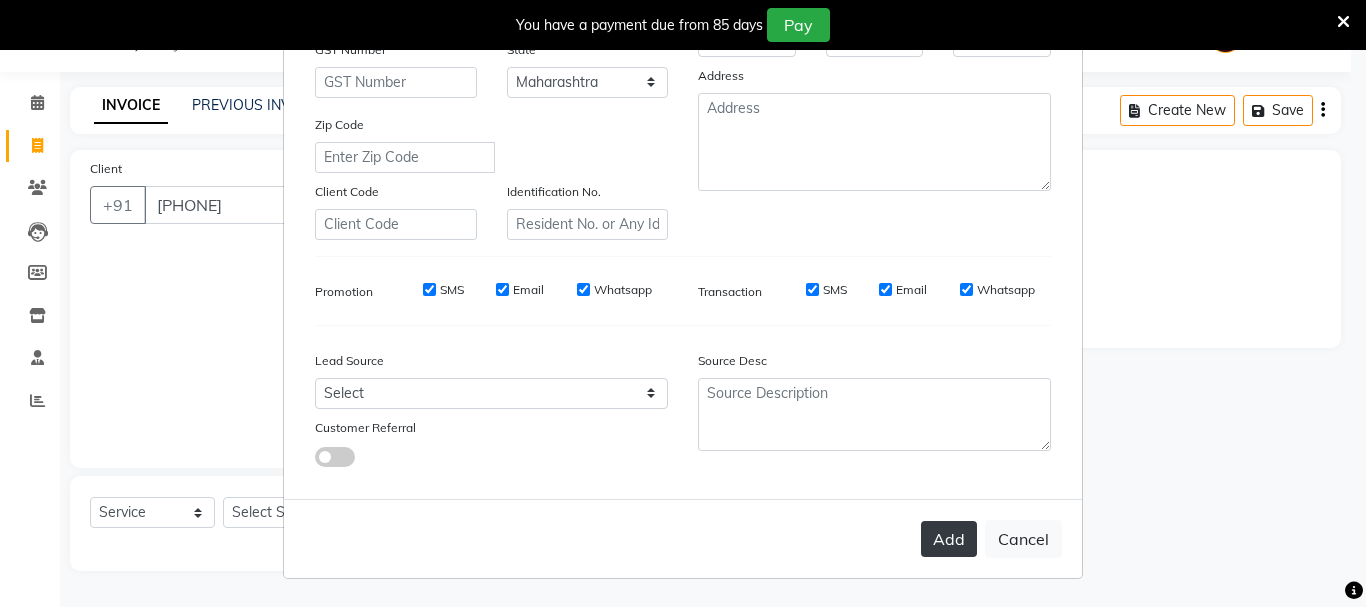 click on "Add" at bounding box center [949, 539] 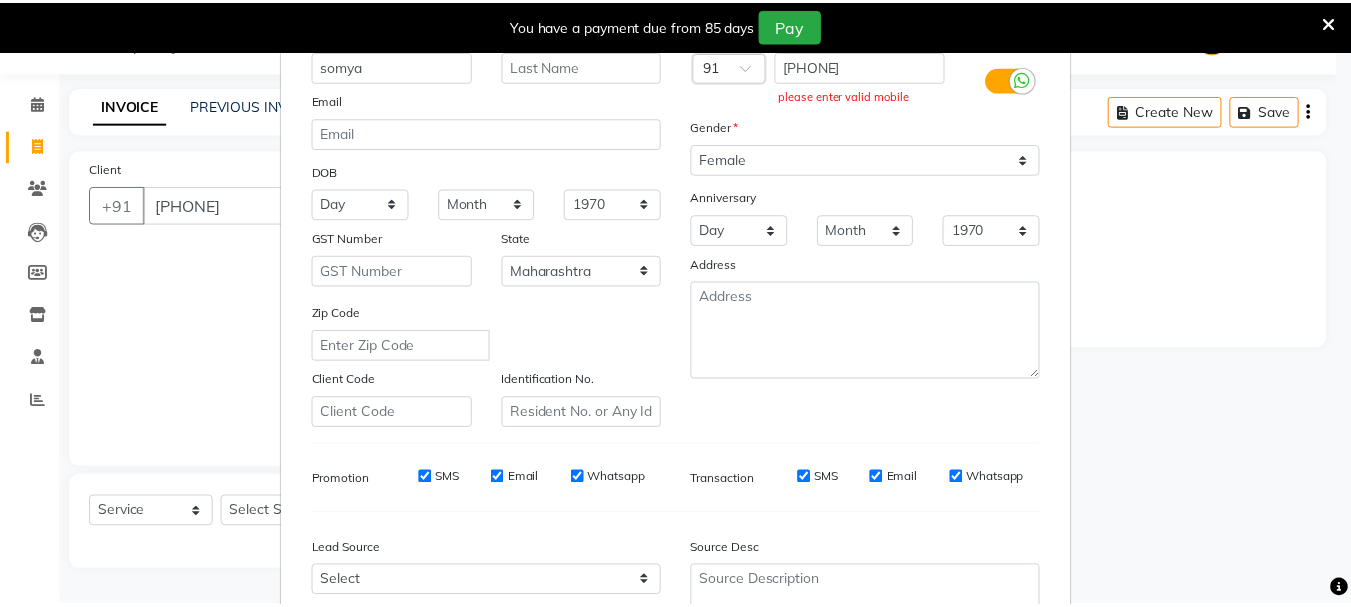 scroll, scrollTop: 316, scrollLeft: 0, axis: vertical 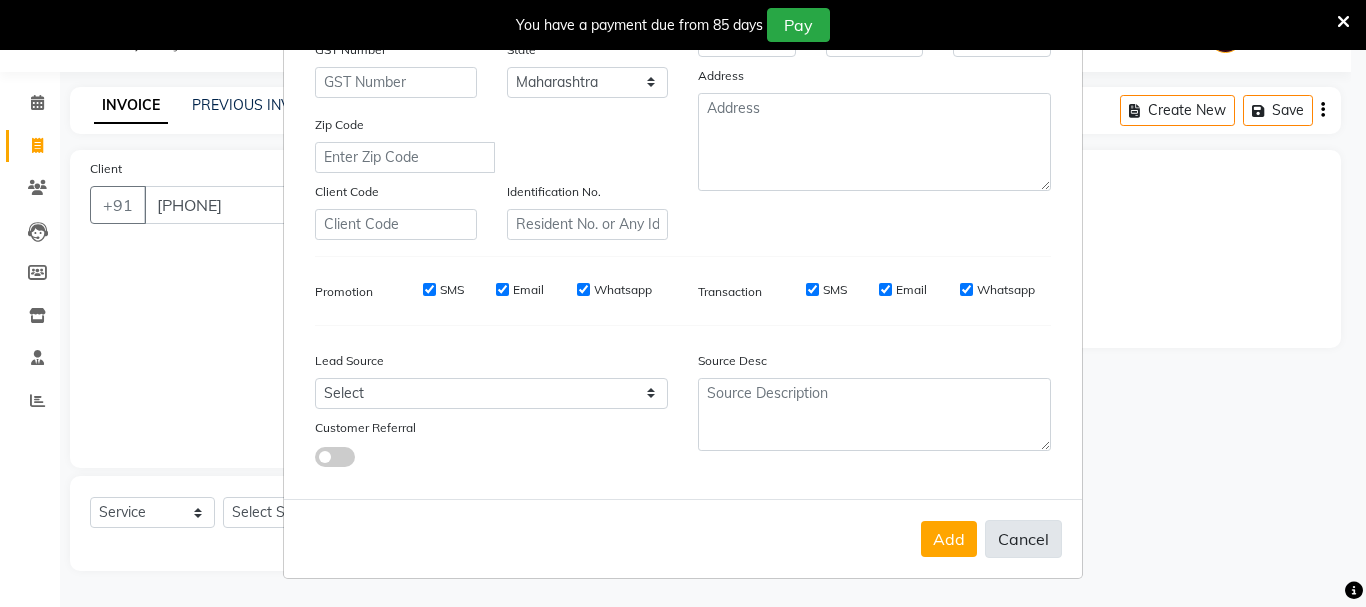 click on "Cancel" at bounding box center (1023, 539) 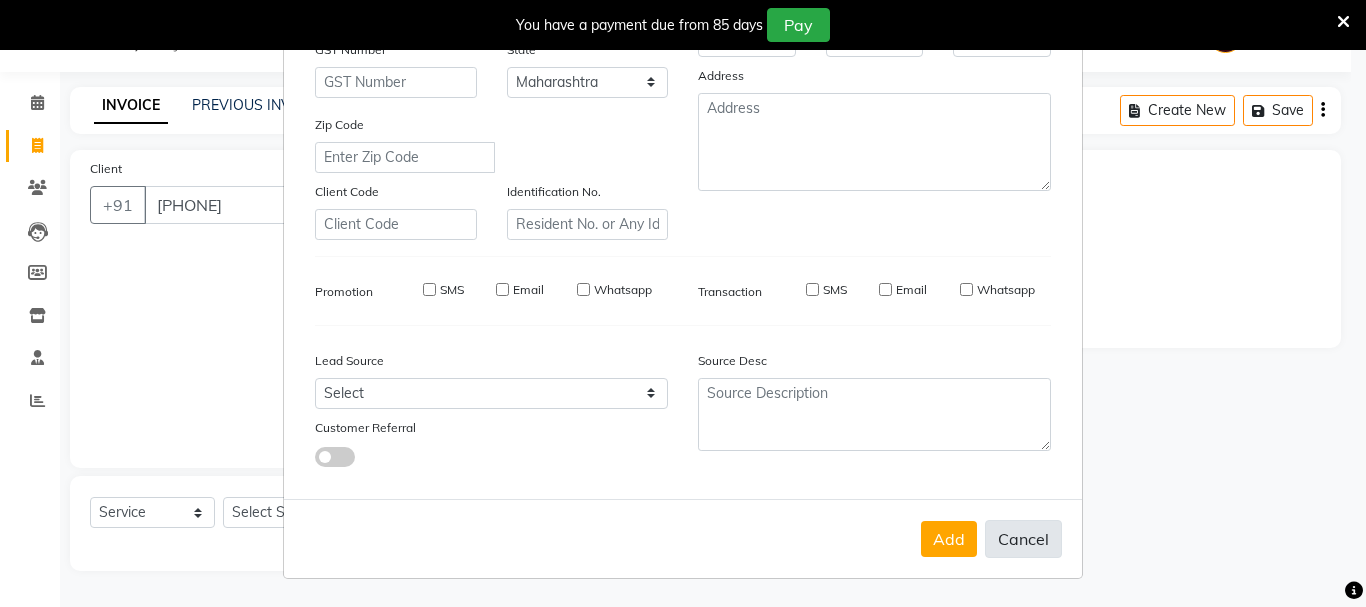 type 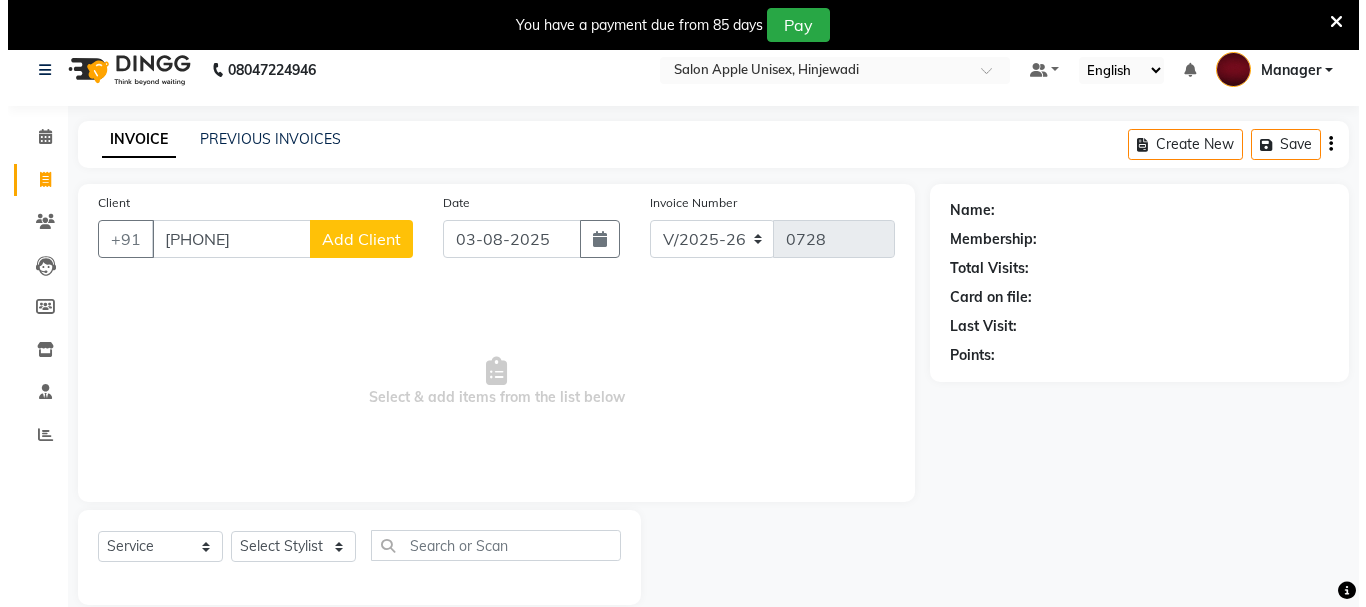 scroll, scrollTop: 0, scrollLeft: 0, axis: both 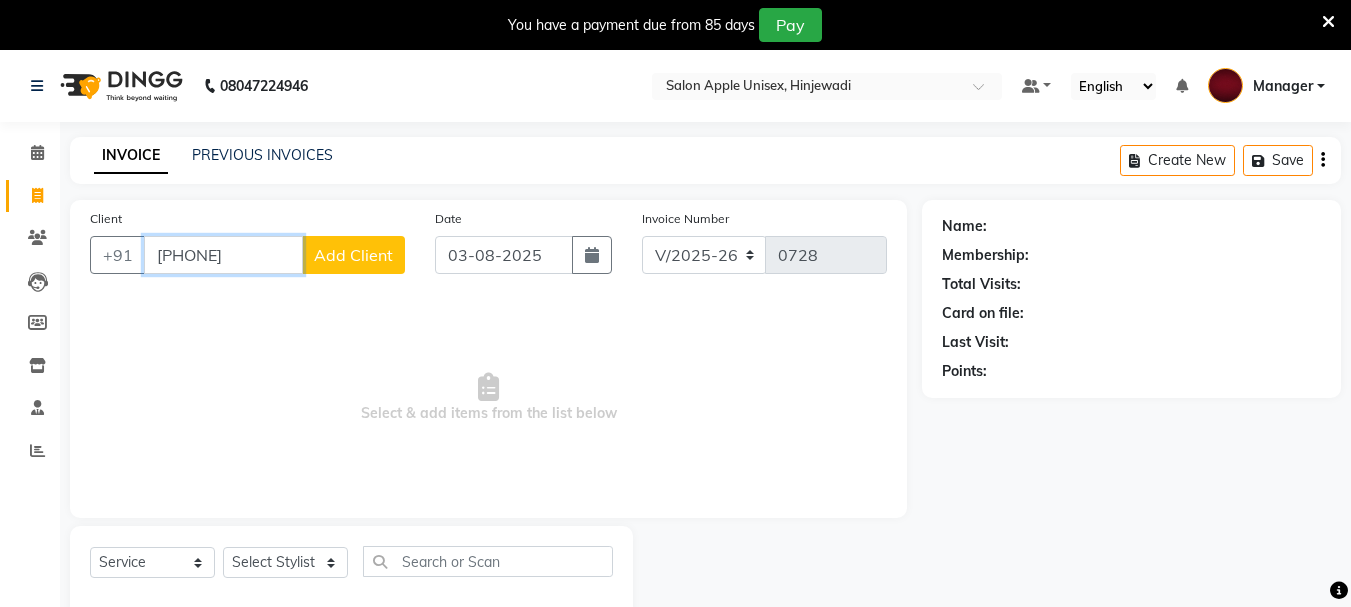 click on "[PHONE]" at bounding box center [223, 255] 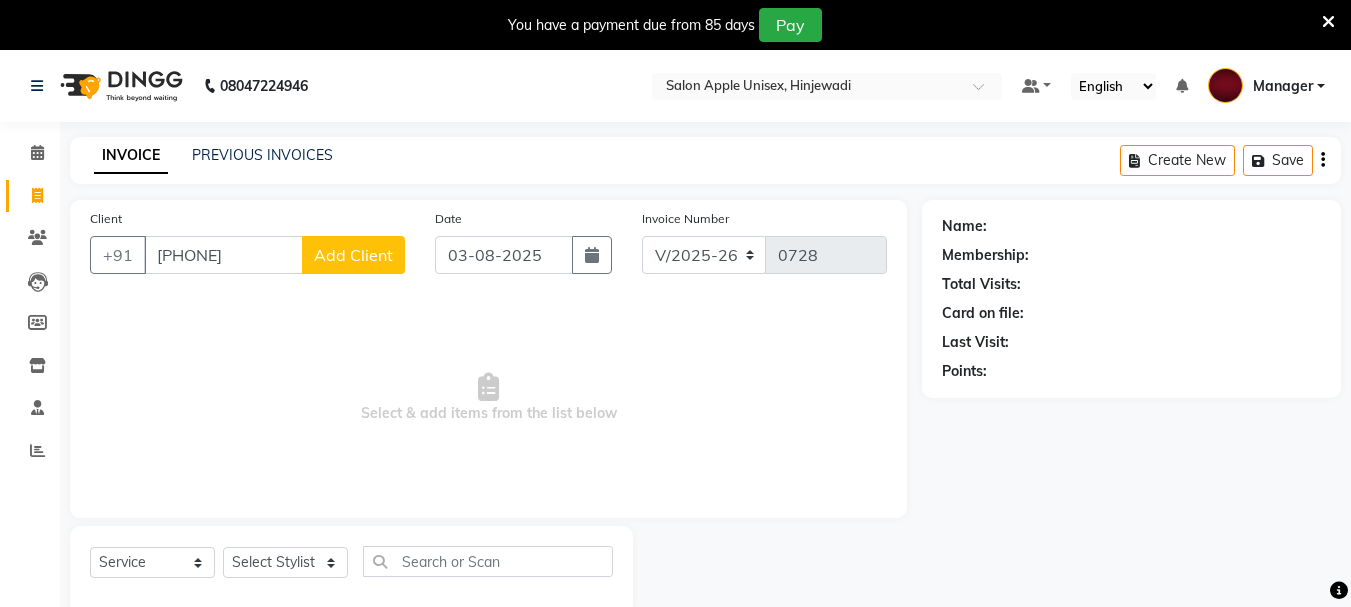 click on "Add Client" 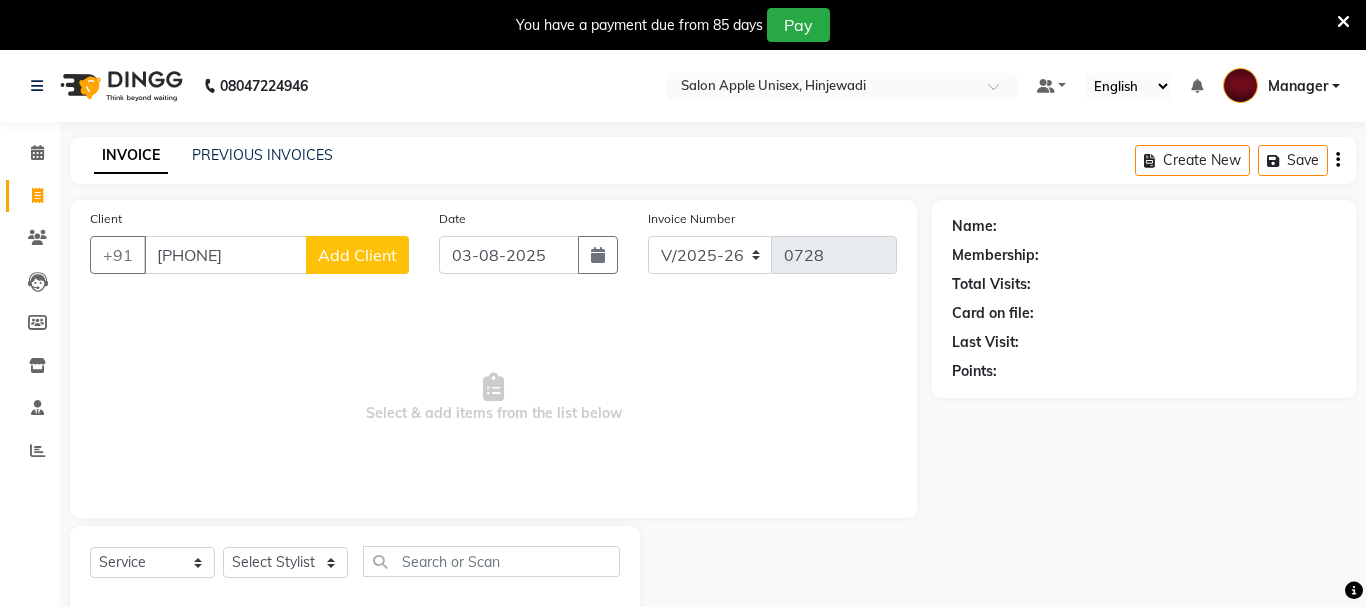 select on "22" 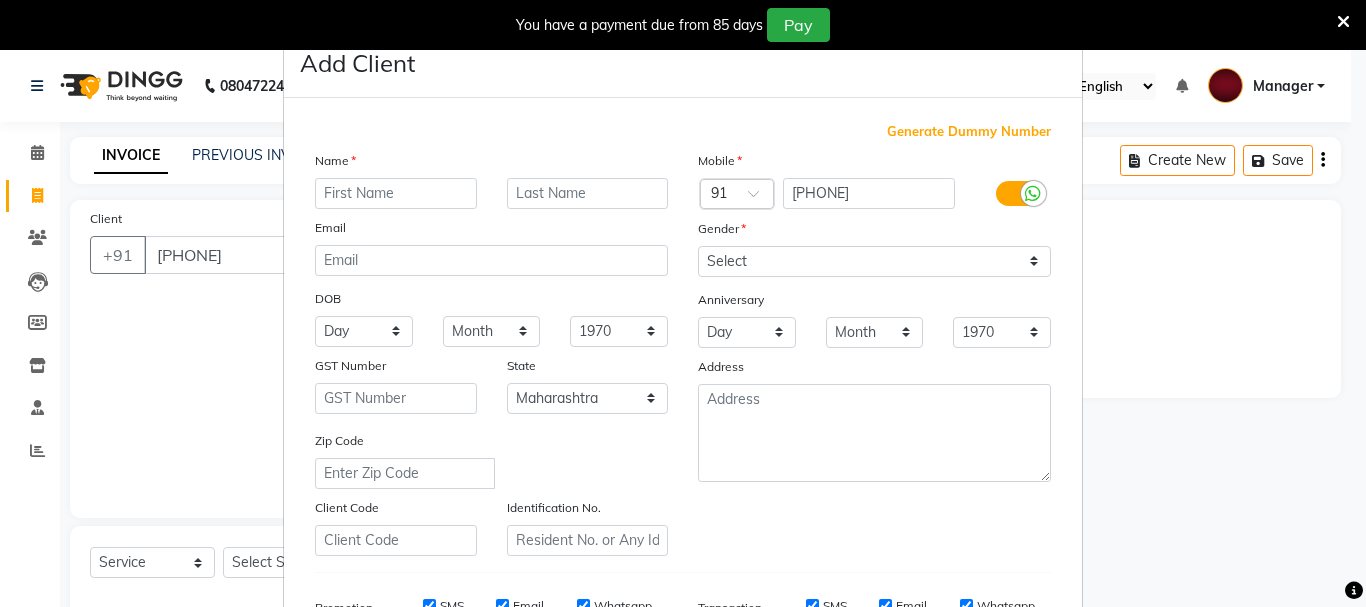 click at bounding box center [396, 193] 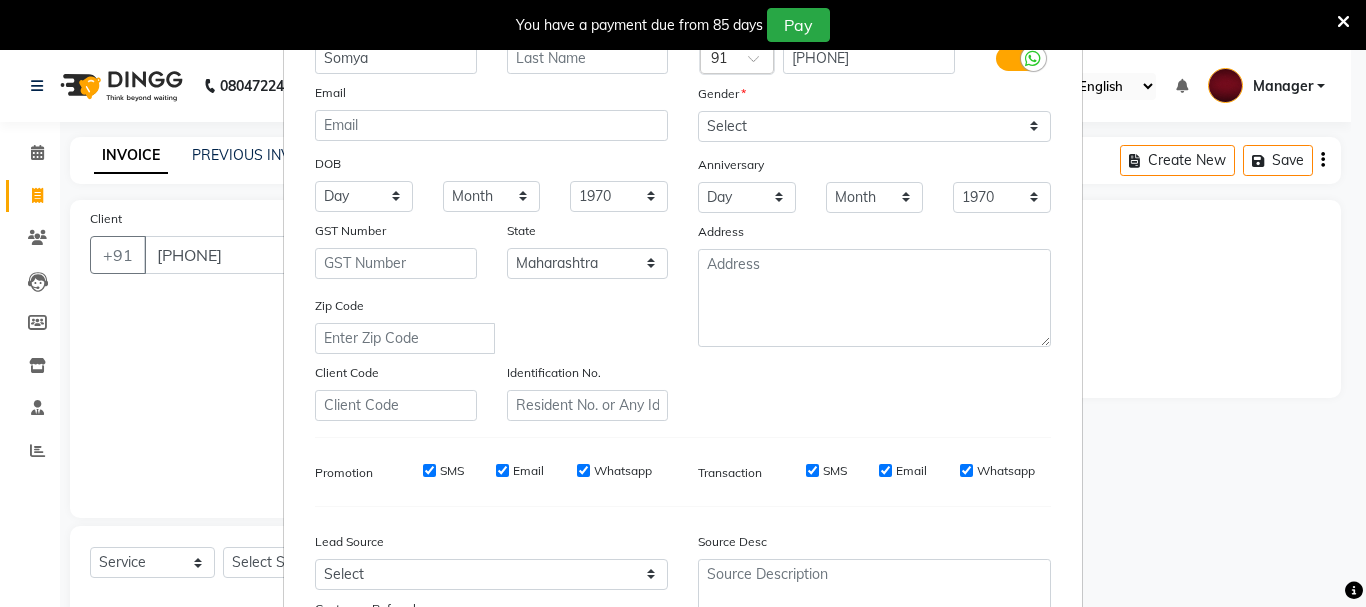 scroll, scrollTop: 200, scrollLeft: 0, axis: vertical 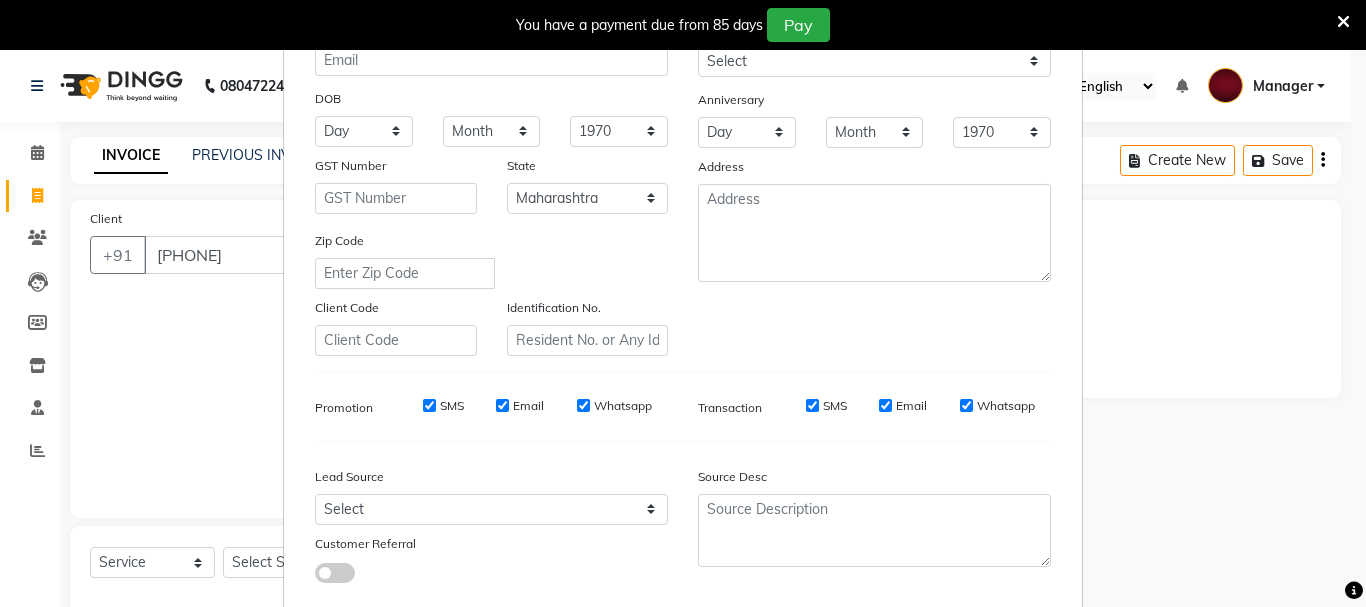 type on "Somya" 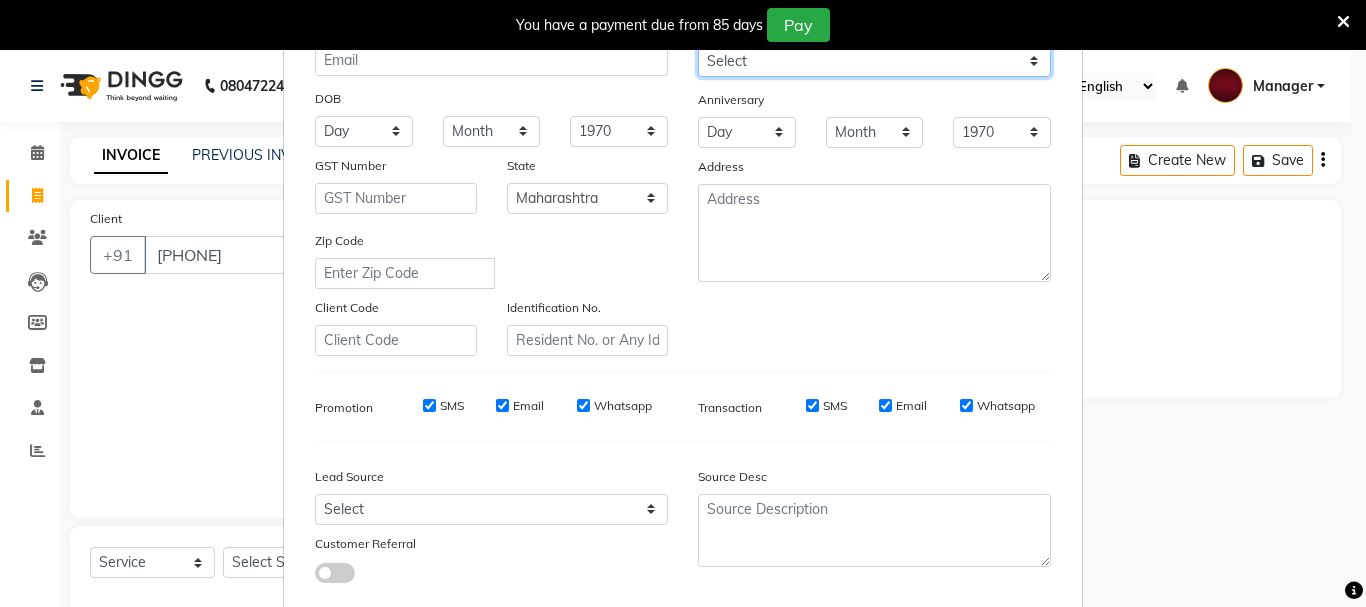 click on "Select Male Female Other Prefer Not To Say" at bounding box center (874, 61) 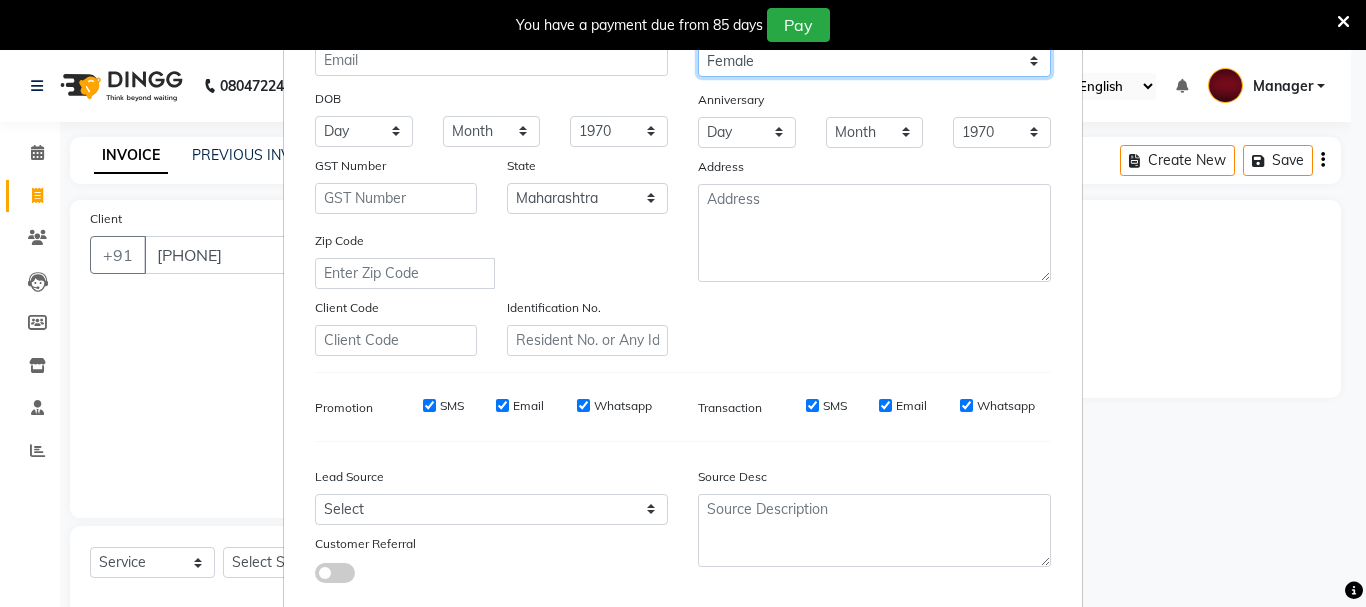 click on "Select Male Female Other Prefer Not To Say" at bounding box center [874, 61] 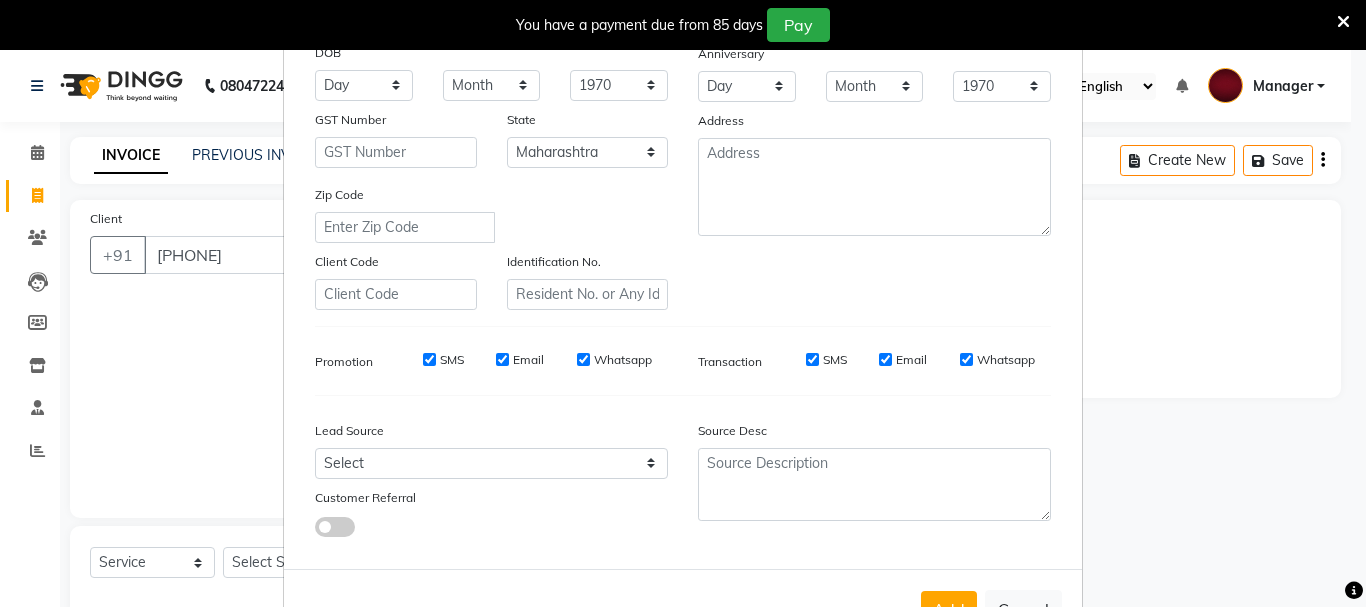 scroll, scrollTop: 316, scrollLeft: 0, axis: vertical 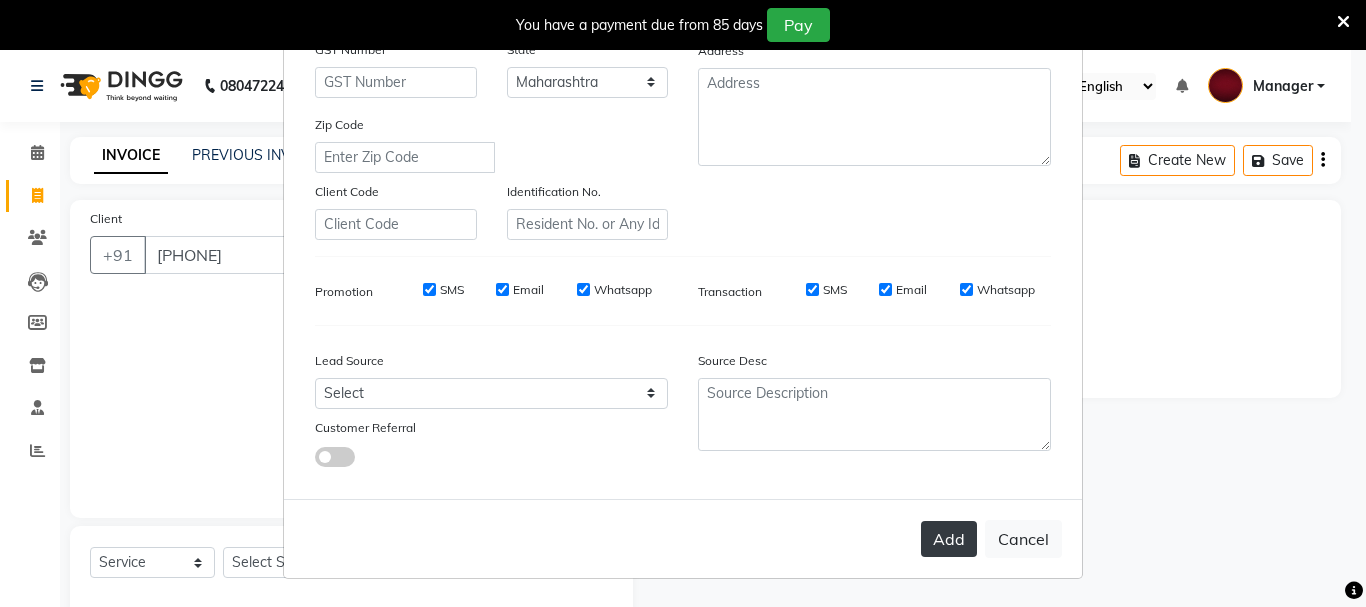 click on "Add" at bounding box center (949, 539) 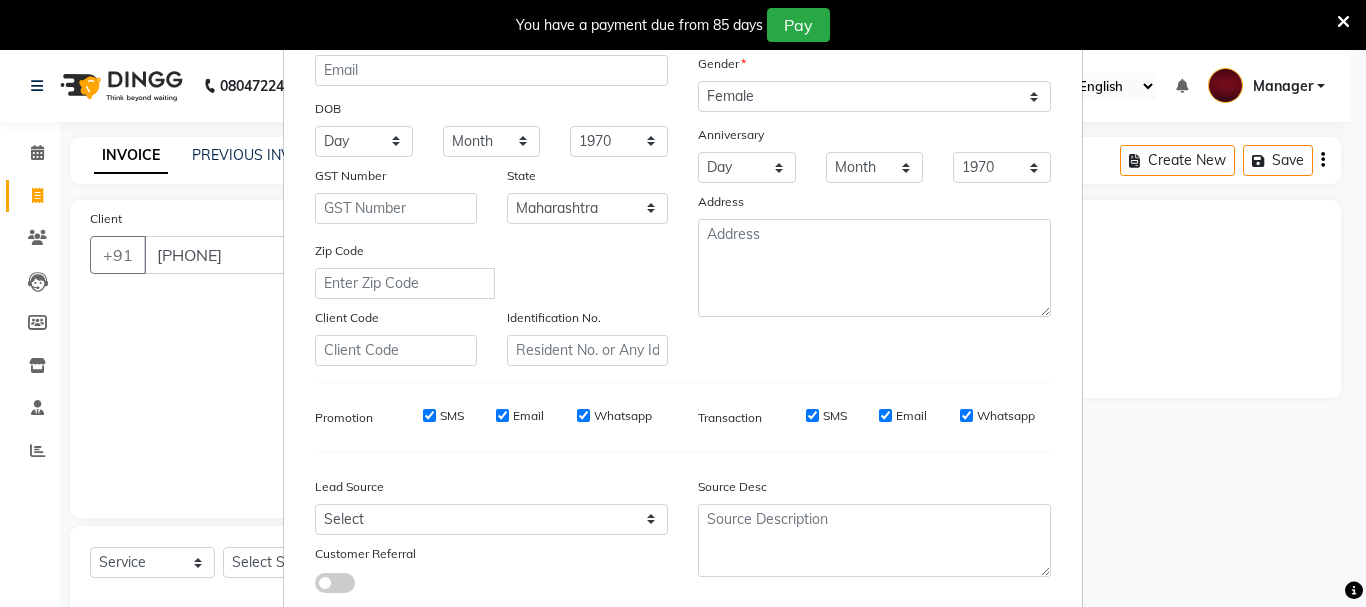 scroll, scrollTop: 0, scrollLeft: 0, axis: both 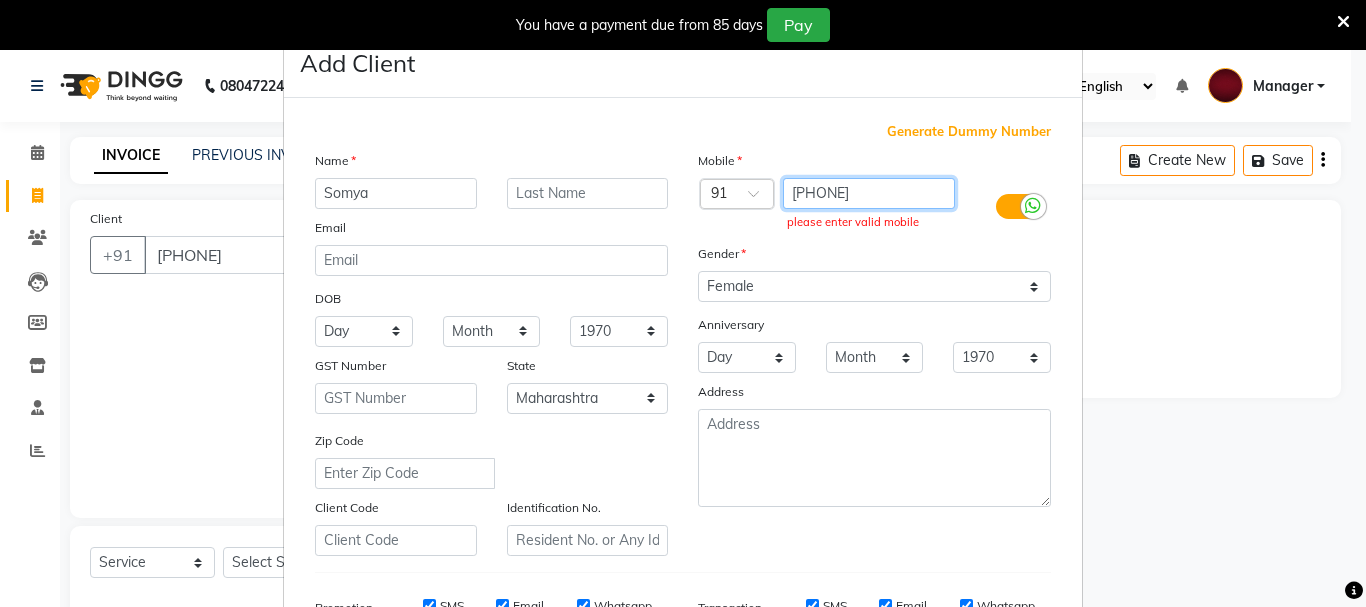 click on "[PHONE]" at bounding box center (869, 193) 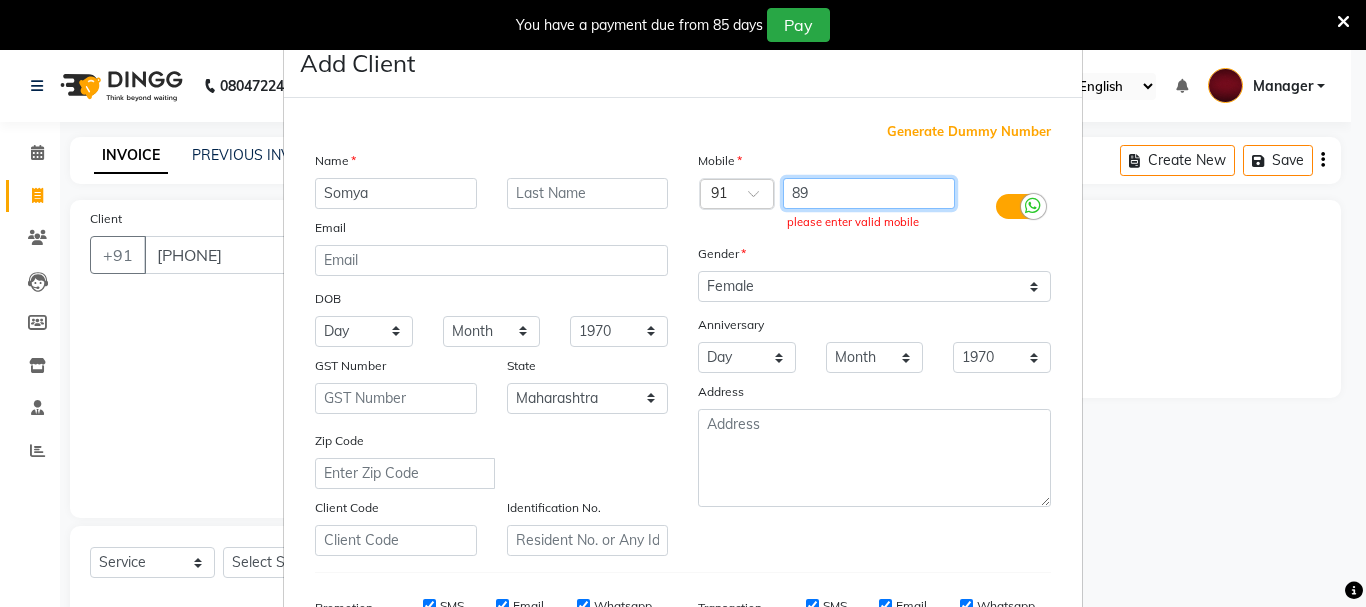 type on "8" 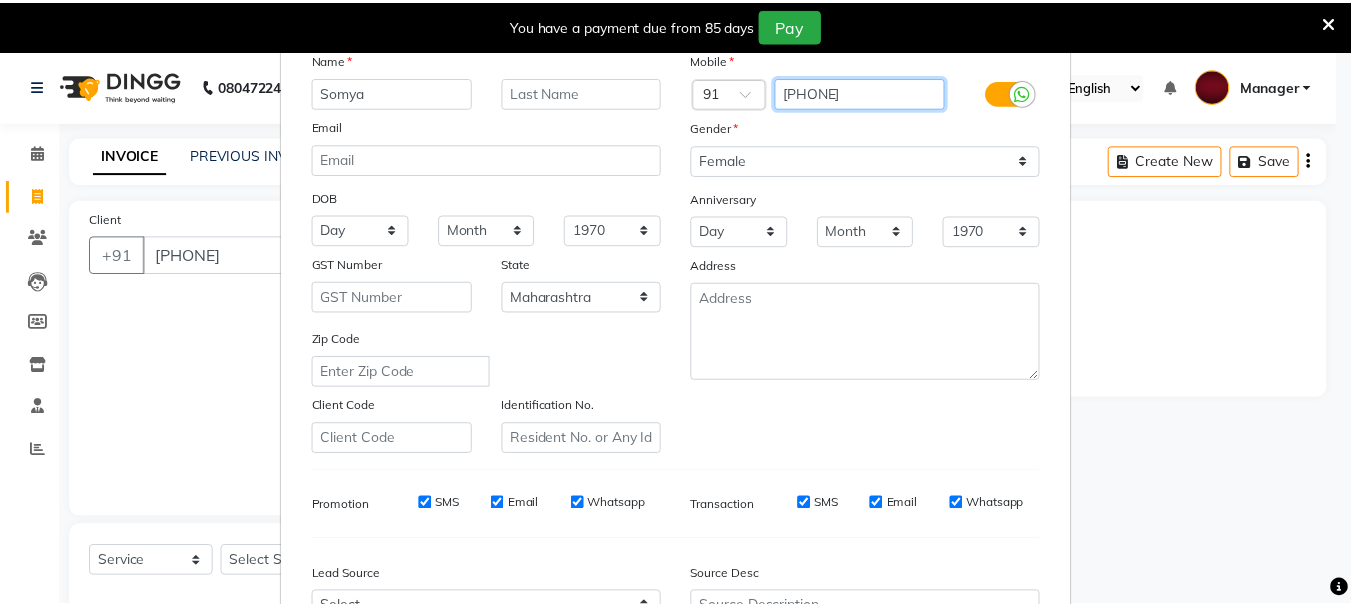 scroll, scrollTop: 316, scrollLeft: 0, axis: vertical 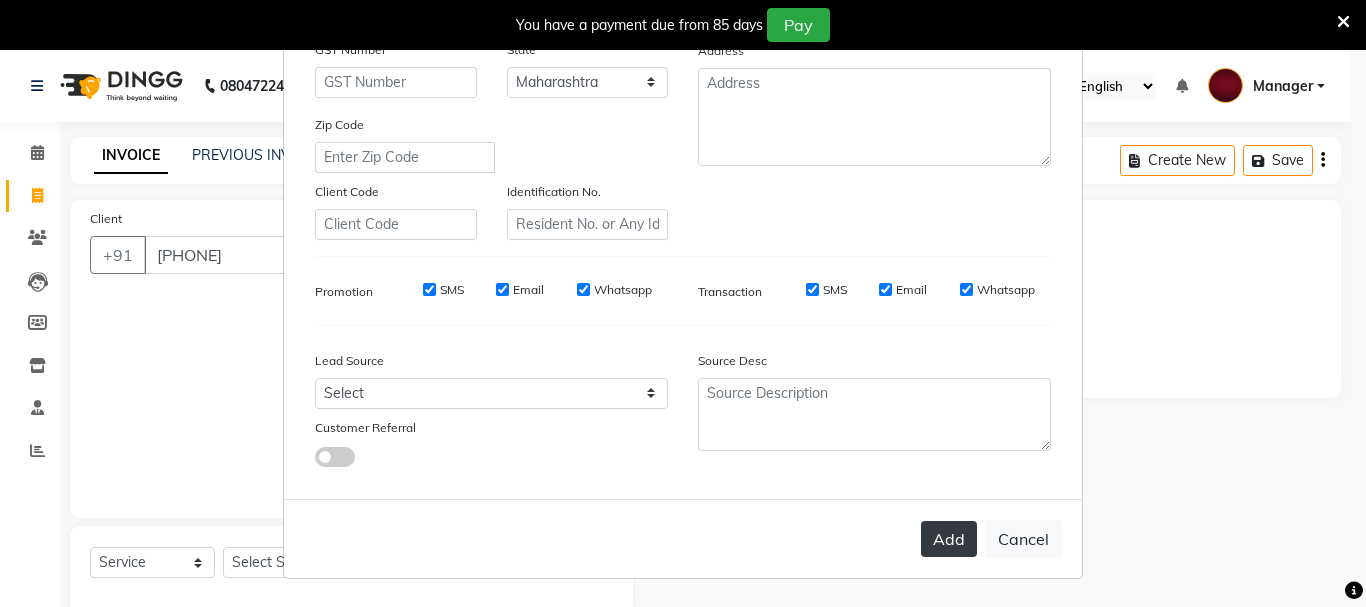 type on "[PHONE]" 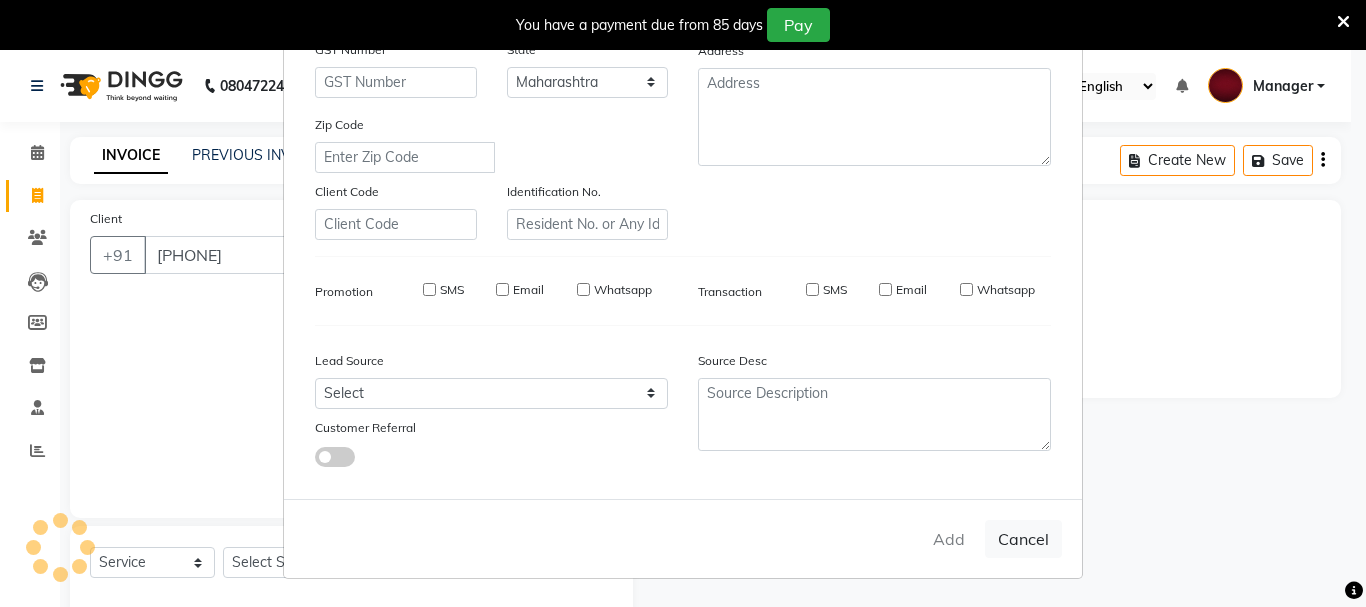 type on "[PHONE]" 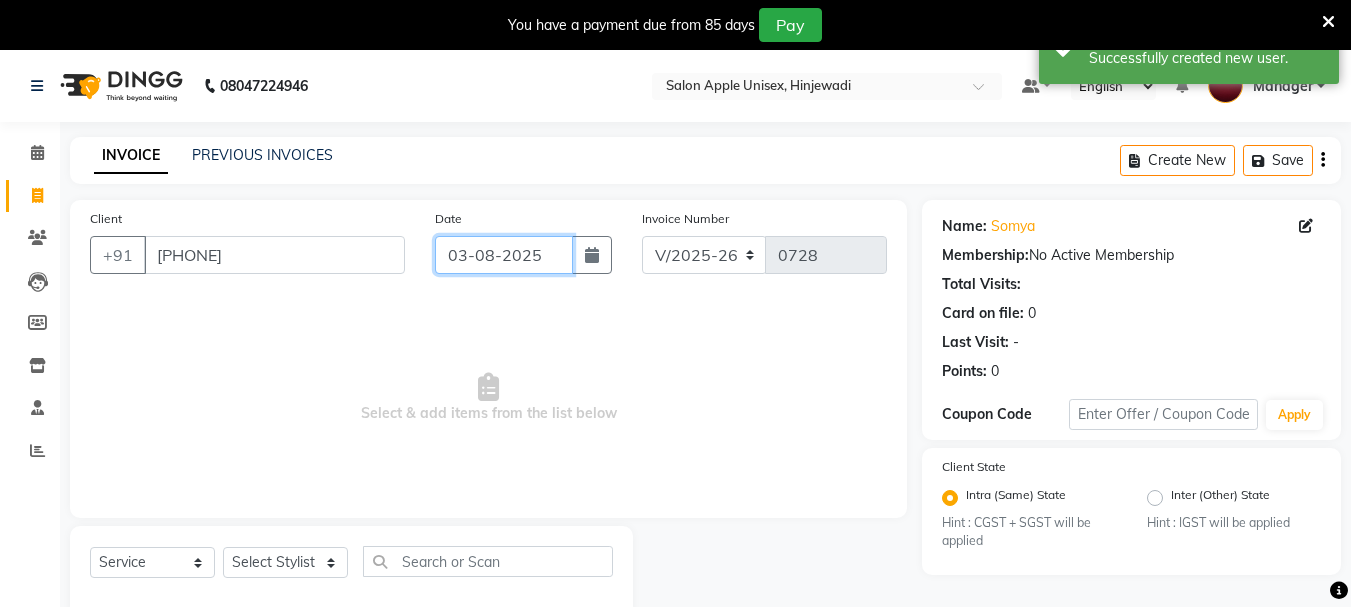 click on "03-08-2025" 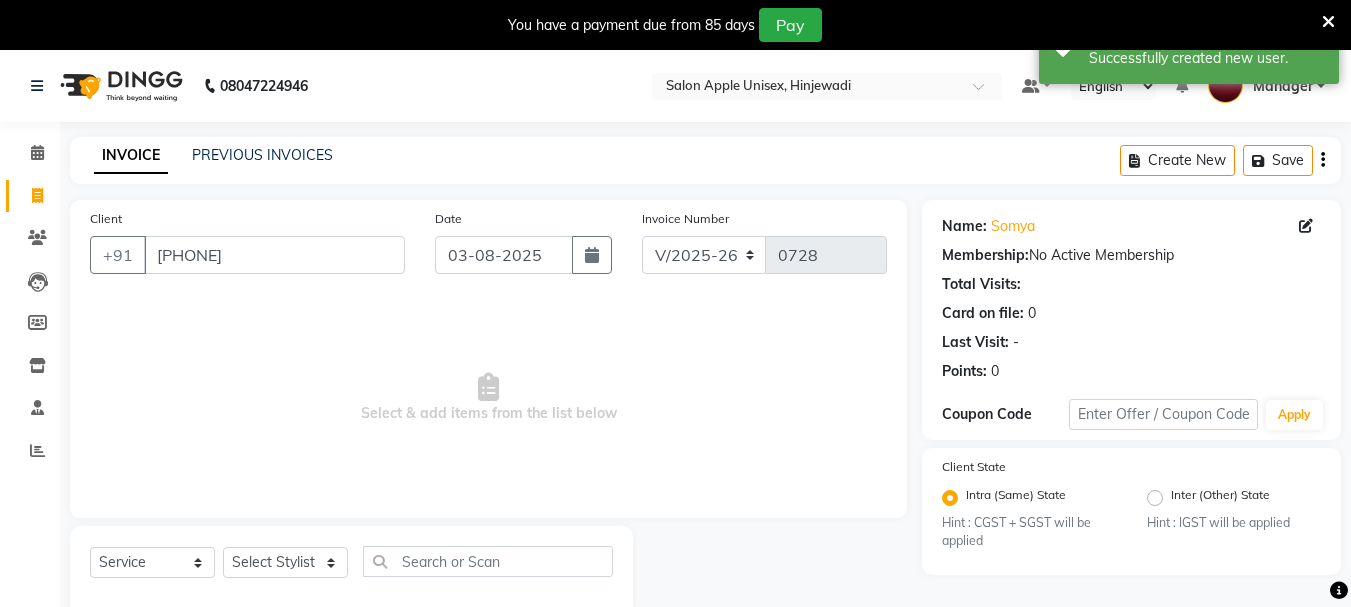 select on "8" 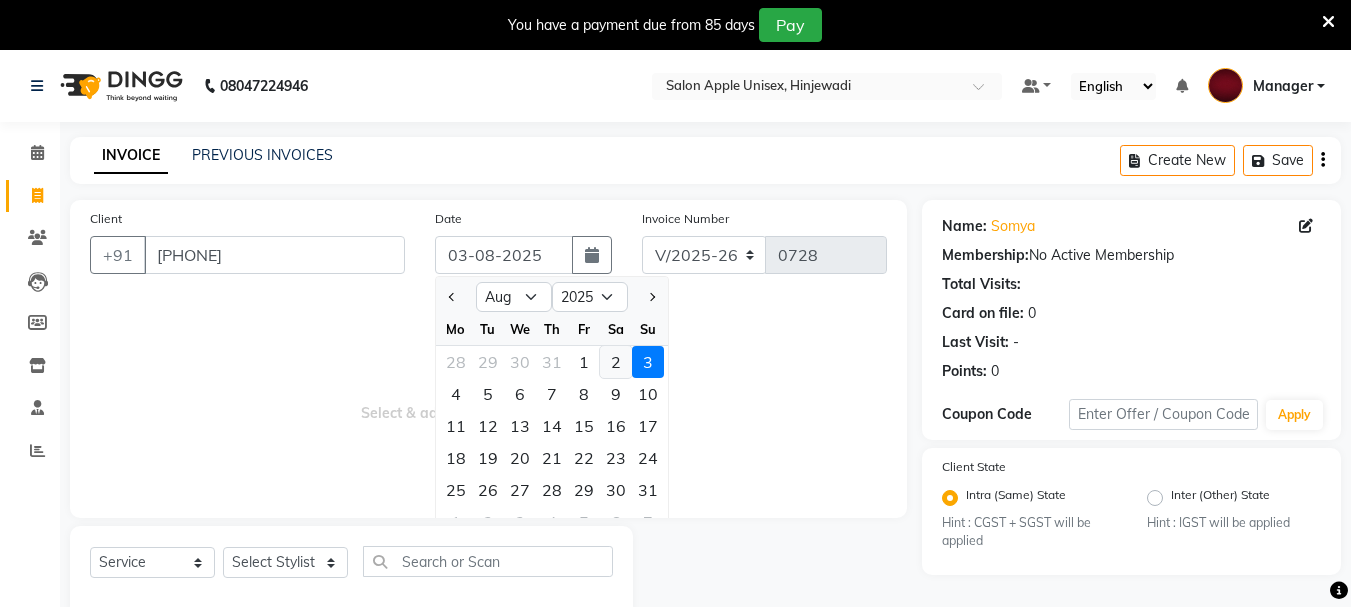 click on "2" 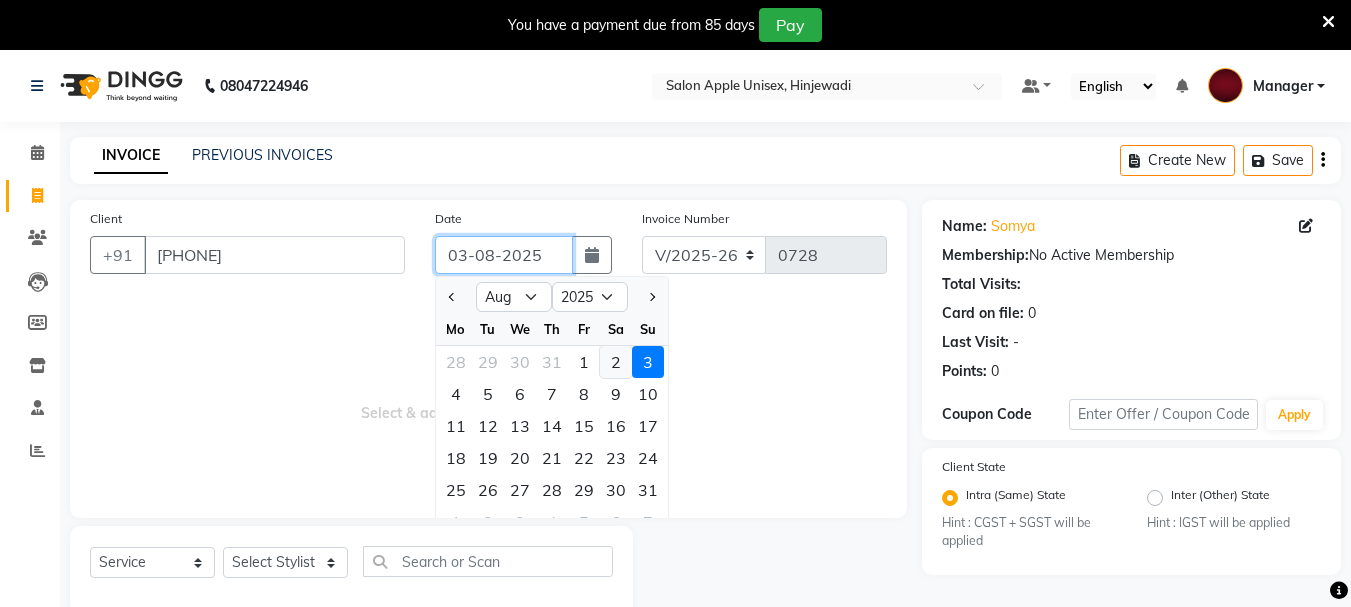 type on "02-08-2025" 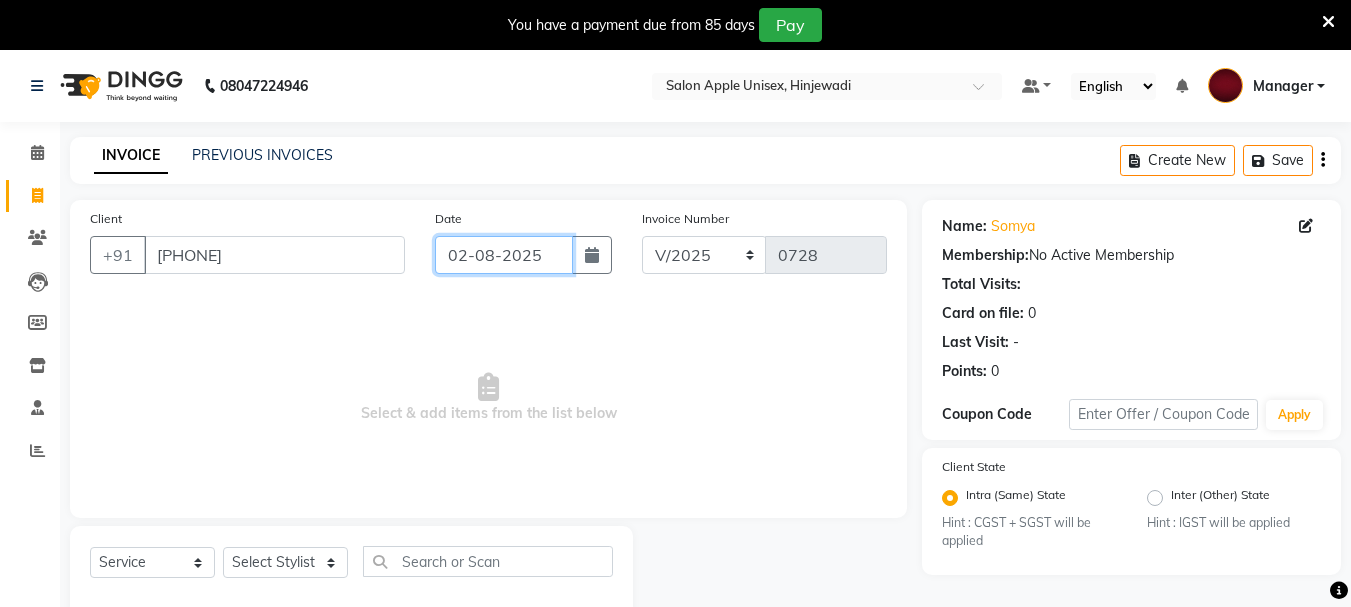 click on "02-08-2025" 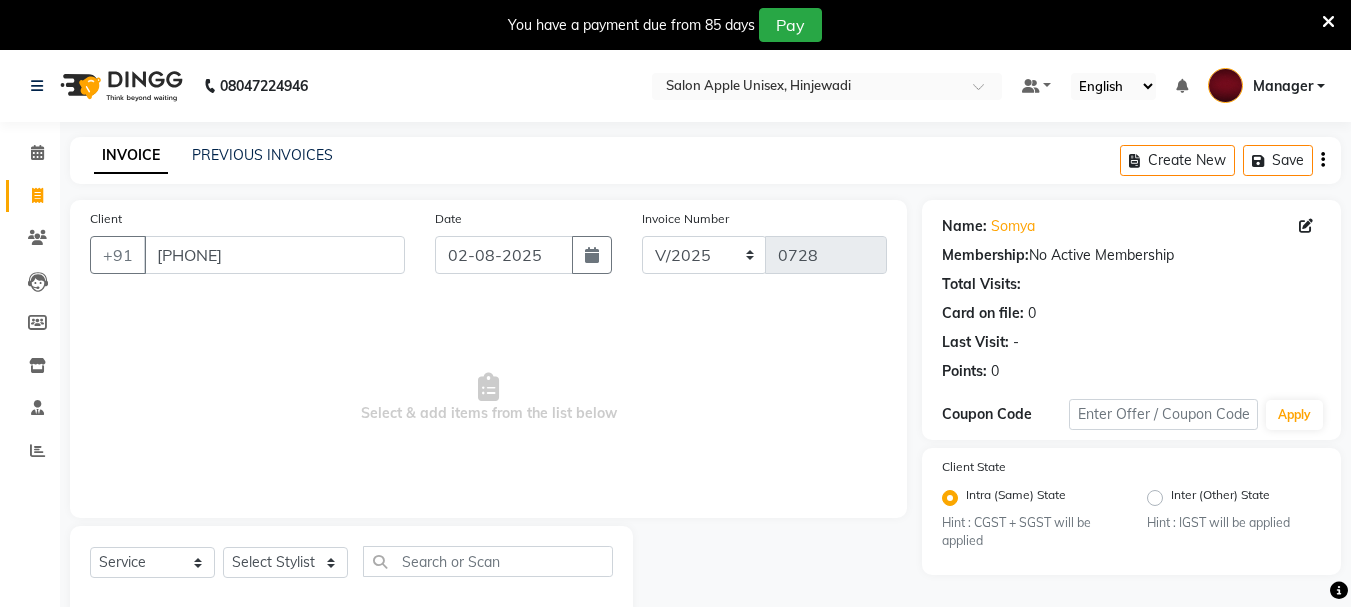 select on "8" 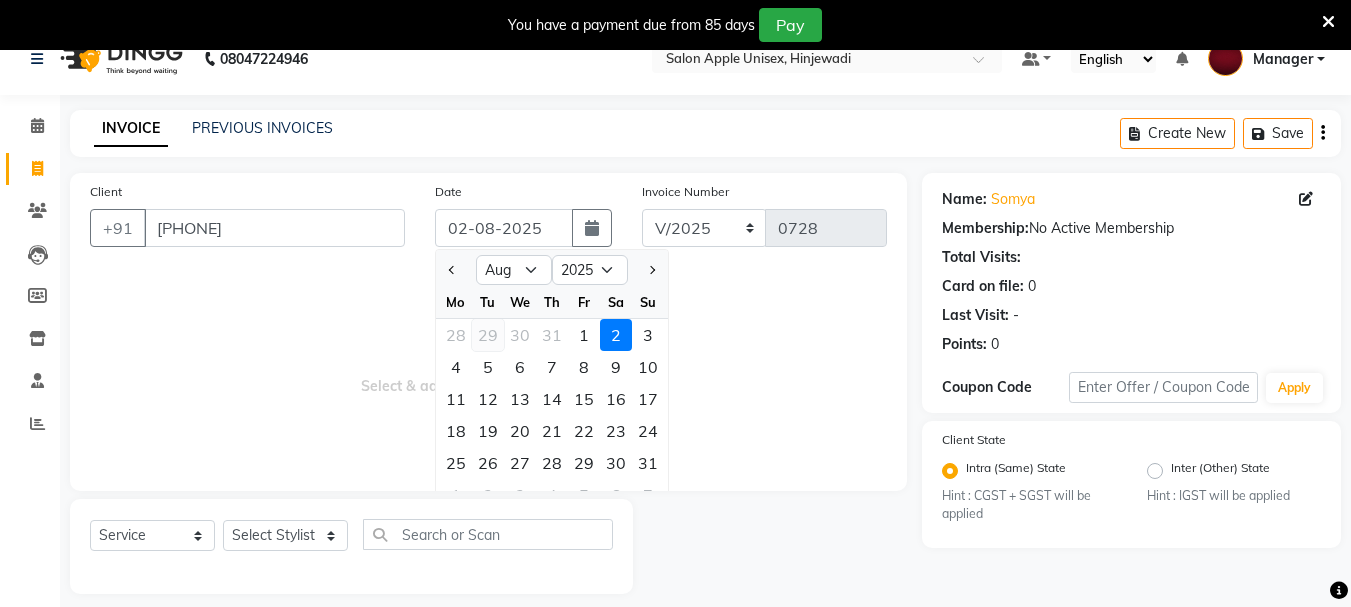 scroll, scrollTop: 50, scrollLeft: 0, axis: vertical 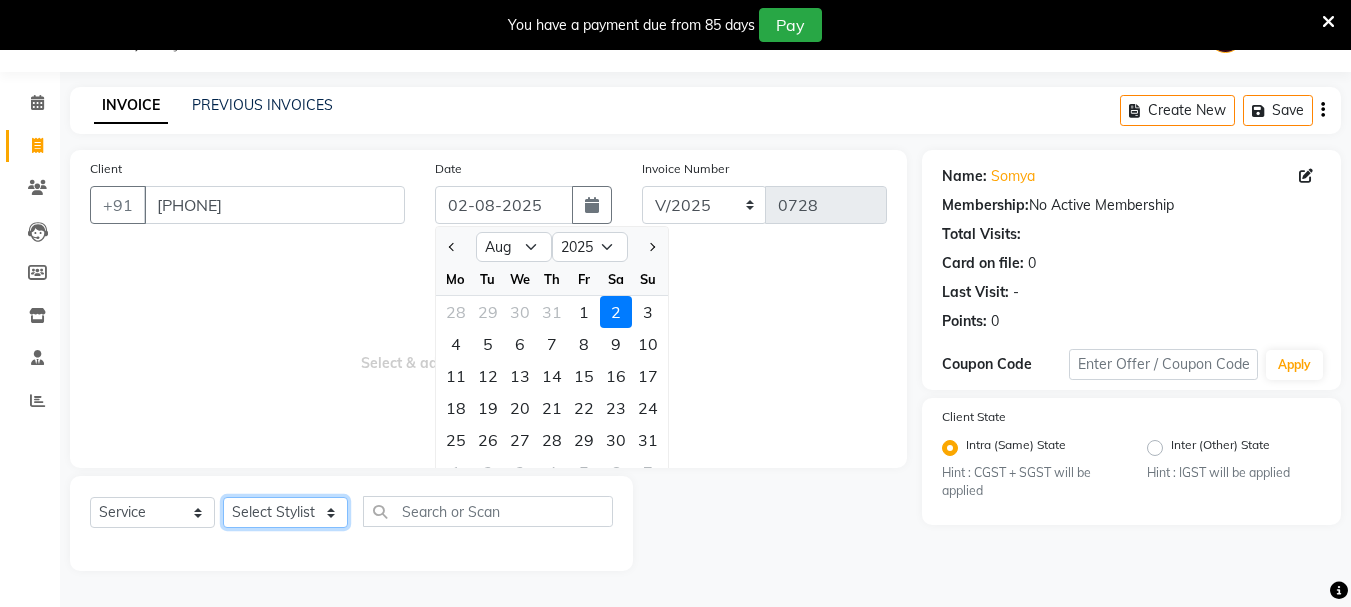 click on "Select Stylist [FIRST](Owner) Manager [FIRST] (Owner) [FIRST] [FIRST]  [FIRST] [FIRST]" 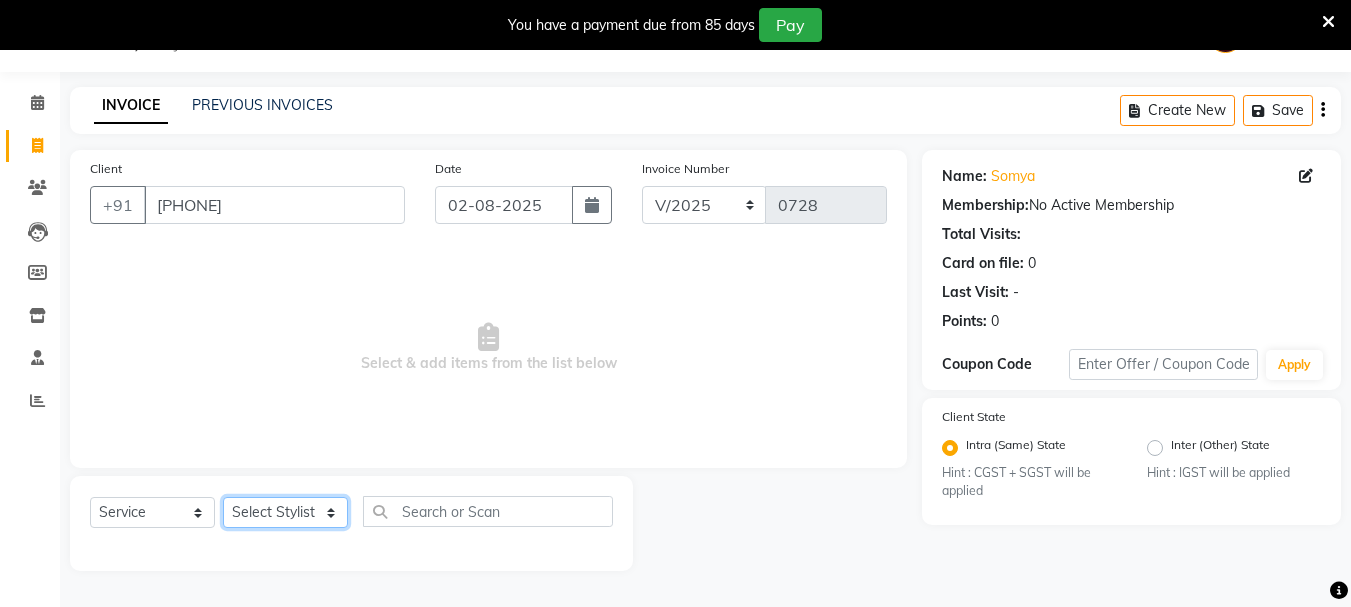 click on "Select Stylist [FIRST](Owner) Manager [FIRST] (Owner) [FIRST] [FIRST]  [FIRST] [FIRST]" 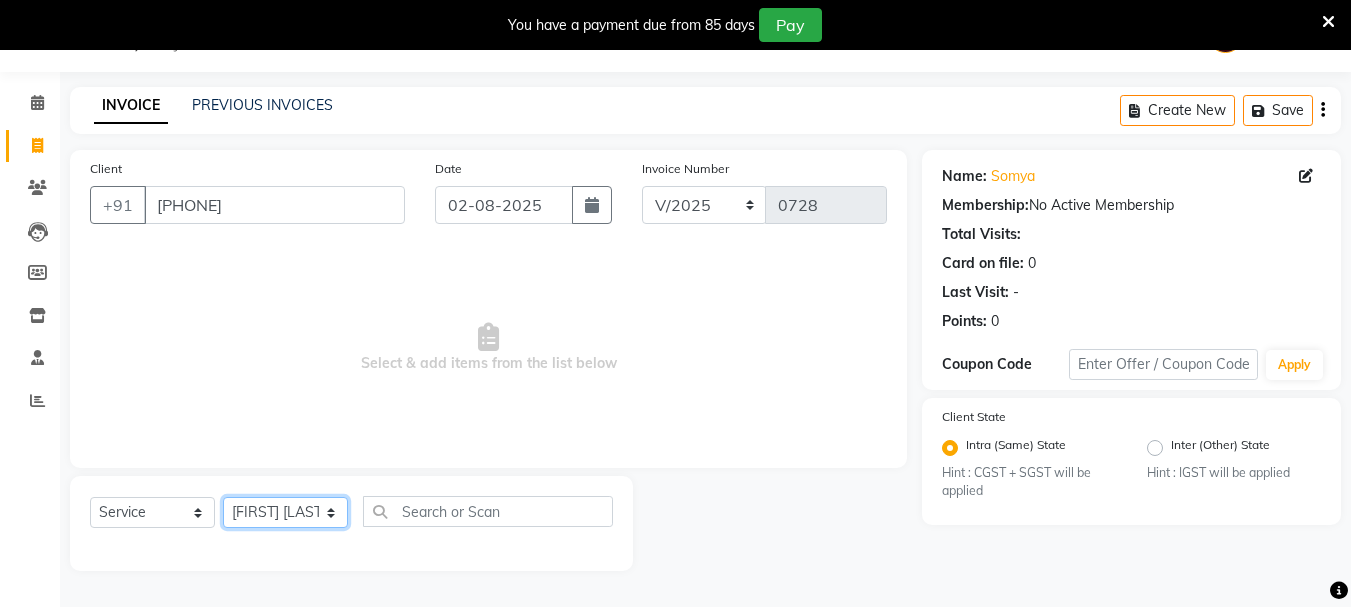 click on "Select Stylist [FIRST](Owner) Manager [FIRST] (Owner) [FIRST] [FIRST]  [FIRST] [FIRST]" 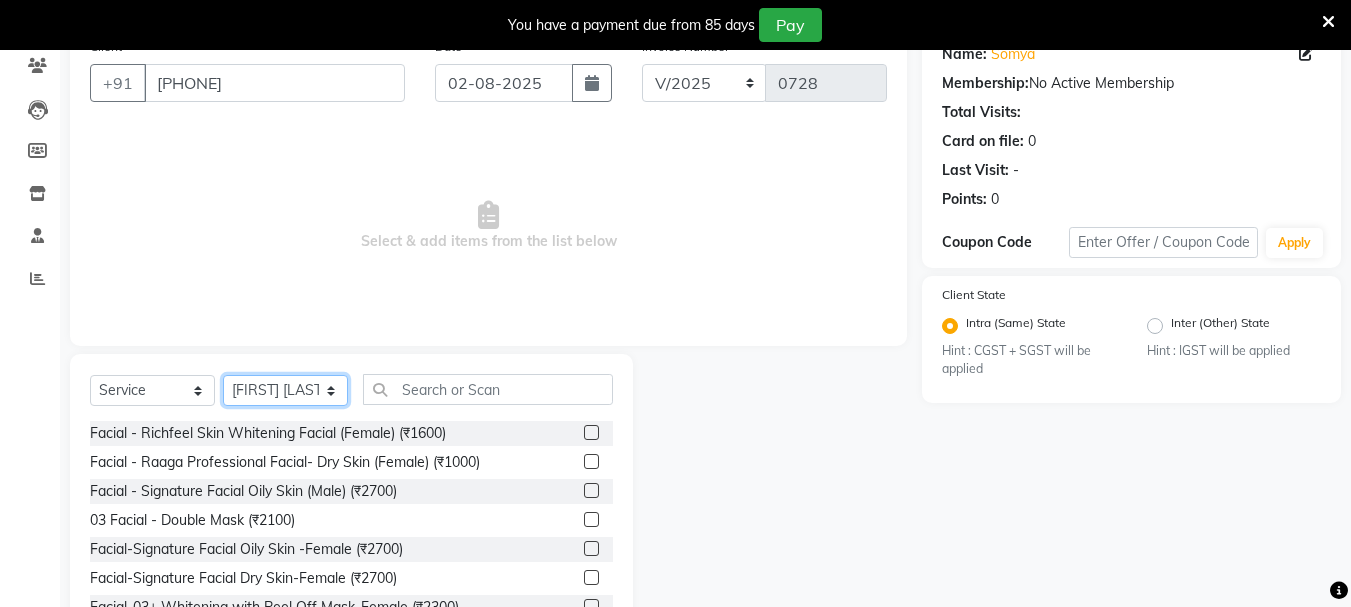scroll, scrollTop: 244, scrollLeft: 0, axis: vertical 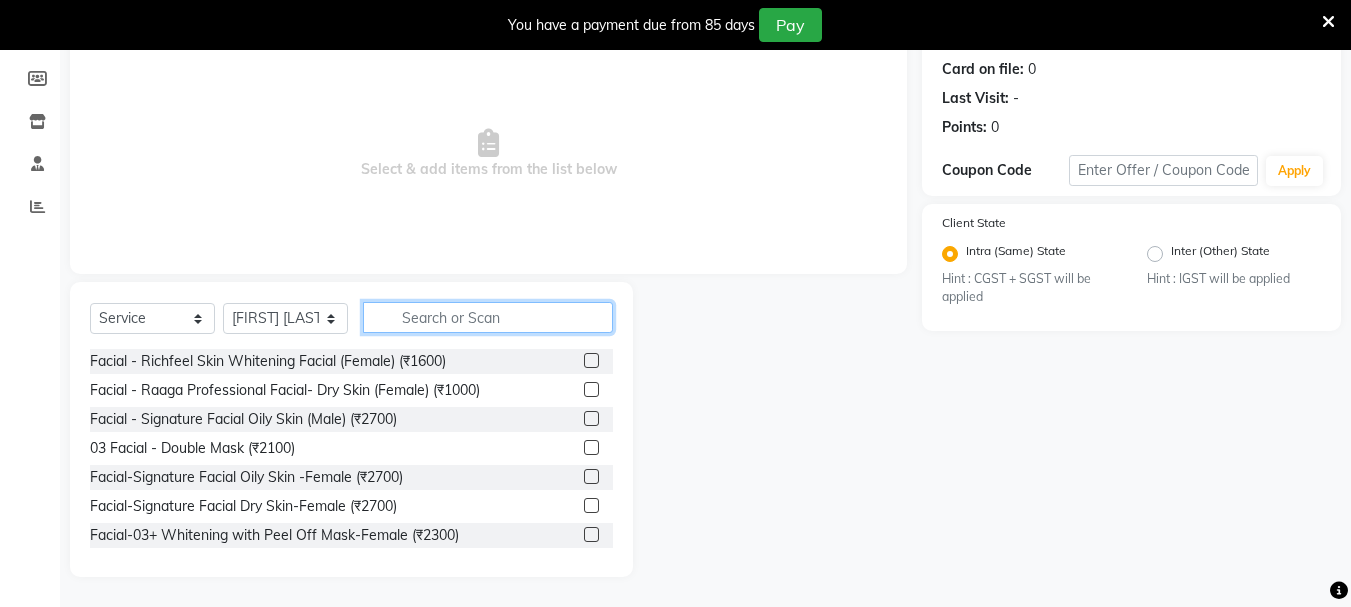 click 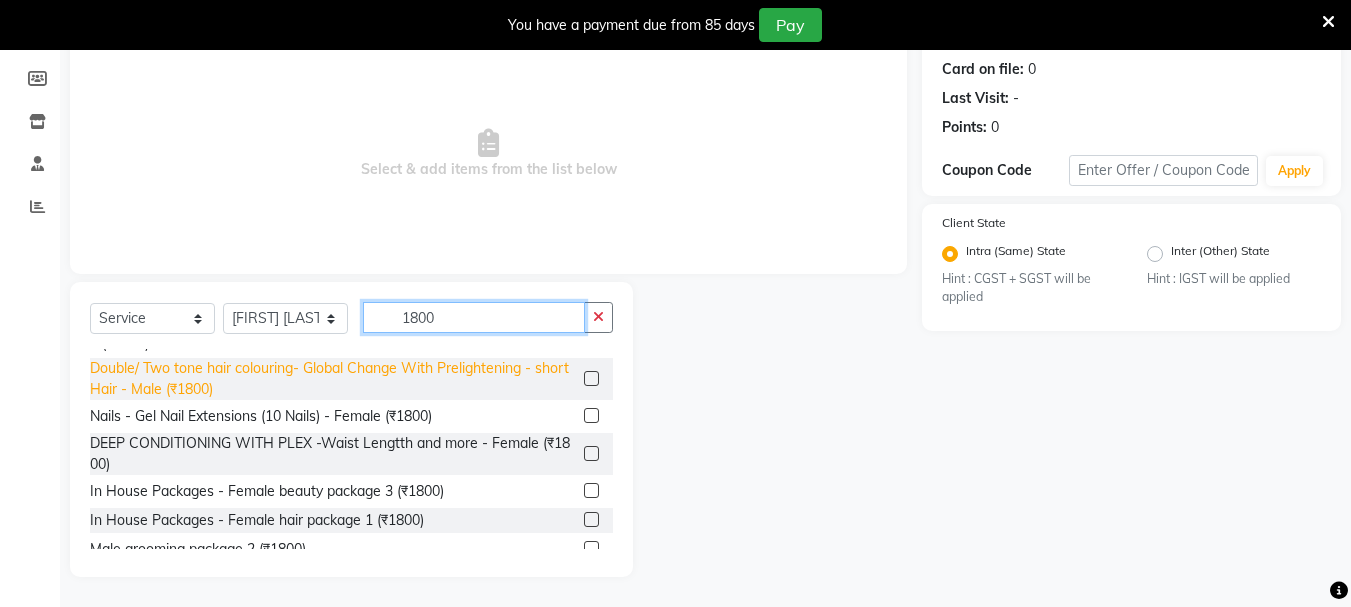 scroll, scrollTop: 349, scrollLeft: 0, axis: vertical 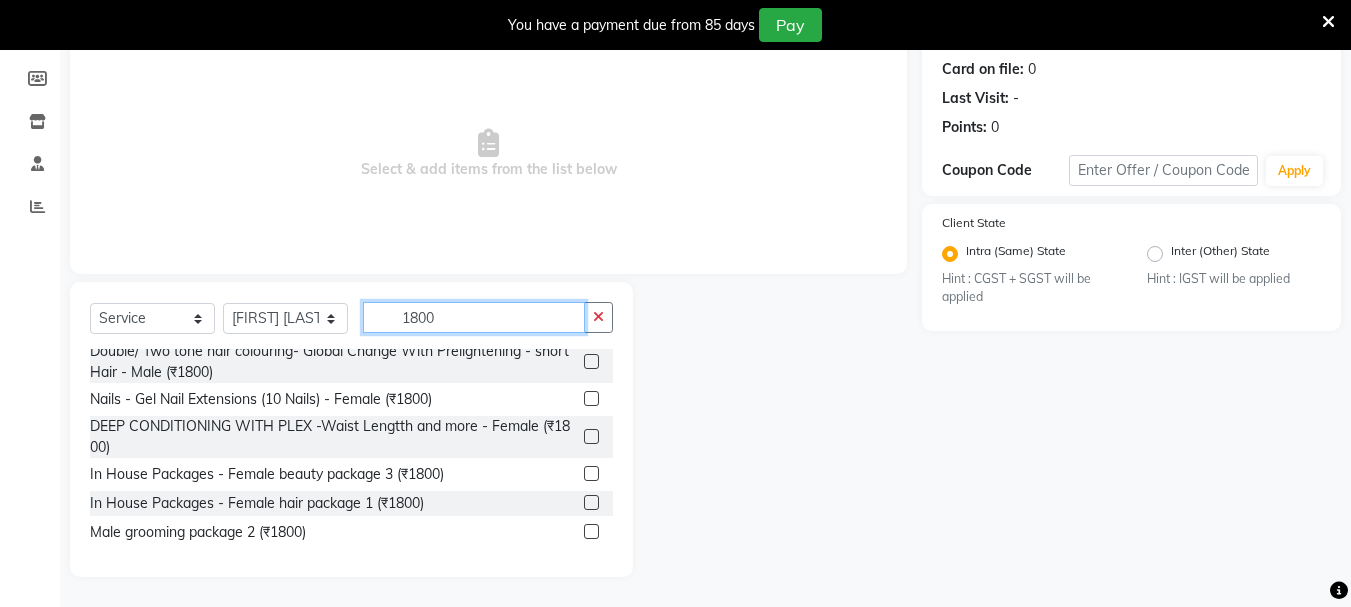 type on "1800" 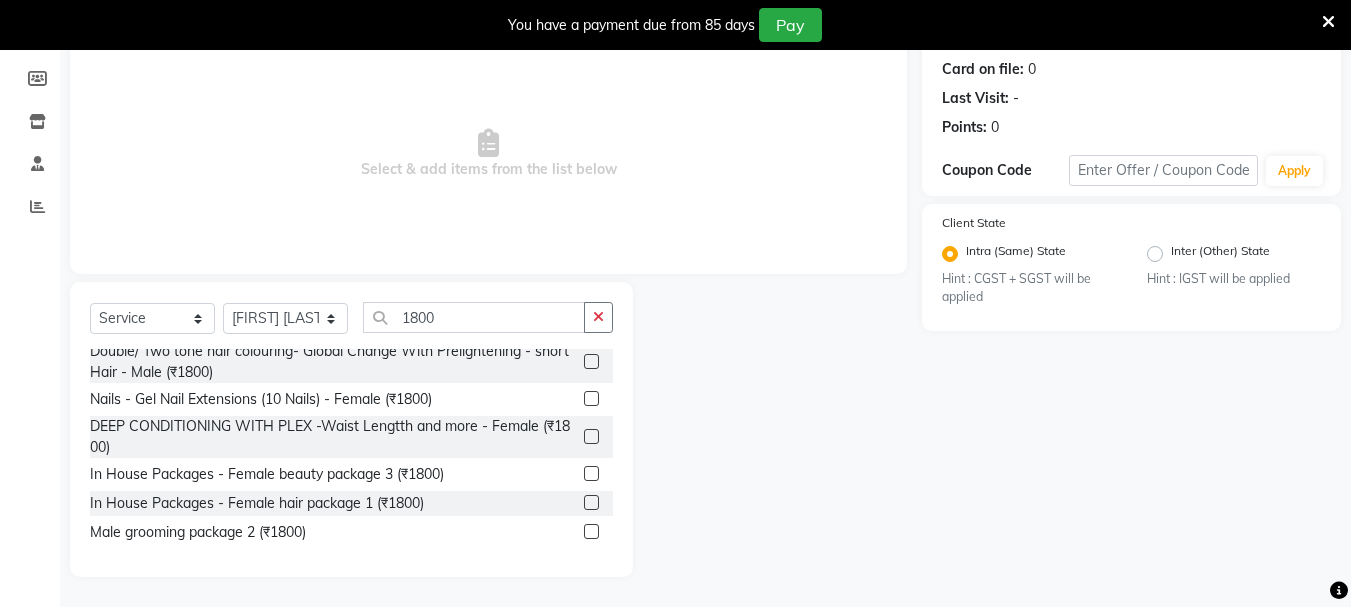 click 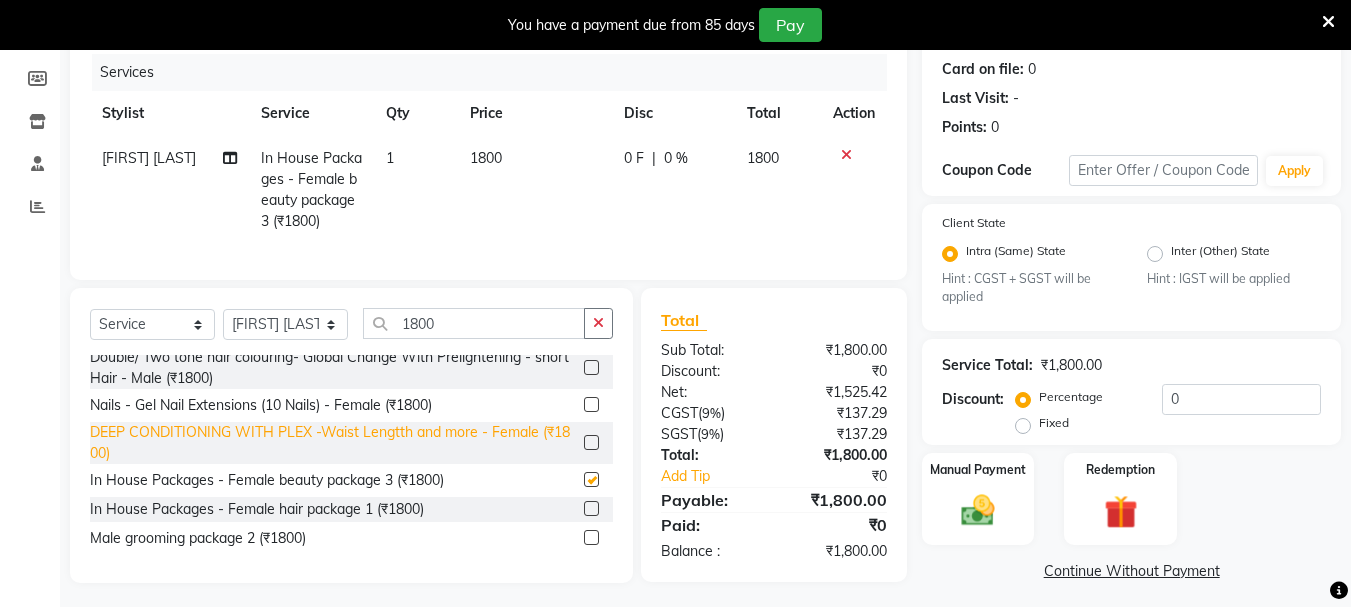 checkbox on "false" 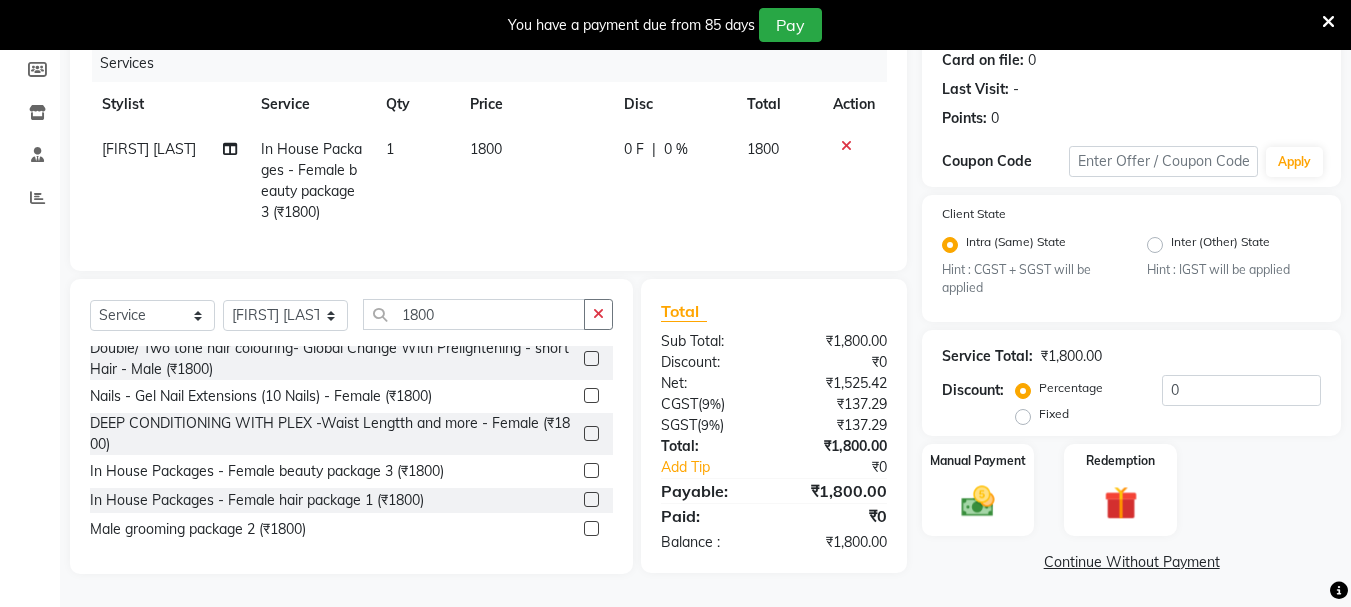 scroll, scrollTop: 265, scrollLeft: 0, axis: vertical 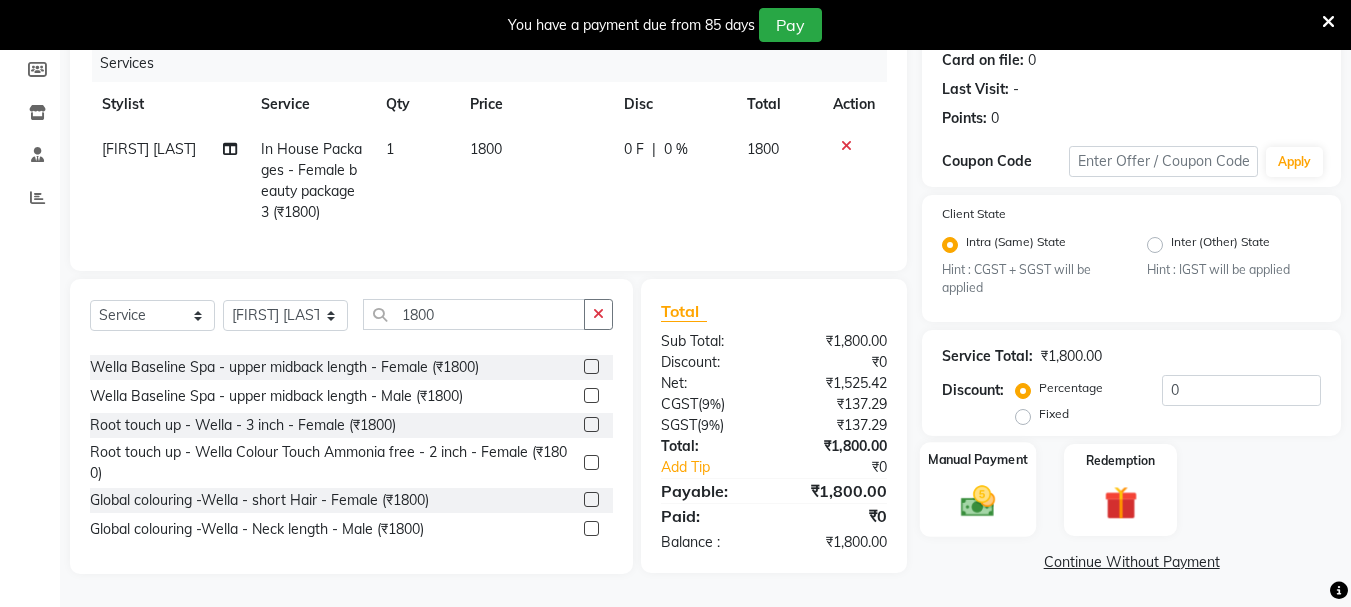 click 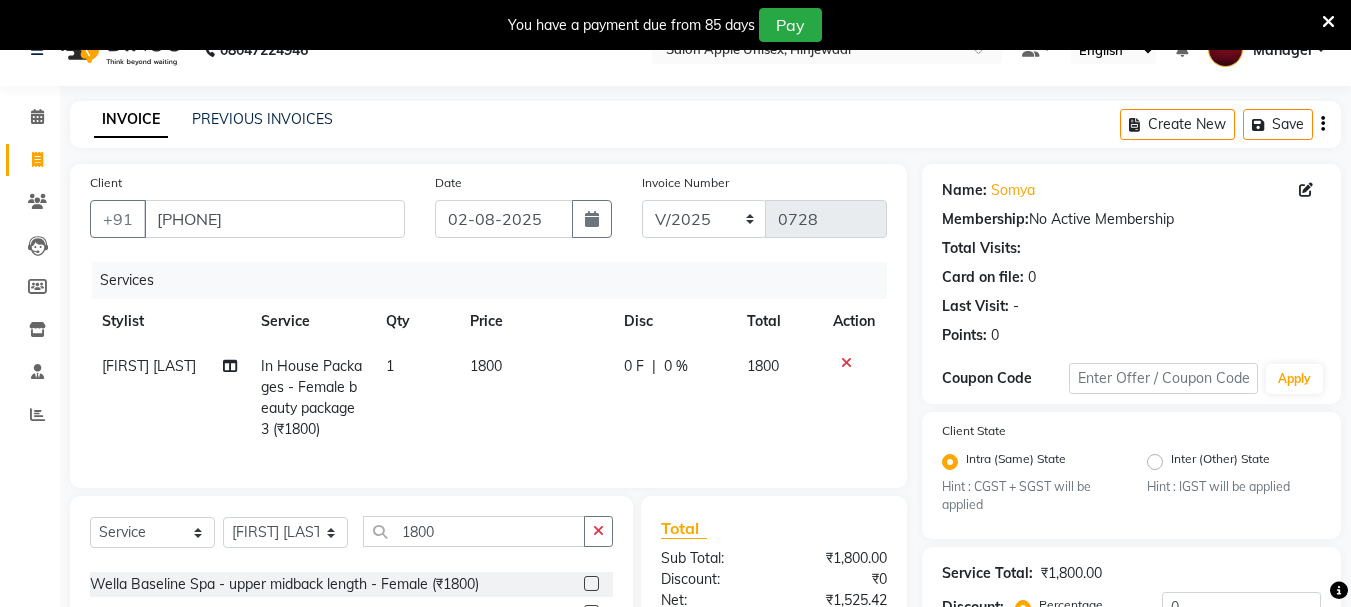 scroll, scrollTop: 0, scrollLeft: 0, axis: both 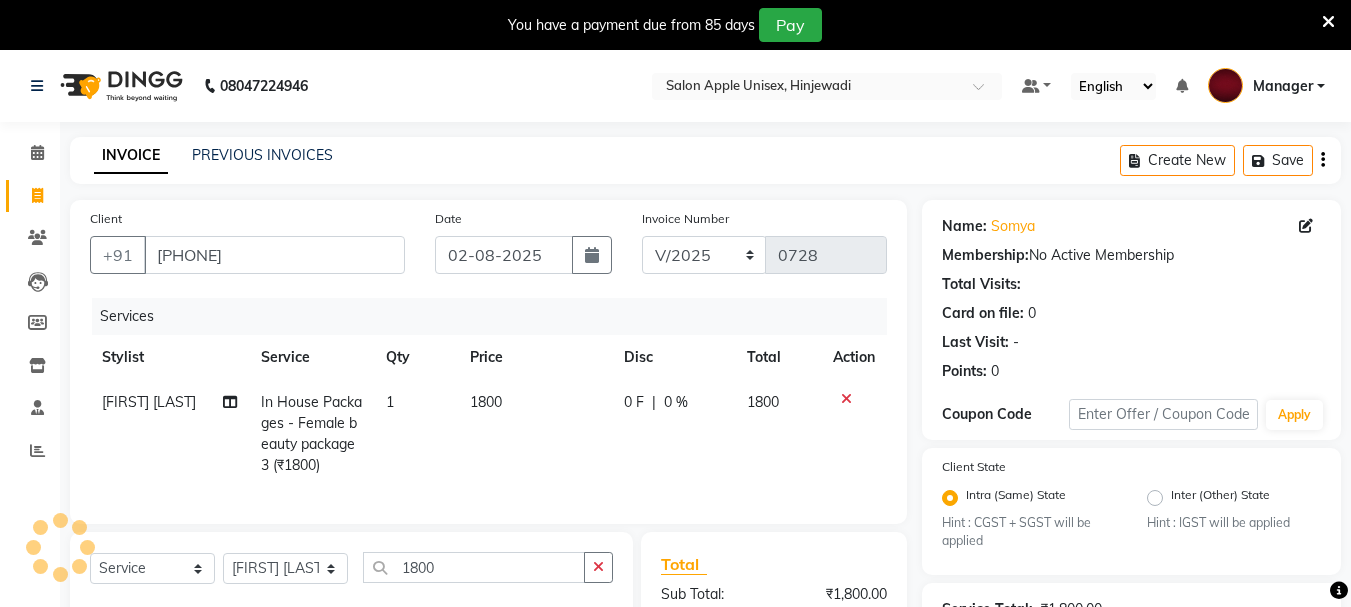 click 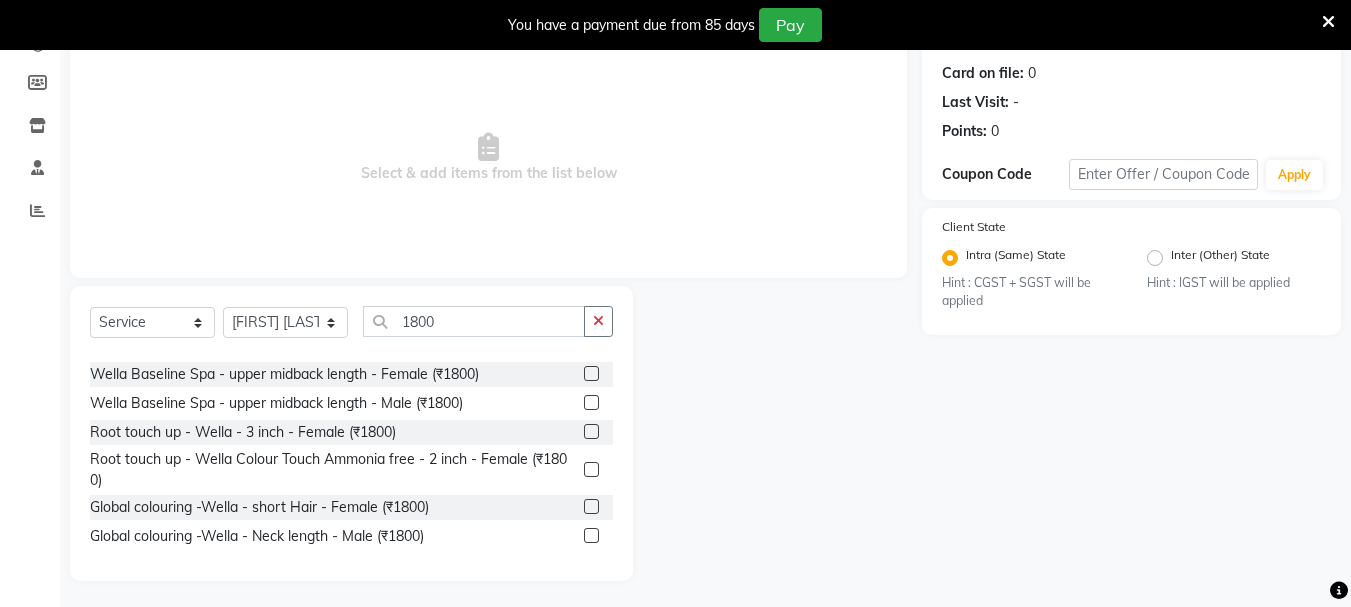 scroll, scrollTop: 244, scrollLeft: 0, axis: vertical 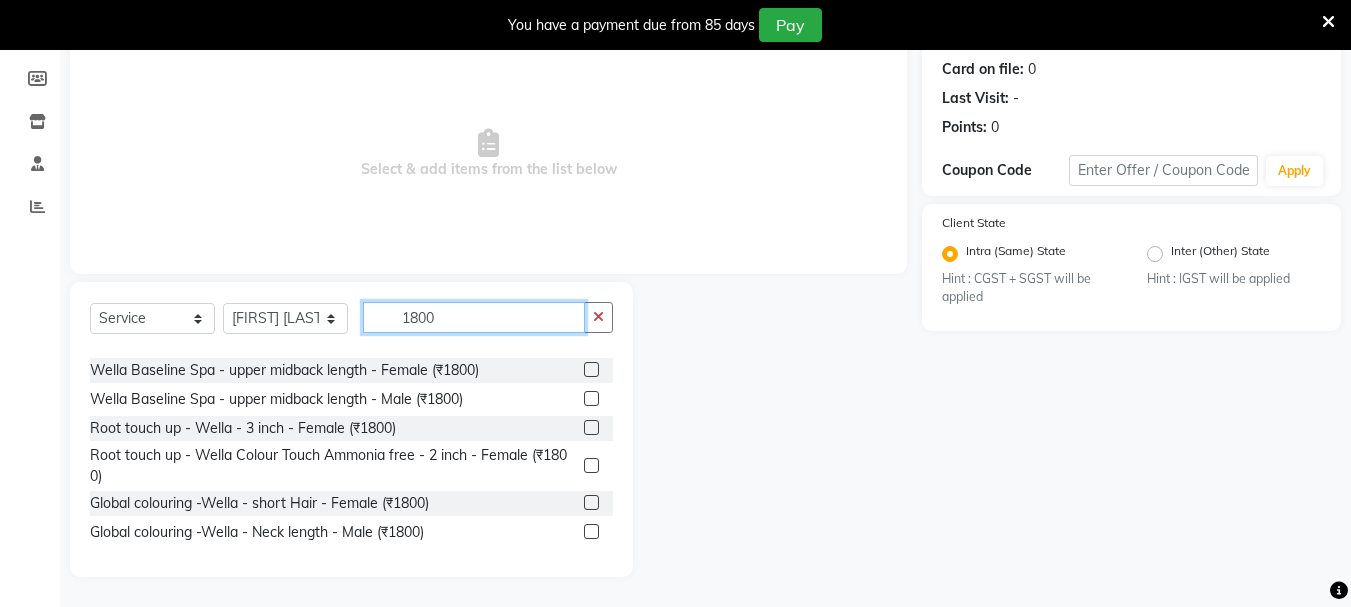 click on "1800" 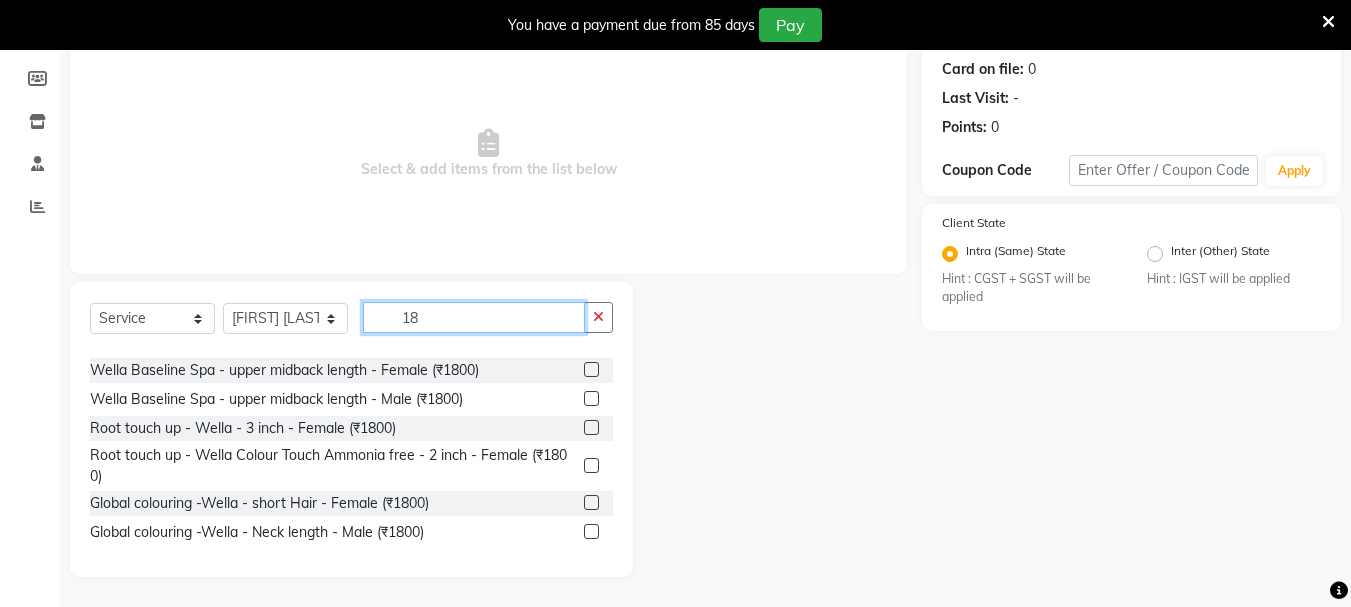 type on "1" 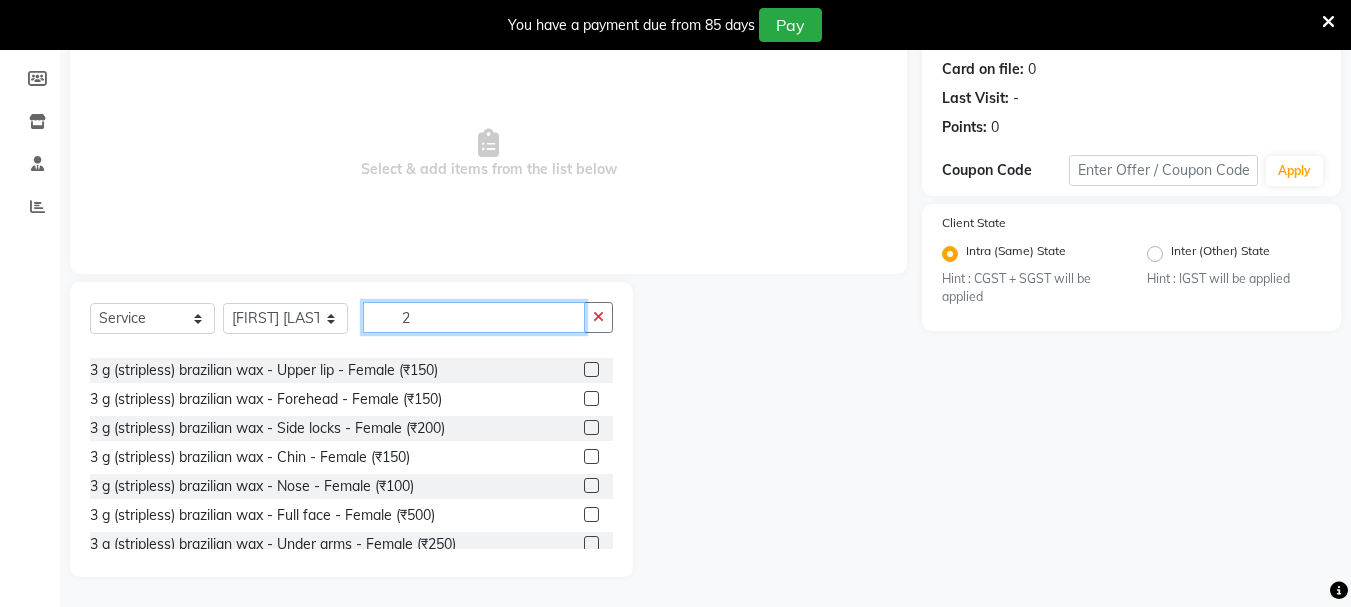 scroll, scrollTop: 687, scrollLeft: 0, axis: vertical 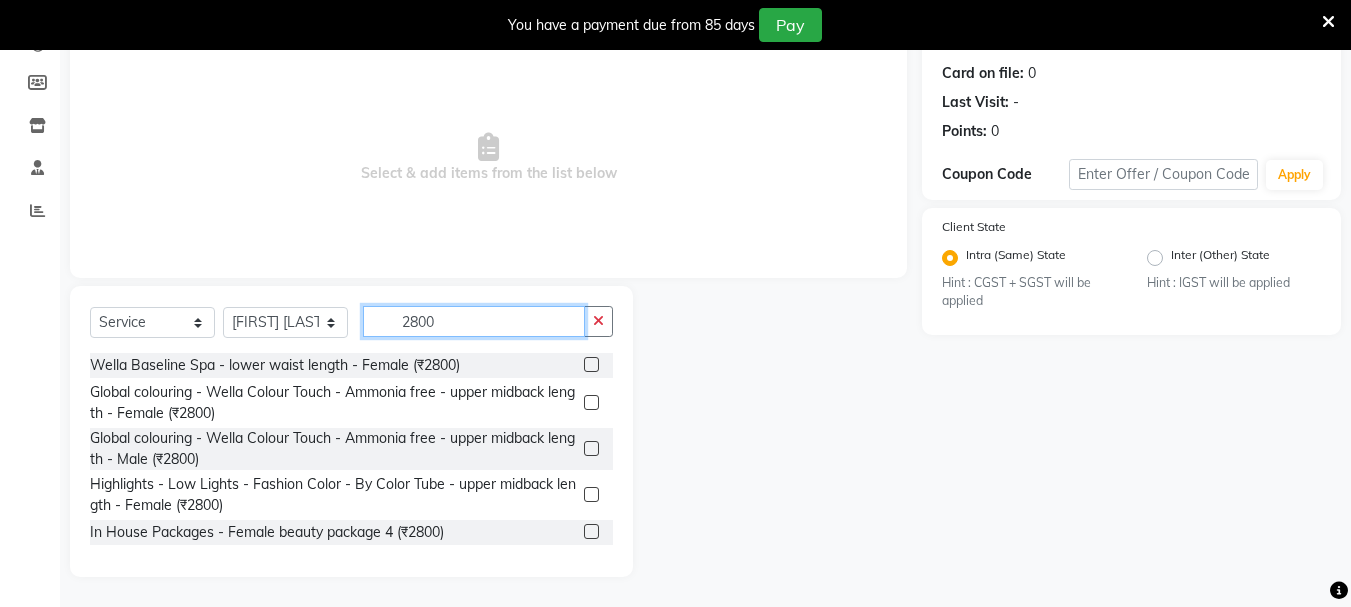 type on "2800" 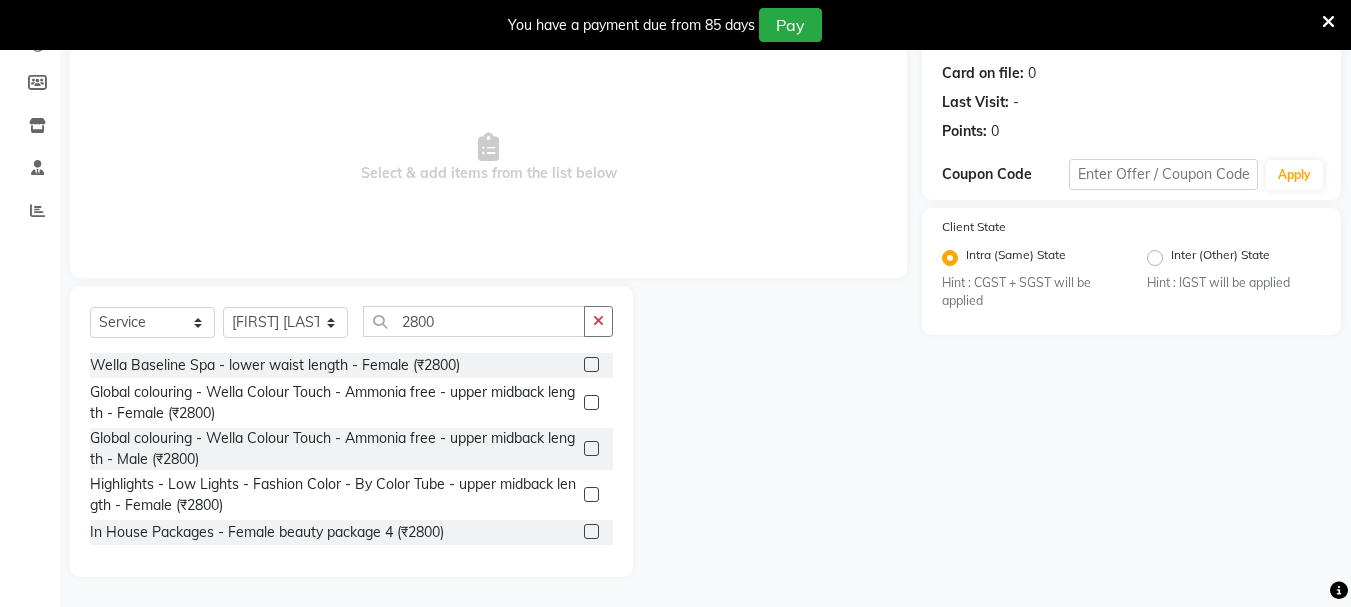 click 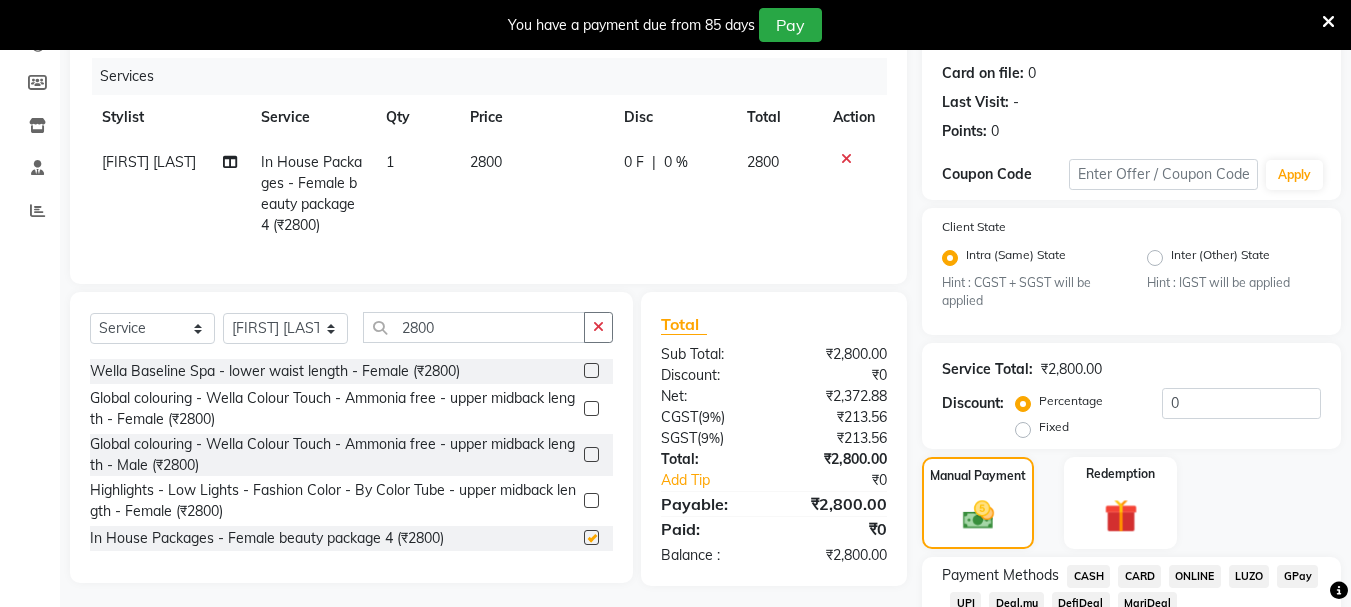 checkbox on "false" 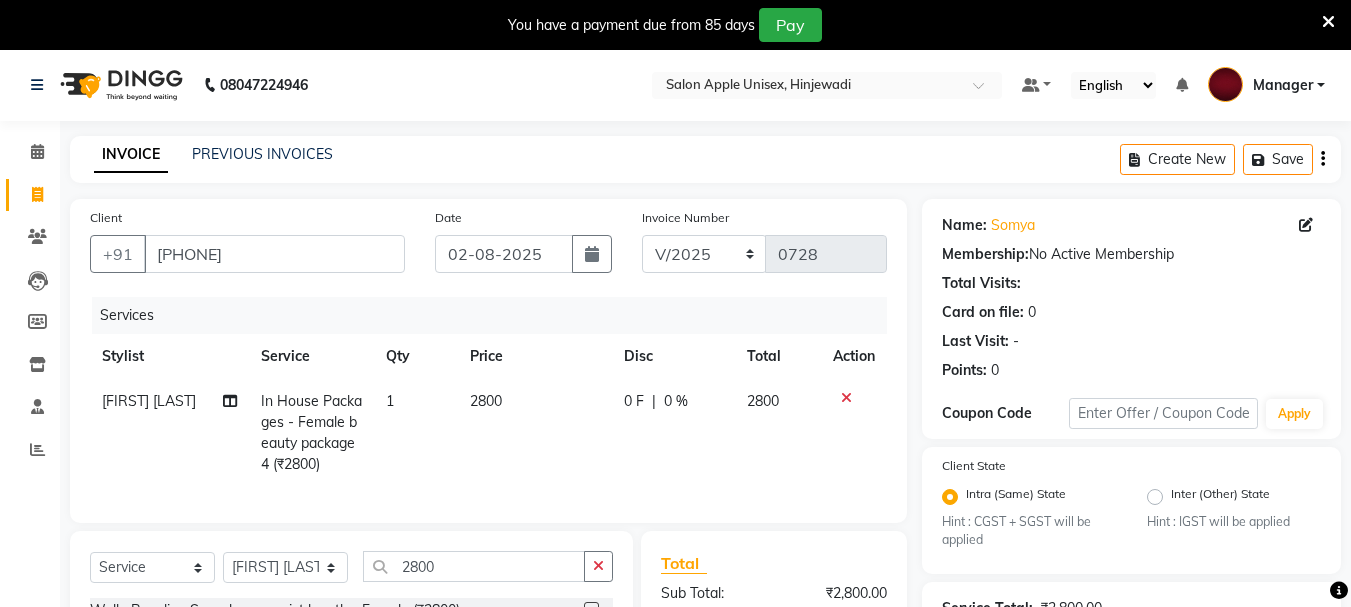 scroll, scrollTop: 0, scrollLeft: 0, axis: both 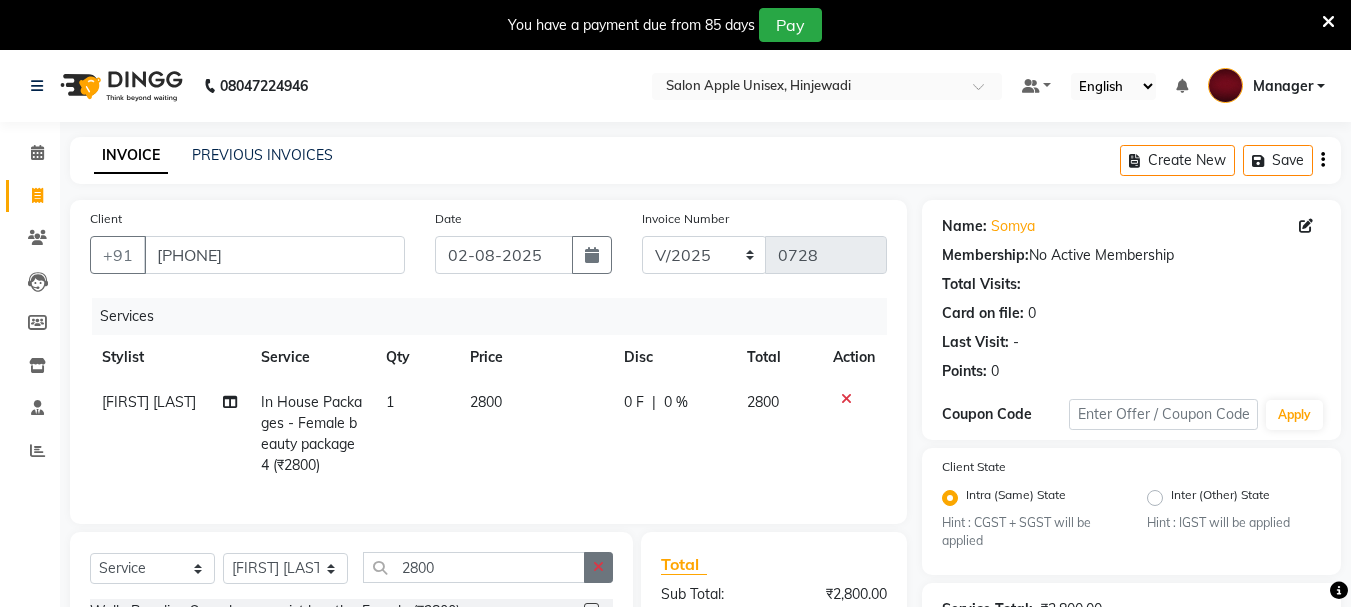 click 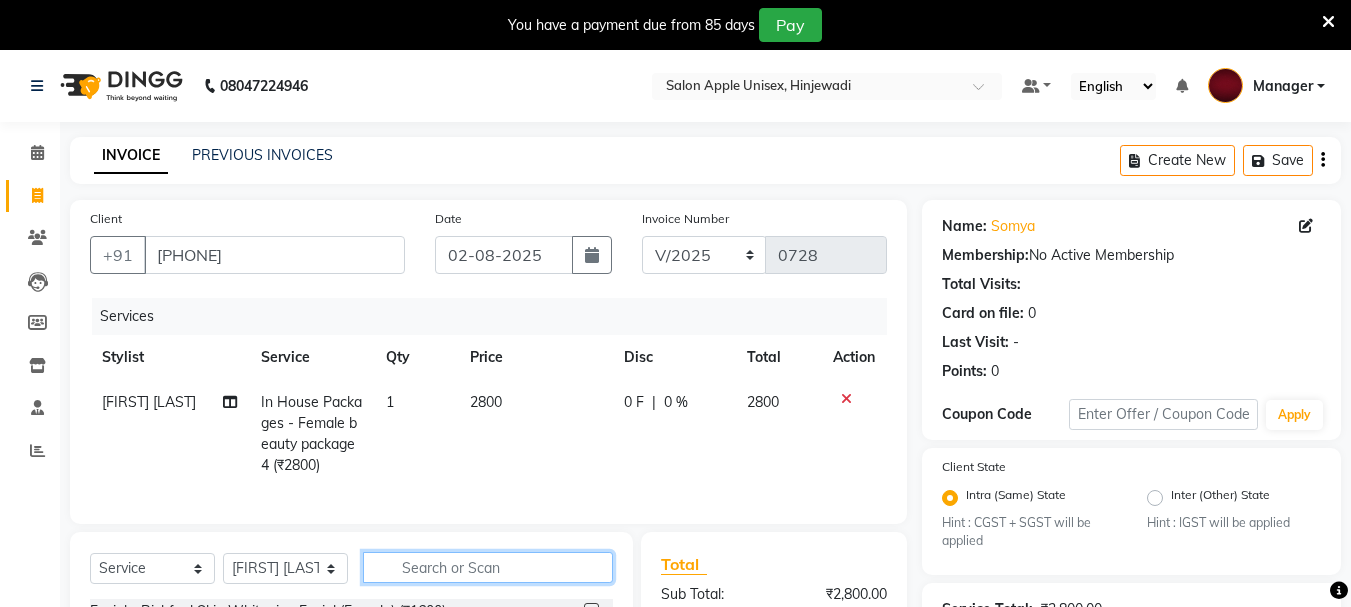 click 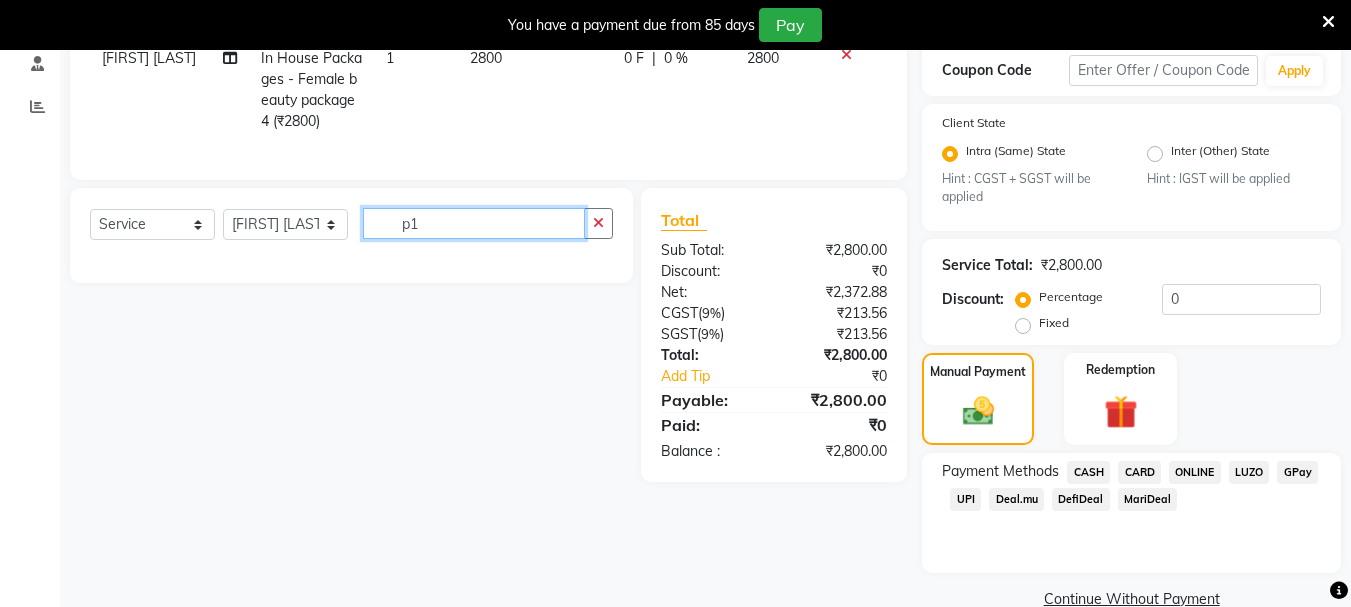 scroll, scrollTop: 381, scrollLeft: 0, axis: vertical 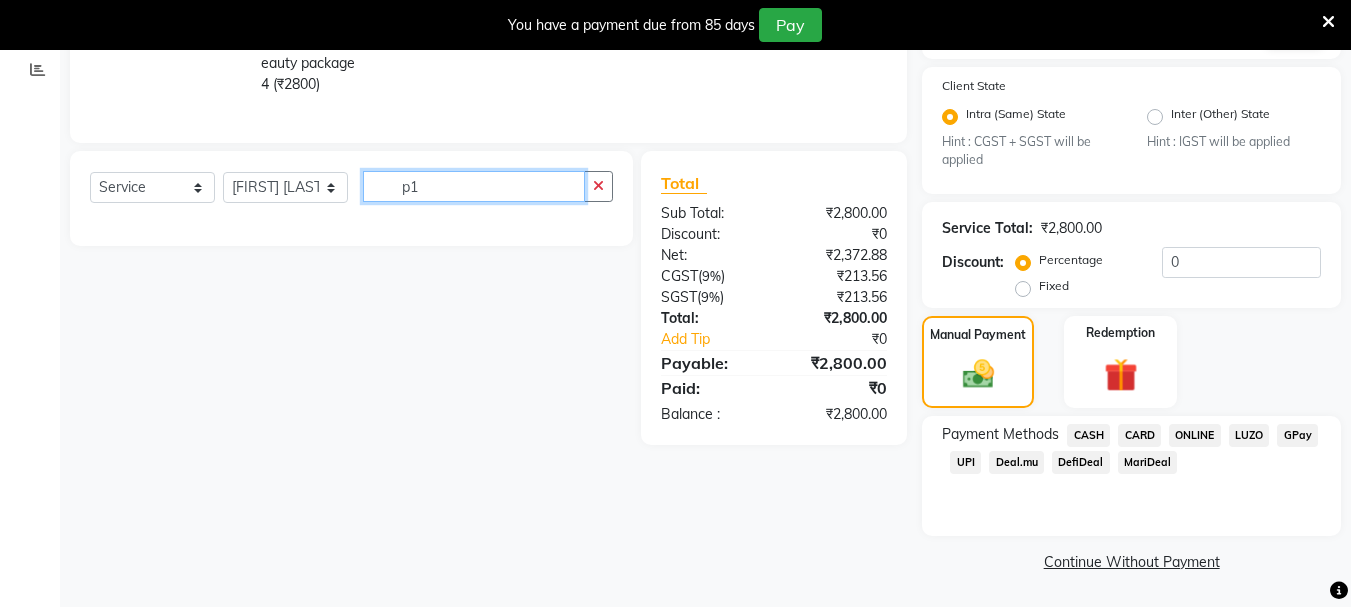 click on "p1" 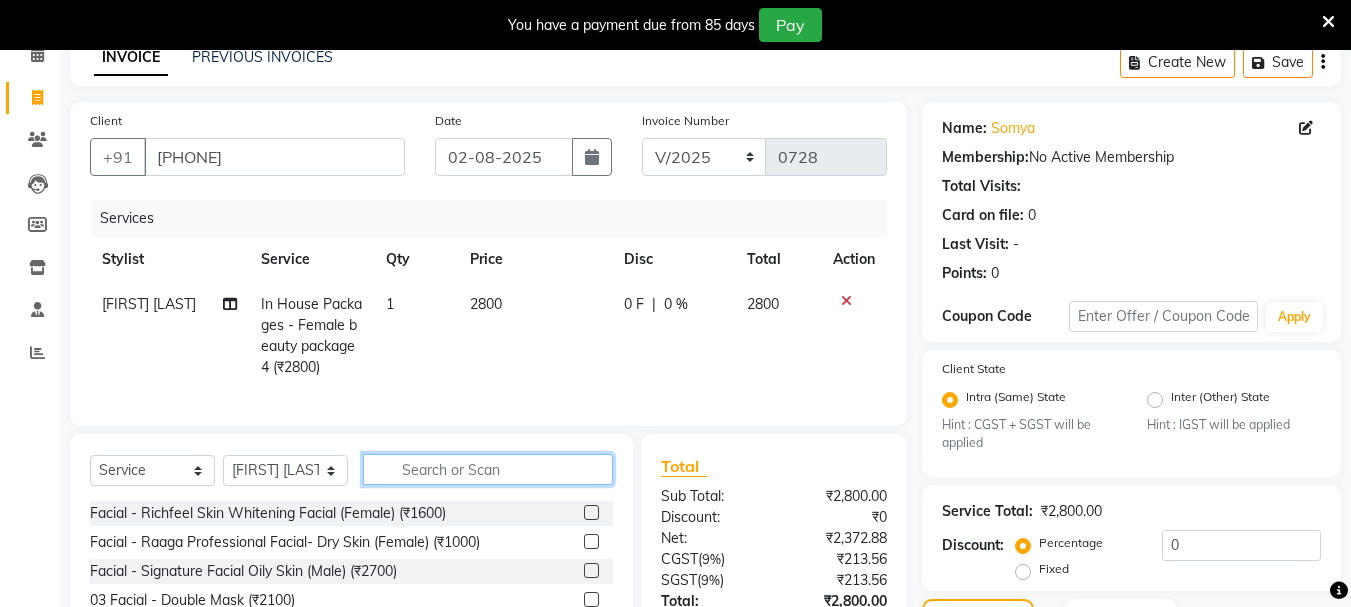 scroll, scrollTop: 81, scrollLeft: 0, axis: vertical 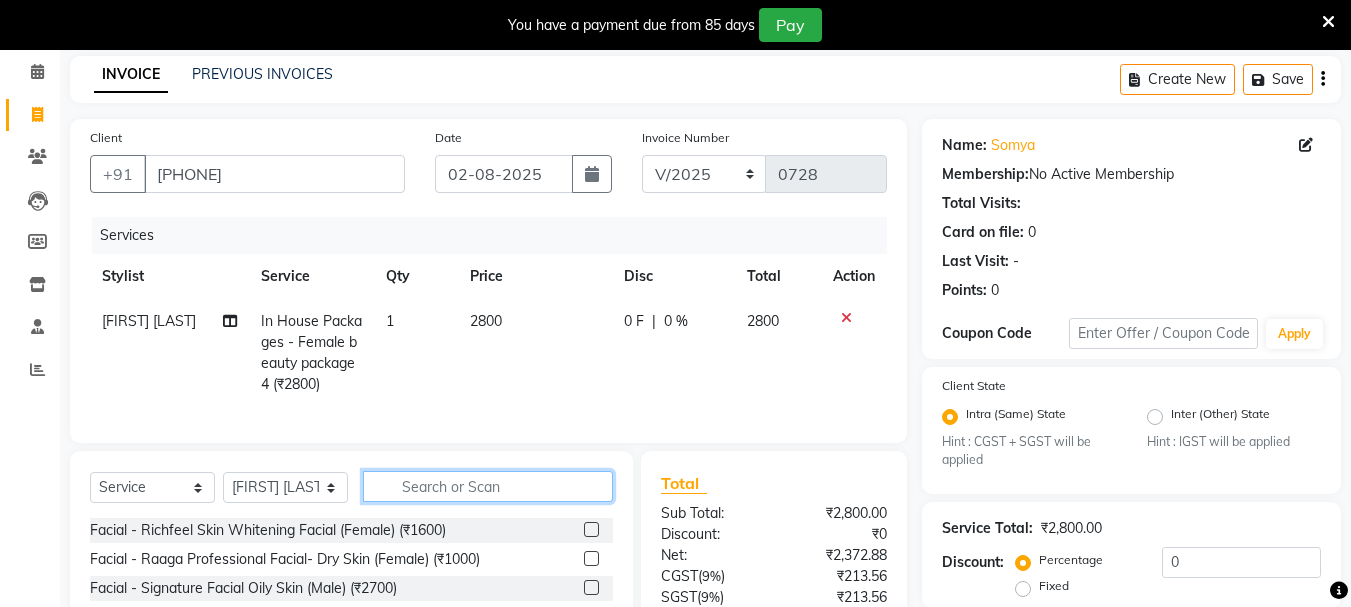 drag, startPoint x: 570, startPoint y: 503, endPoint x: 634, endPoint y: 481, distance: 67.6757 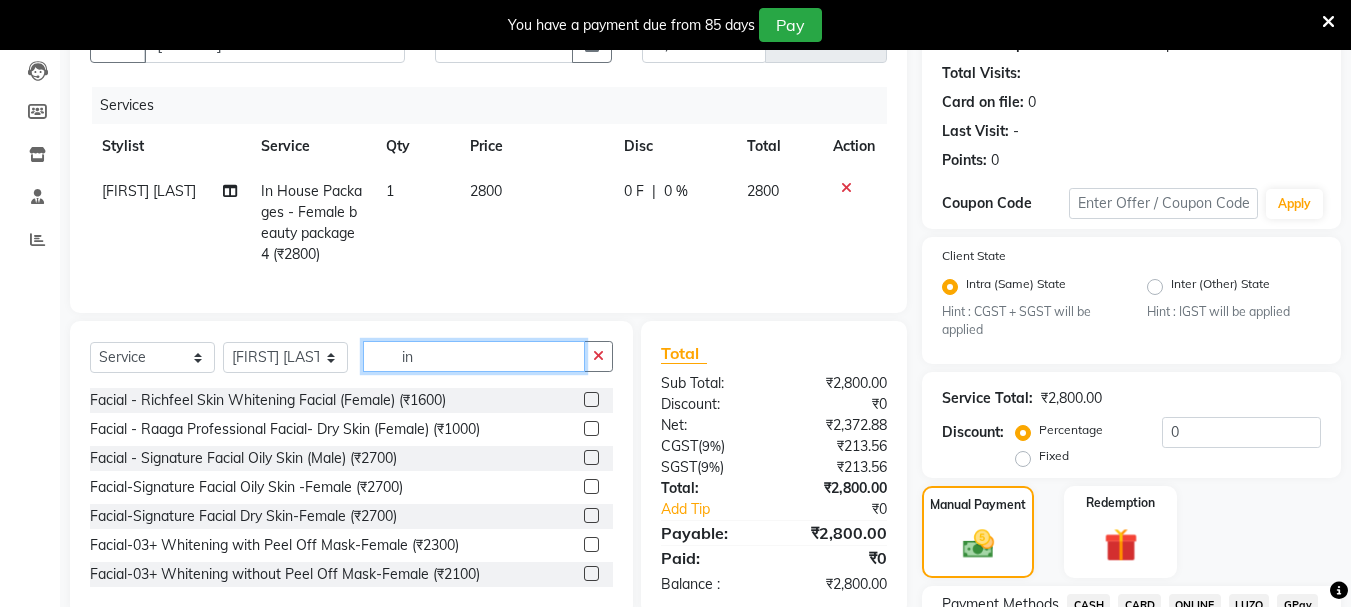 scroll, scrollTop: 381, scrollLeft: 0, axis: vertical 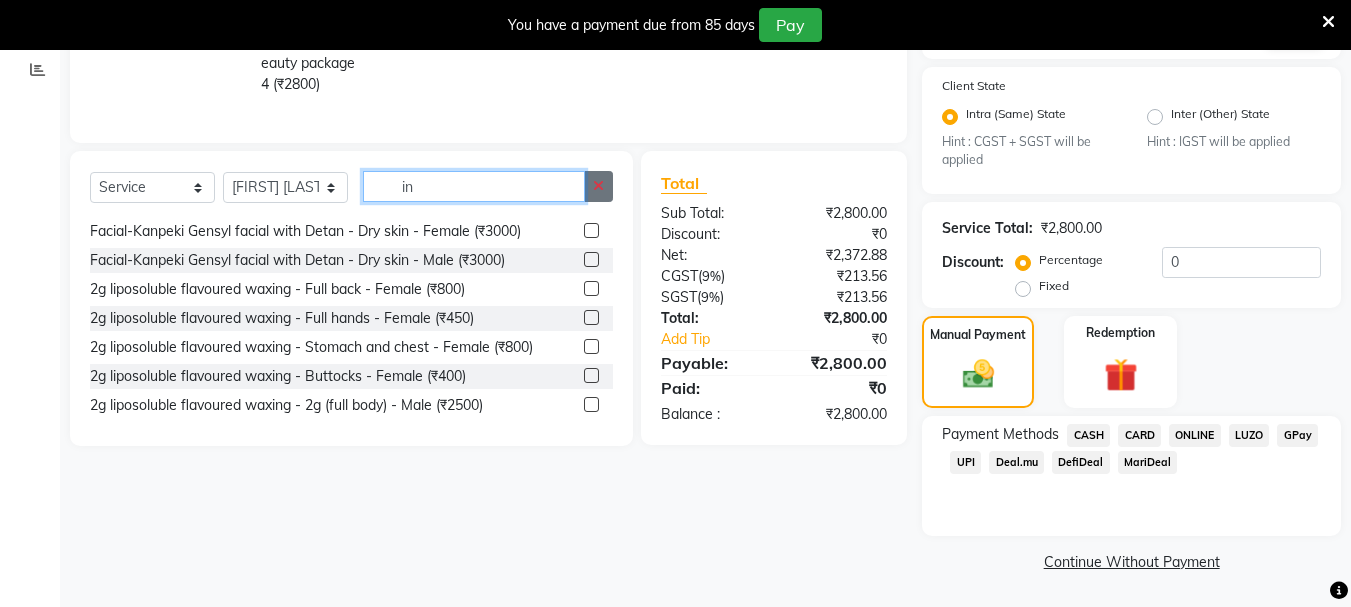 type on "in" 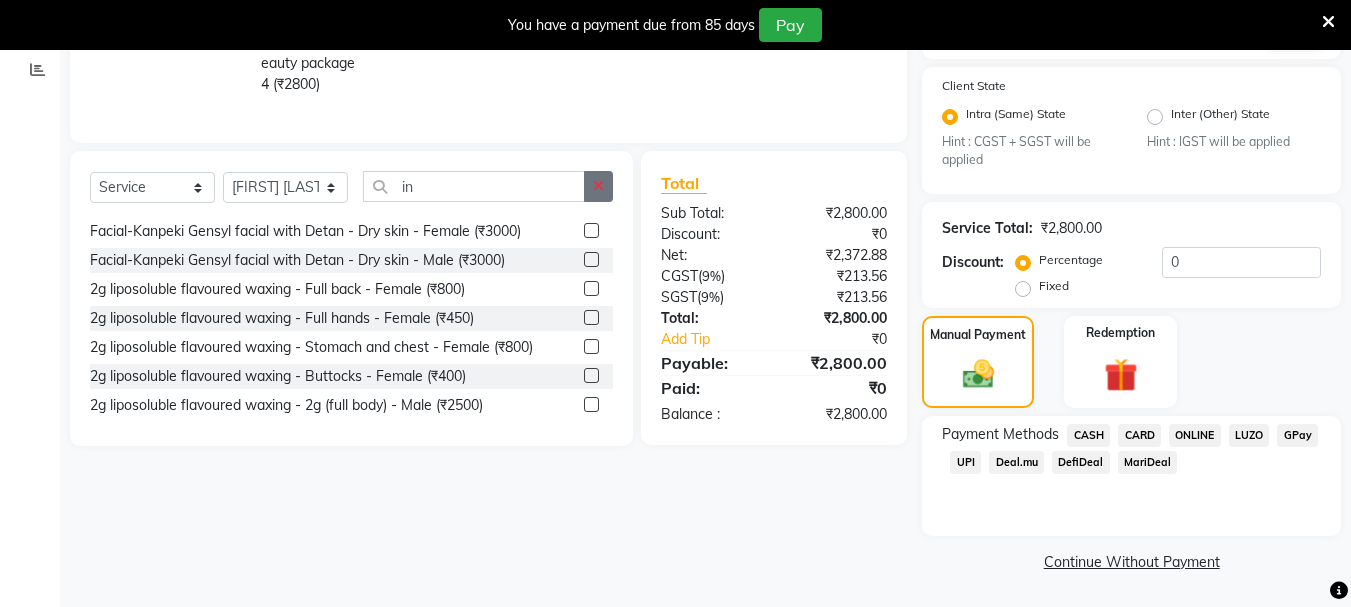 click 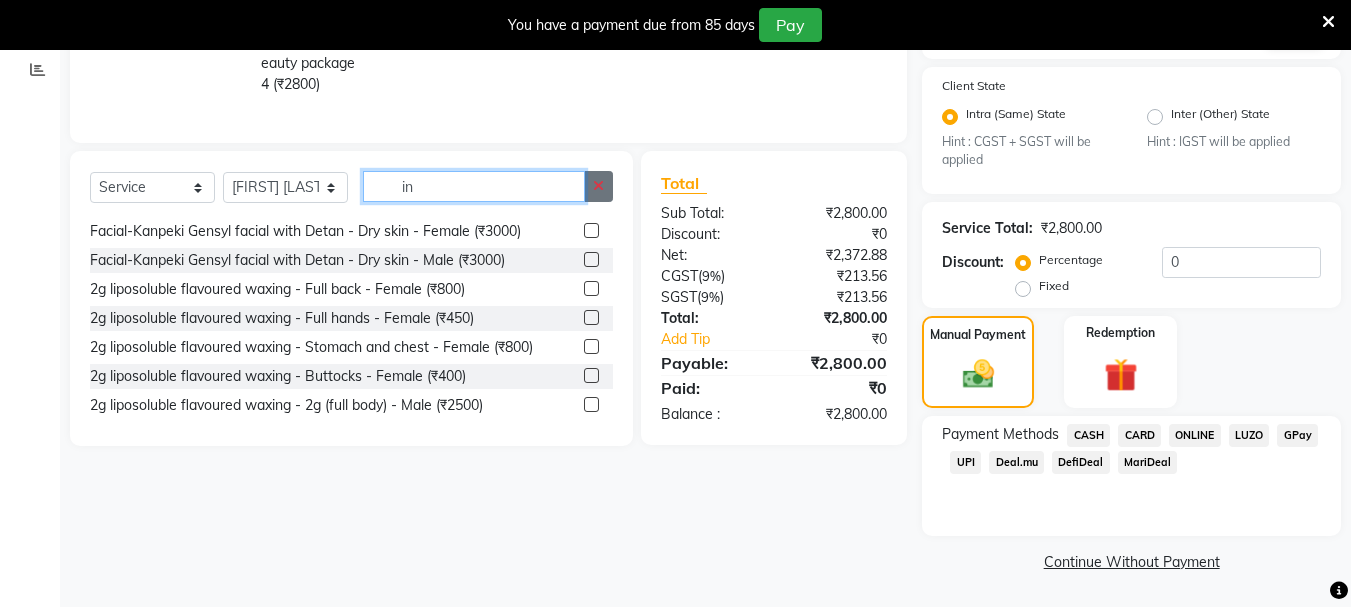 type 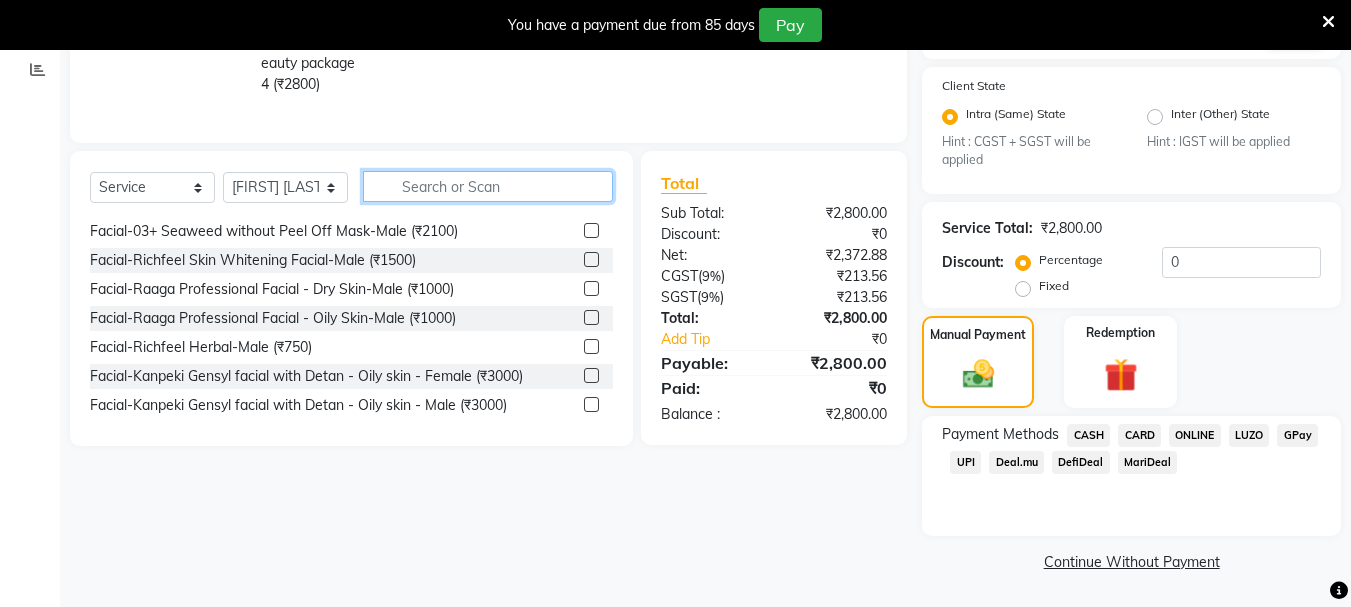 scroll, scrollTop: 753, scrollLeft: 0, axis: vertical 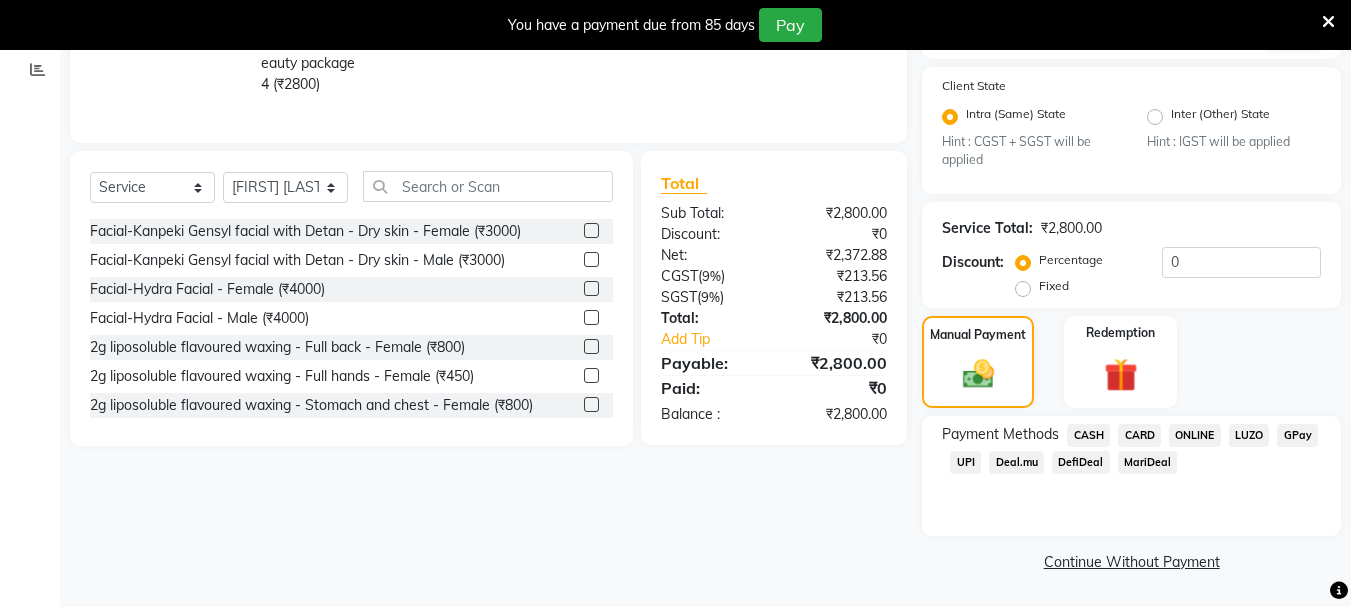 click on "UPI" 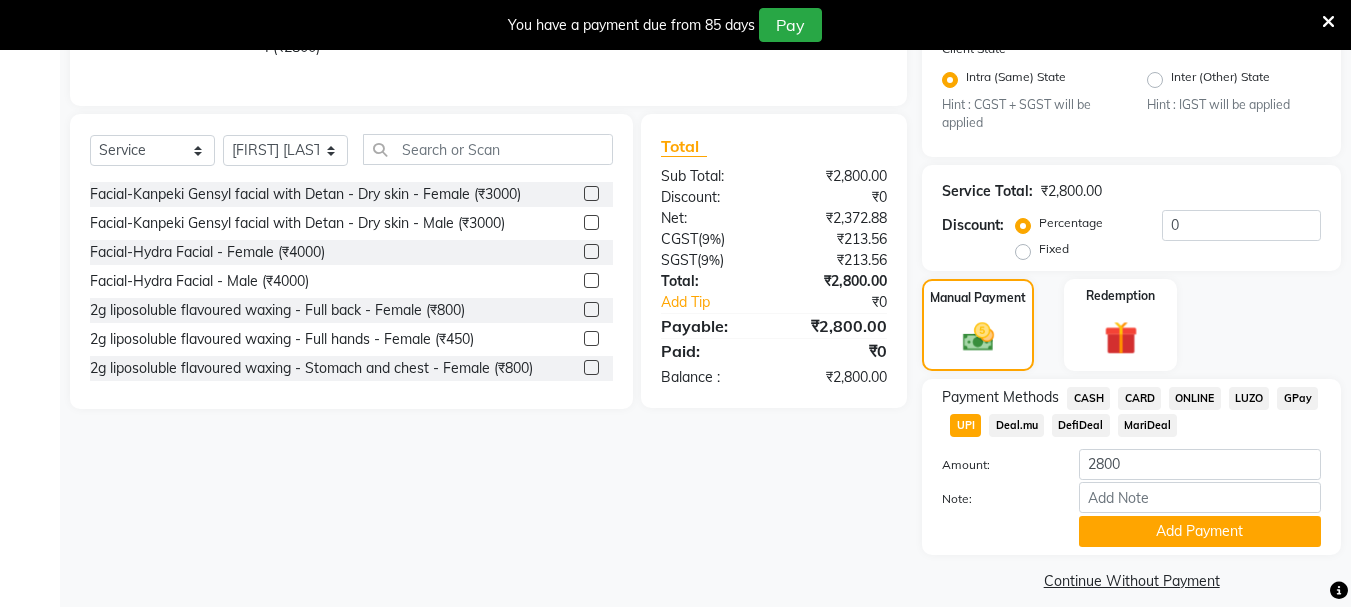 scroll, scrollTop: 437, scrollLeft: 0, axis: vertical 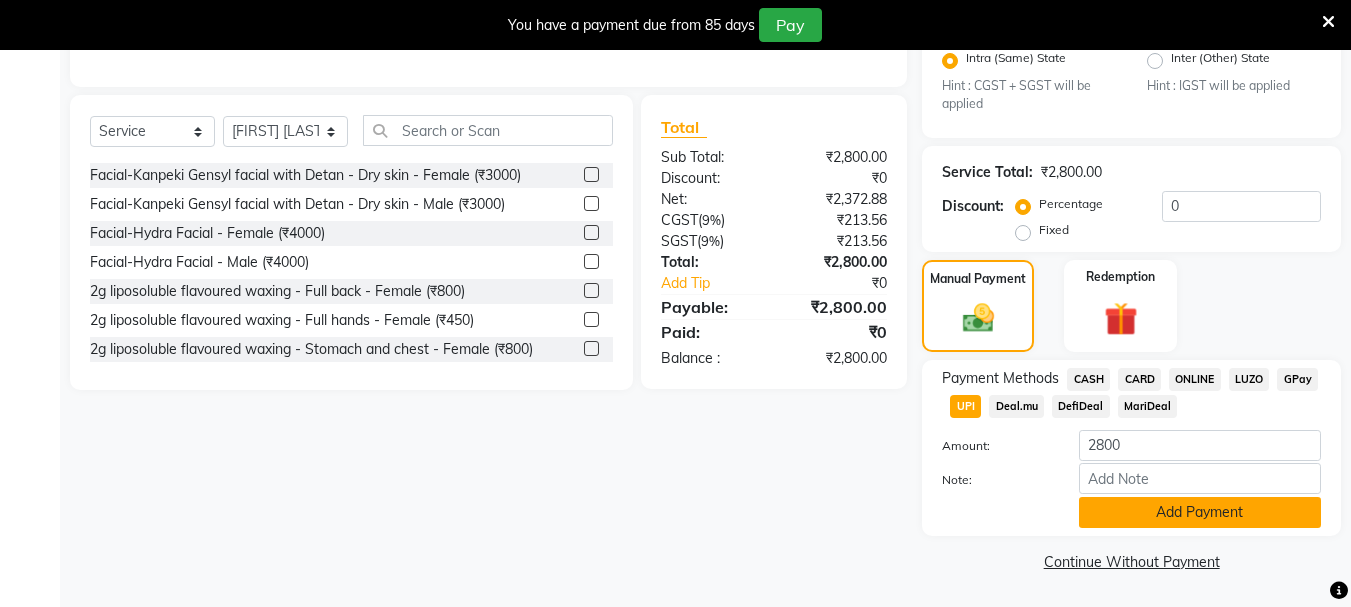 click on "Add Payment" 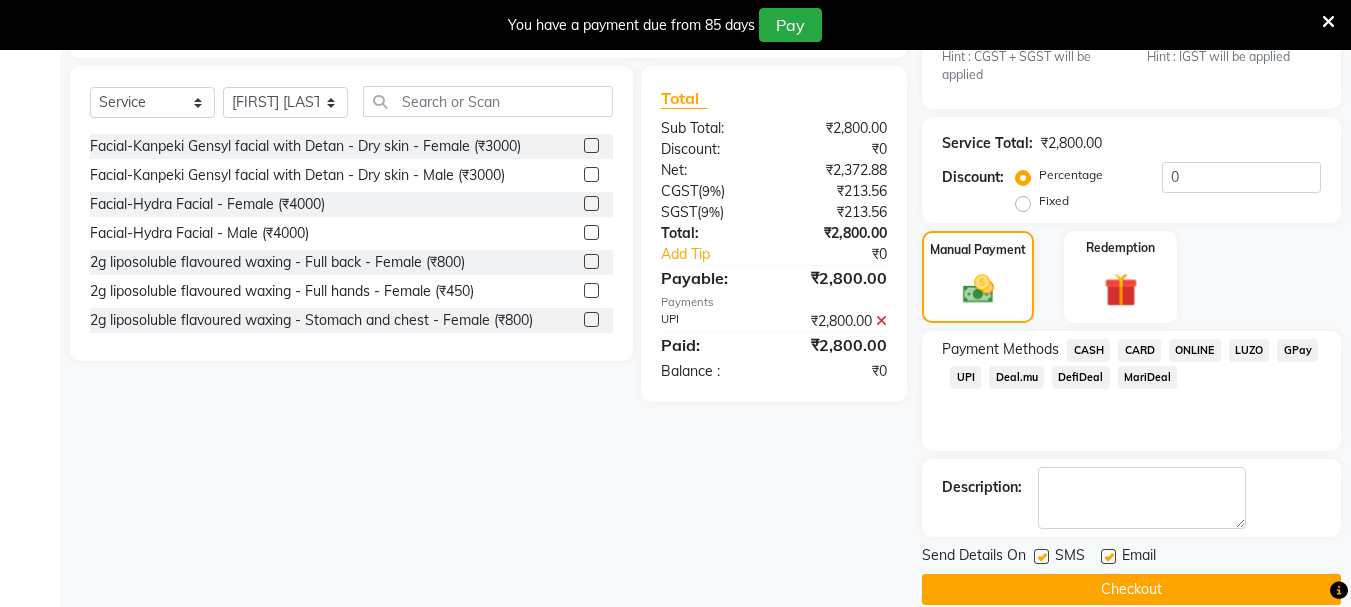 scroll, scrollTop: 494, scrollLeft: 0, axis: vertical 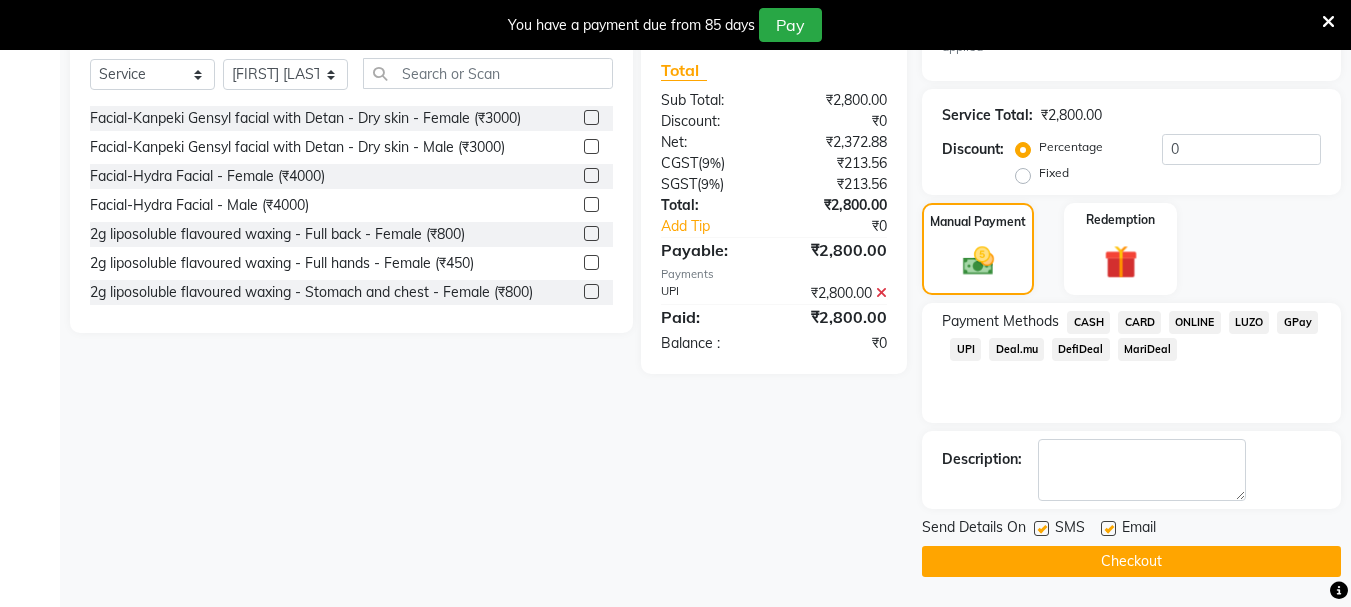 click 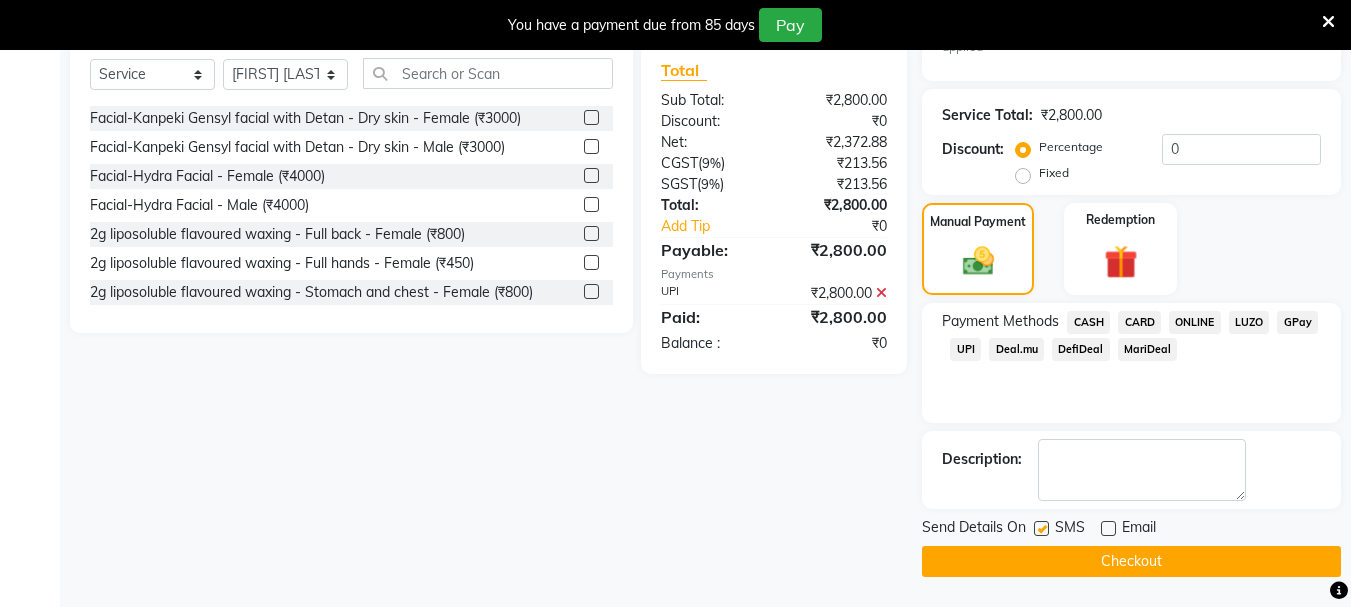 click 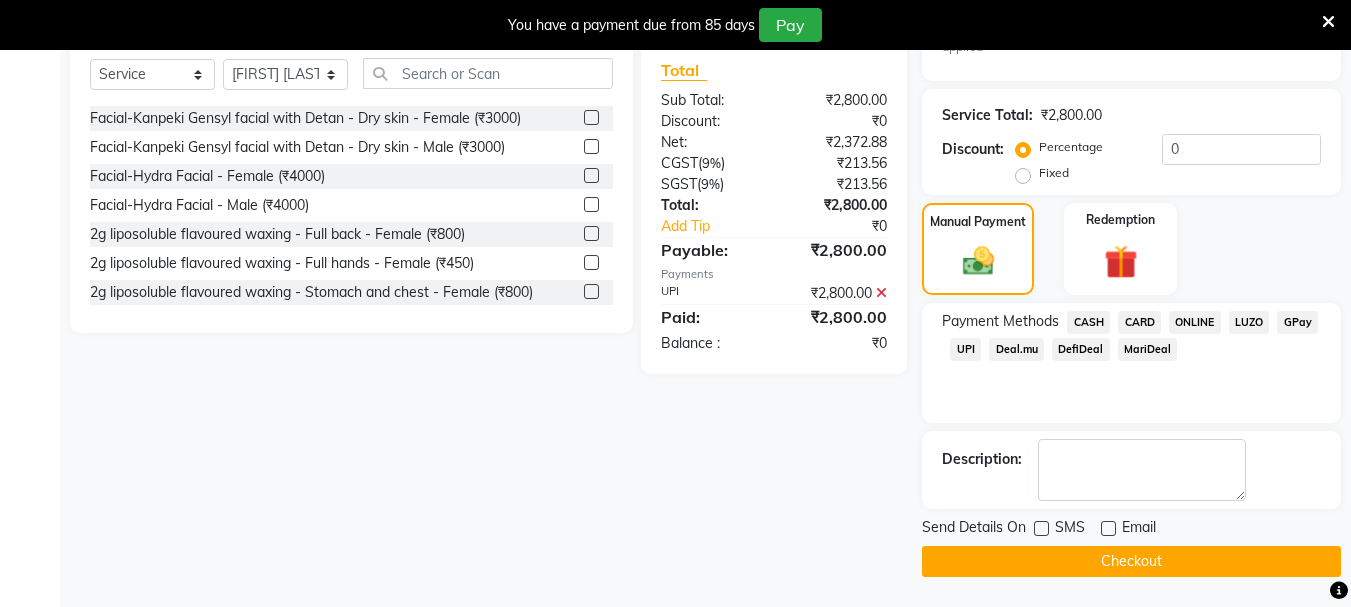 click on "Checkout" 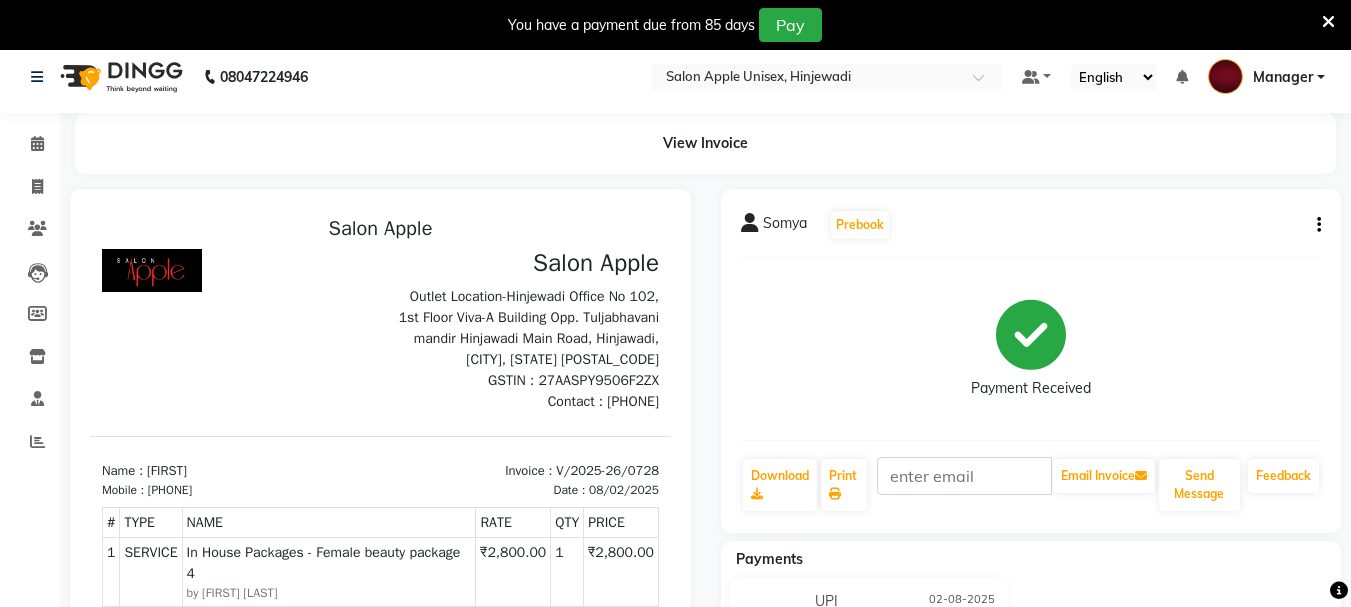 scroll, scrollTop: 0, scrollLeft: 0, axis: both 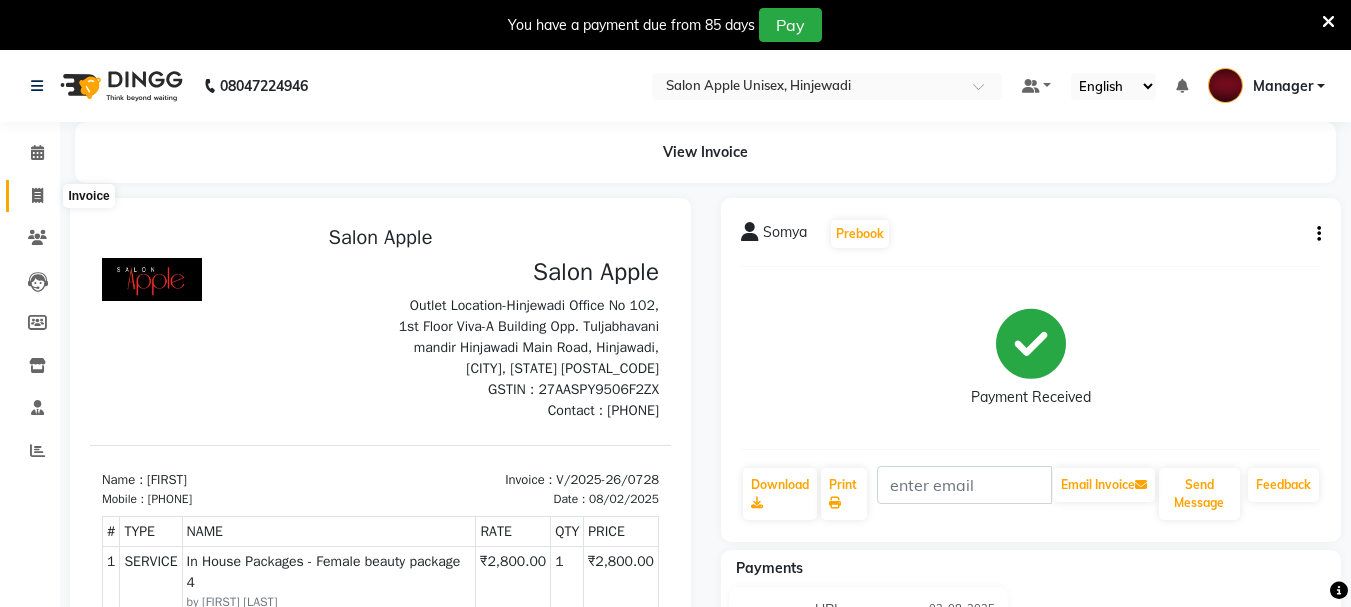 click 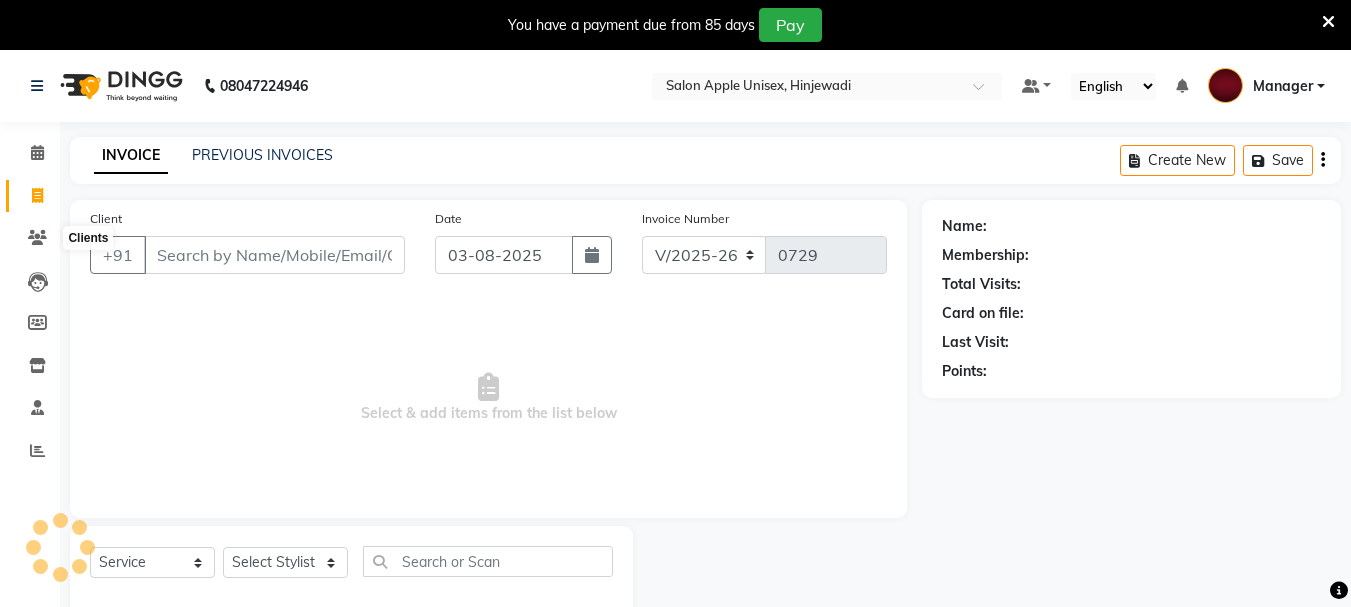 scroll, scrollTop: 50, scrollLeft: 0, axis: vertical 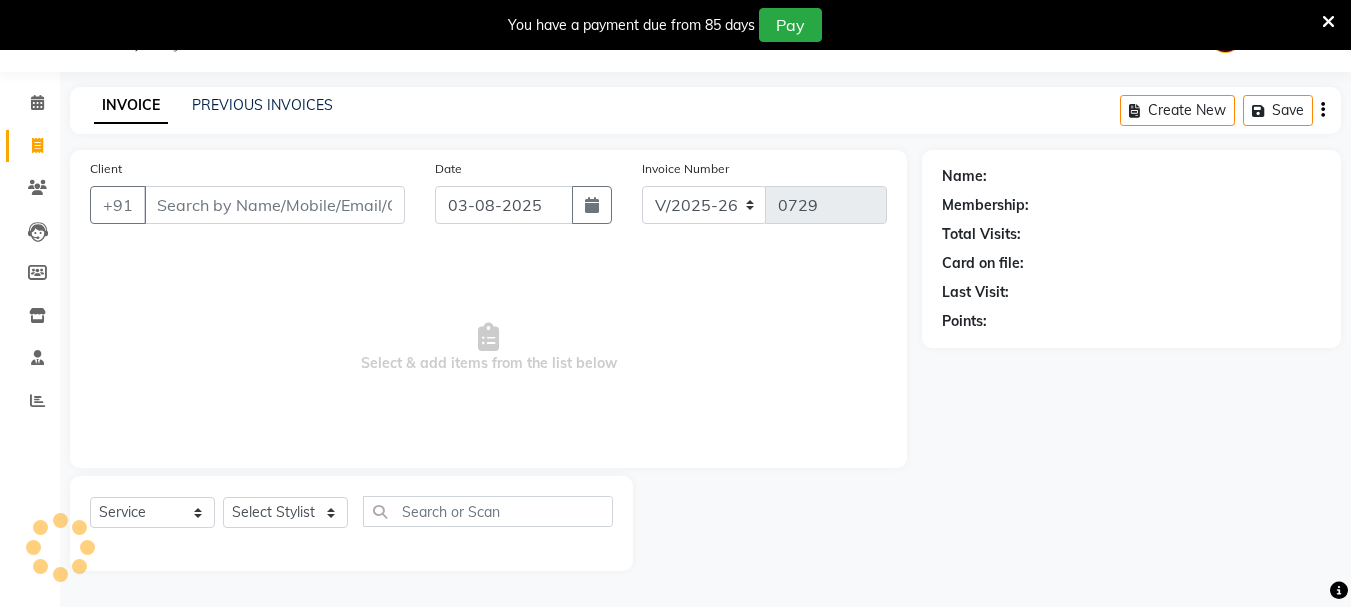 click on "Client" at bounding box center (274, 205) 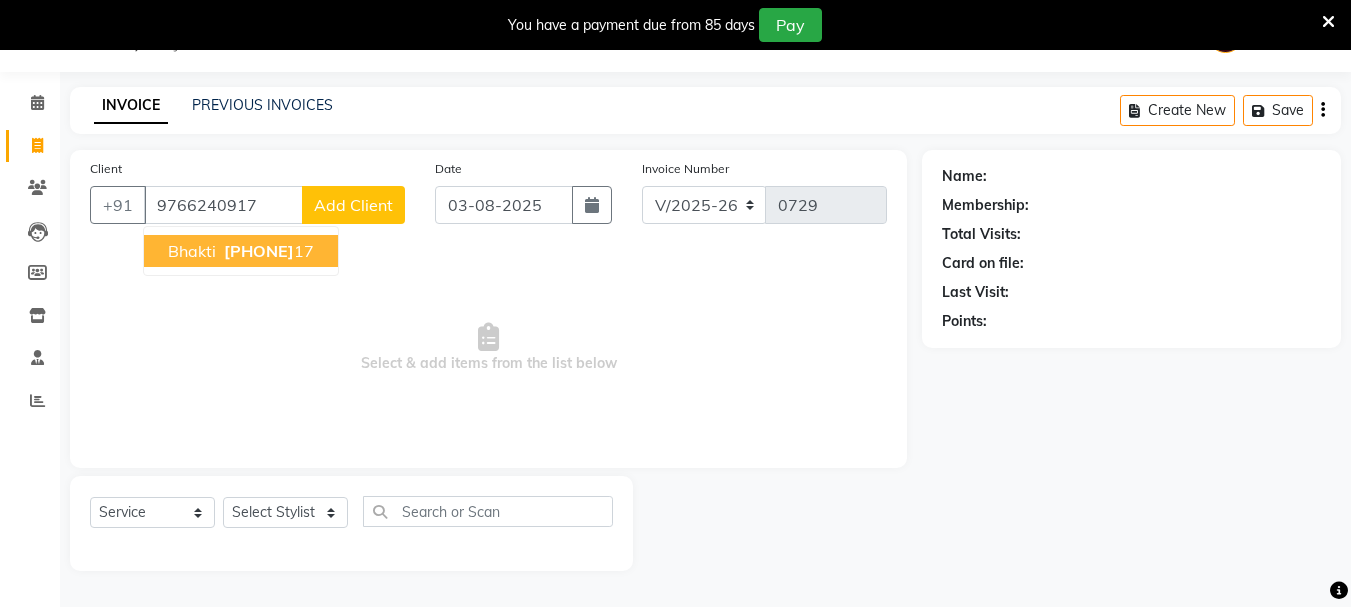 type on "9766240917" 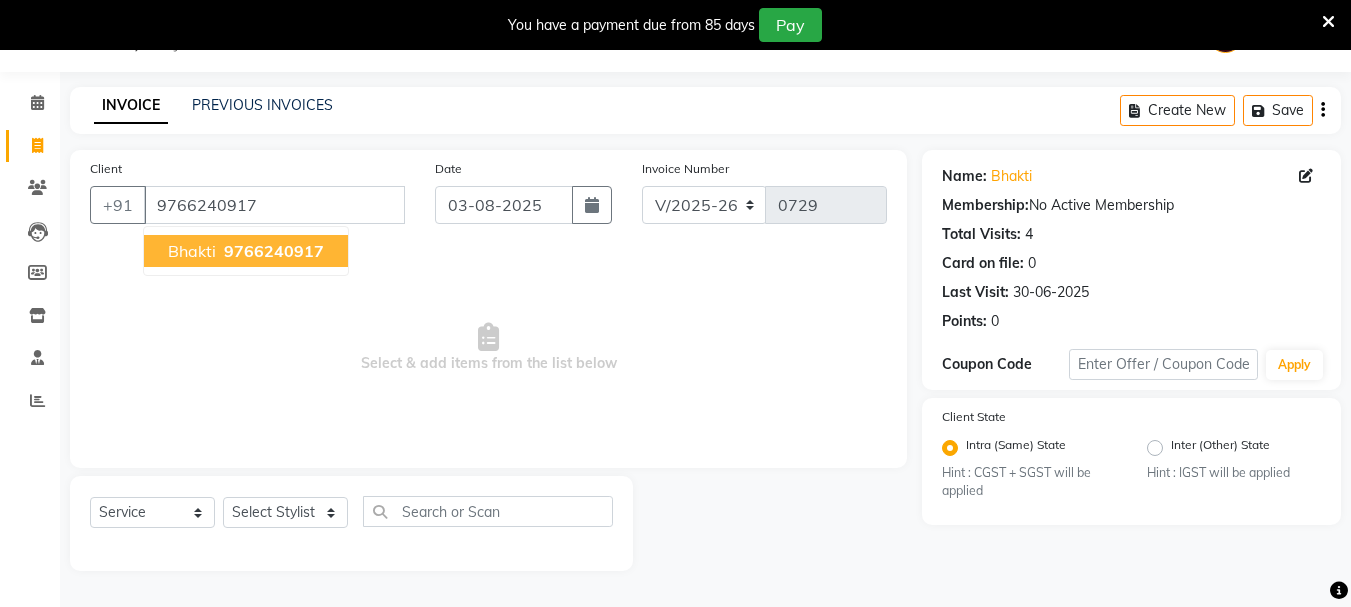 click on "9766240917" at bounding box center (274, 251) 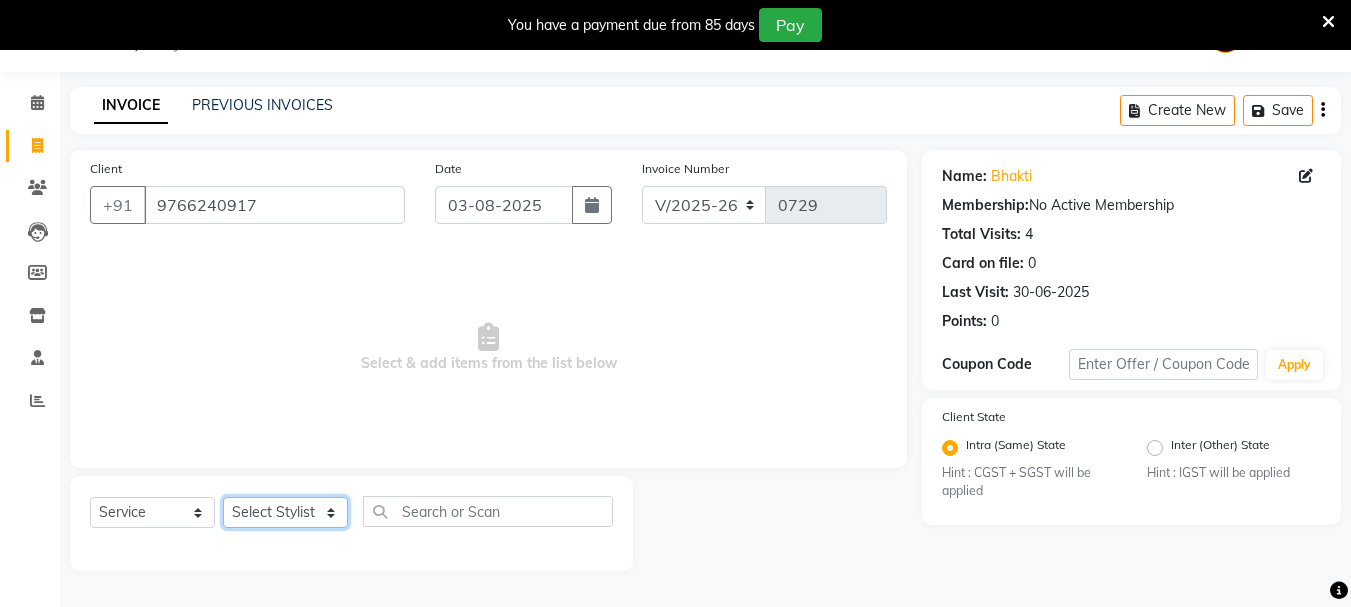 click on "Select Stylist [FIRST](Owner) Manager [FIRST] (Owner) [FIRST] [FIRST]  [FIRST] [FIRST]" 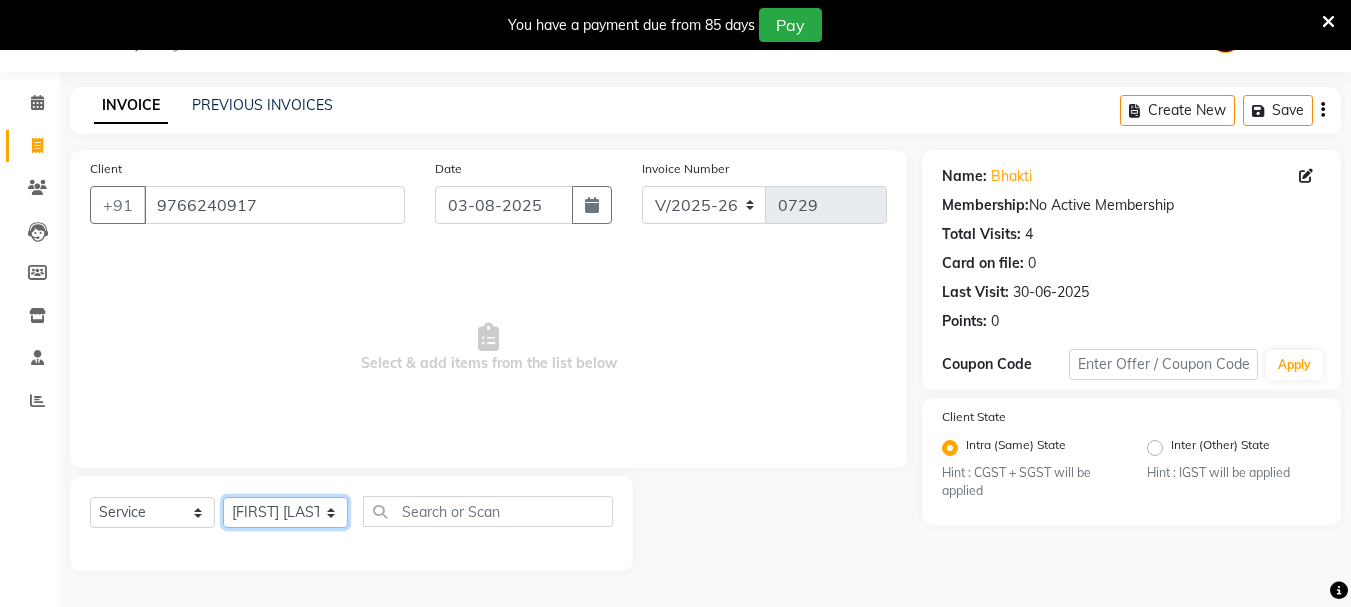 click on "Select Stylist [FIRST](Owner) Manager [FIRST] (Owner) [FIRST] [FIRST]  [FIRST] [FIRST]" 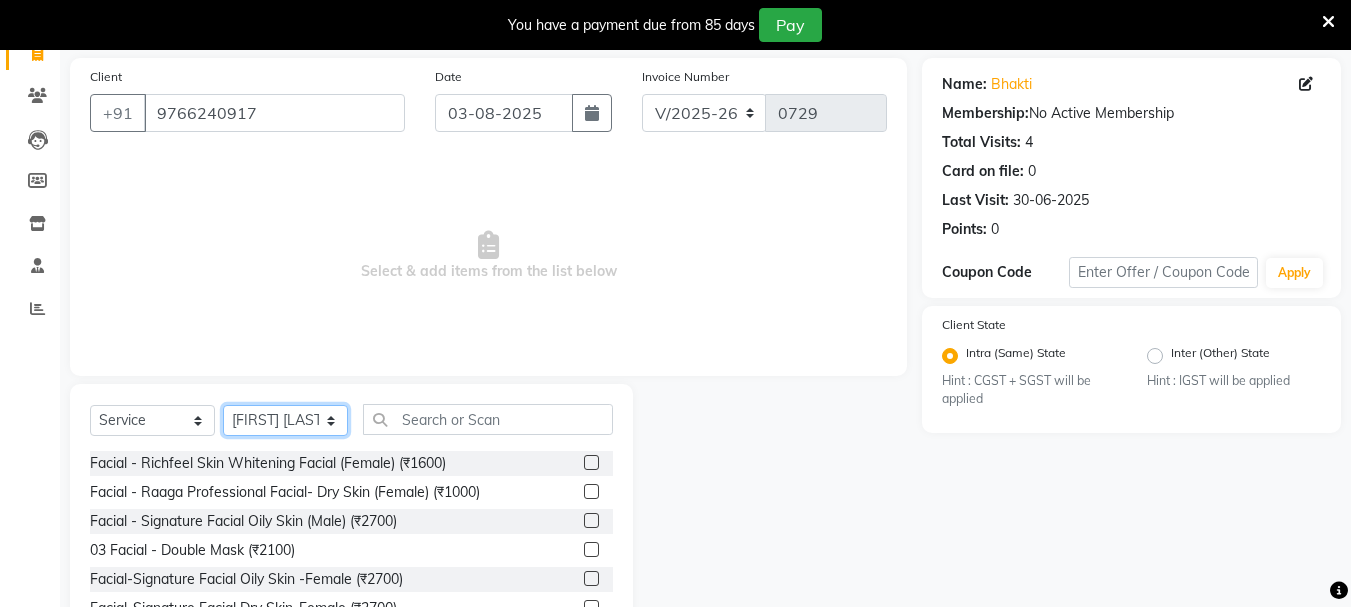 scroll, scrollTop: 244, scrollLeft: 0, axis: vertical 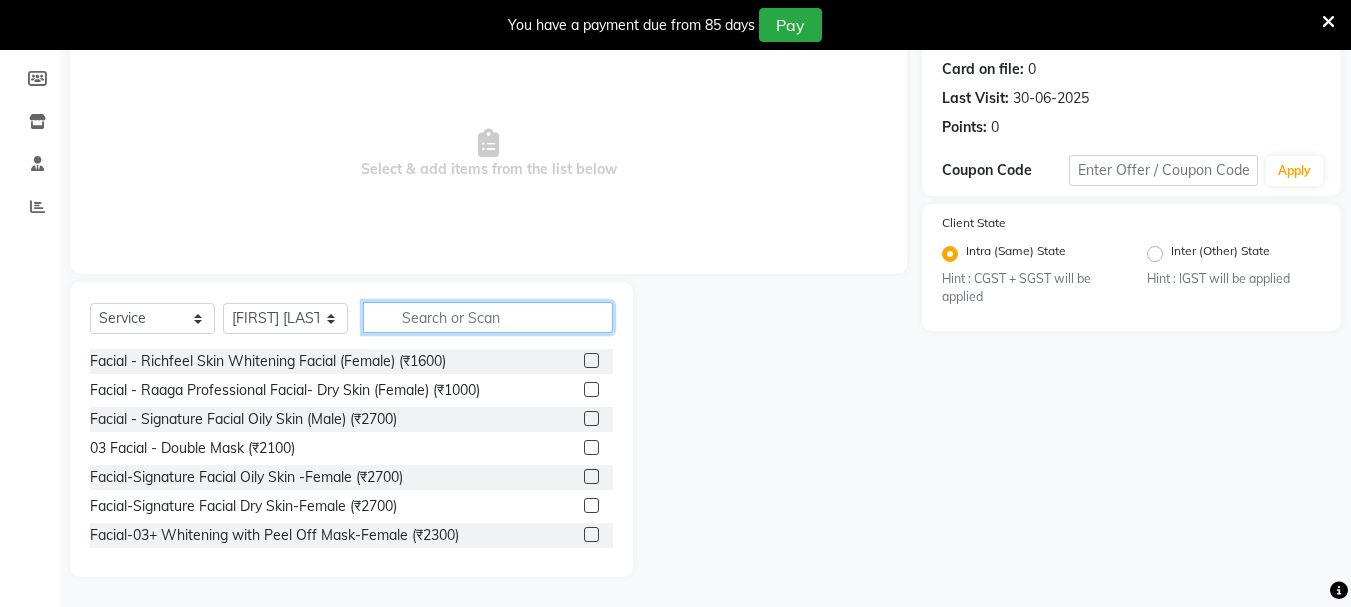 click 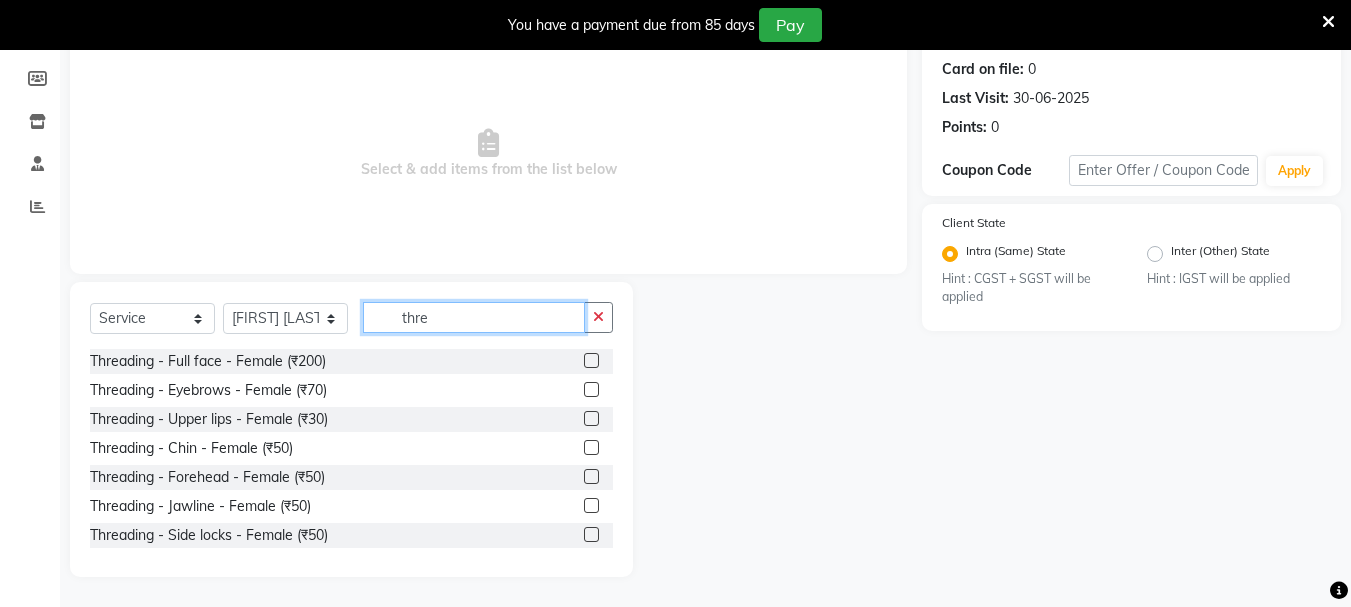 type on "thre" 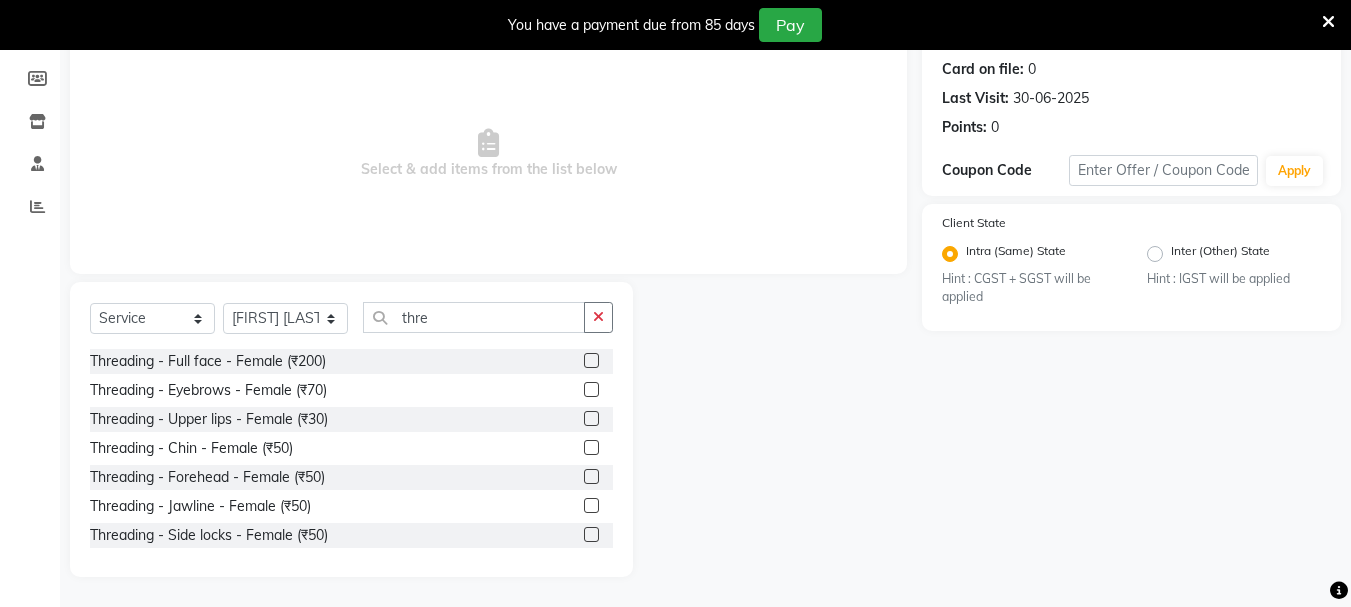 click 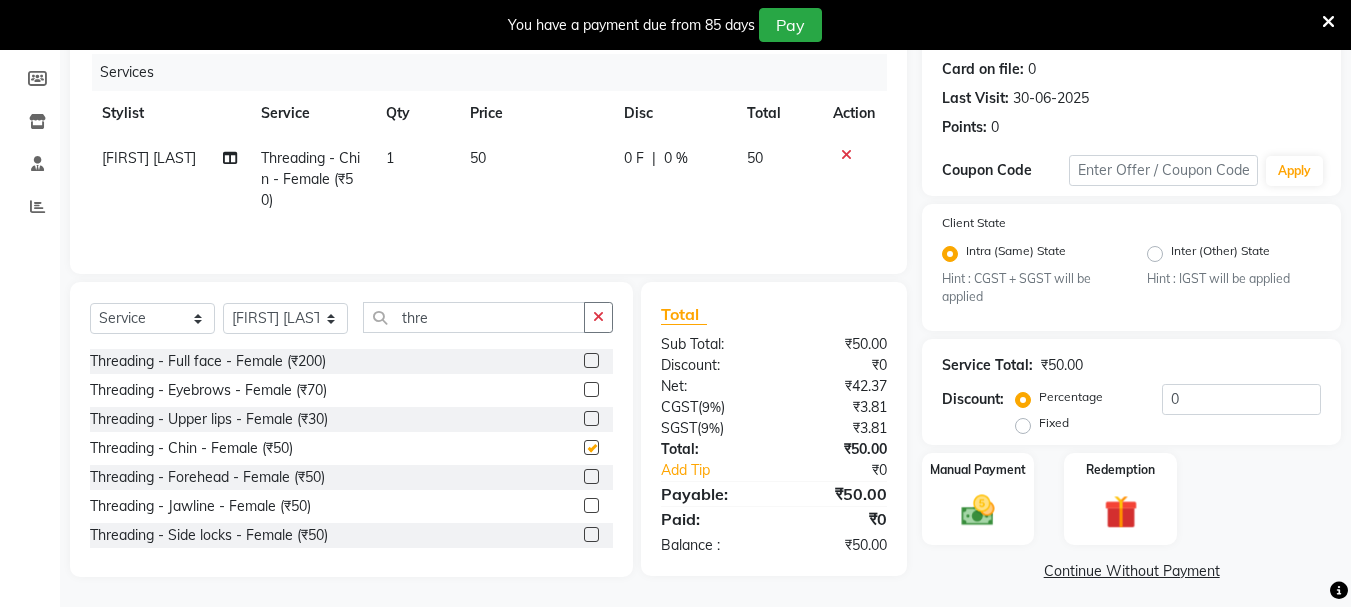 checkbox on "false" 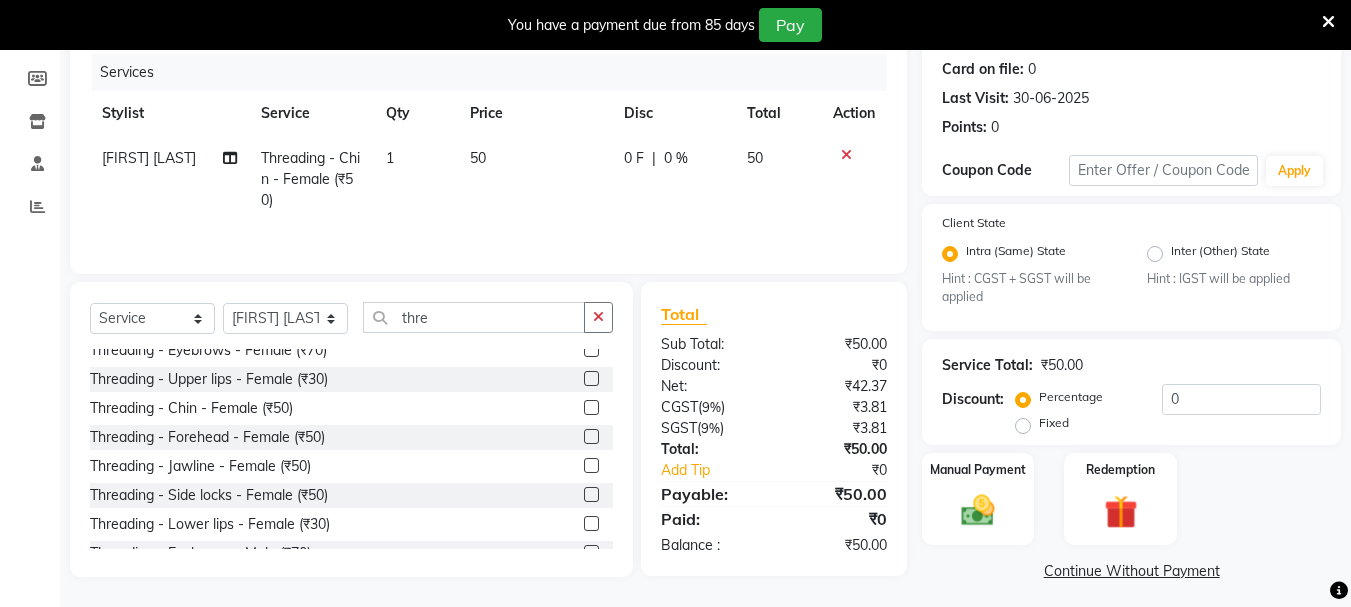 scroll, scrollTop: 61, scrollLeft: 0, axis: vertical 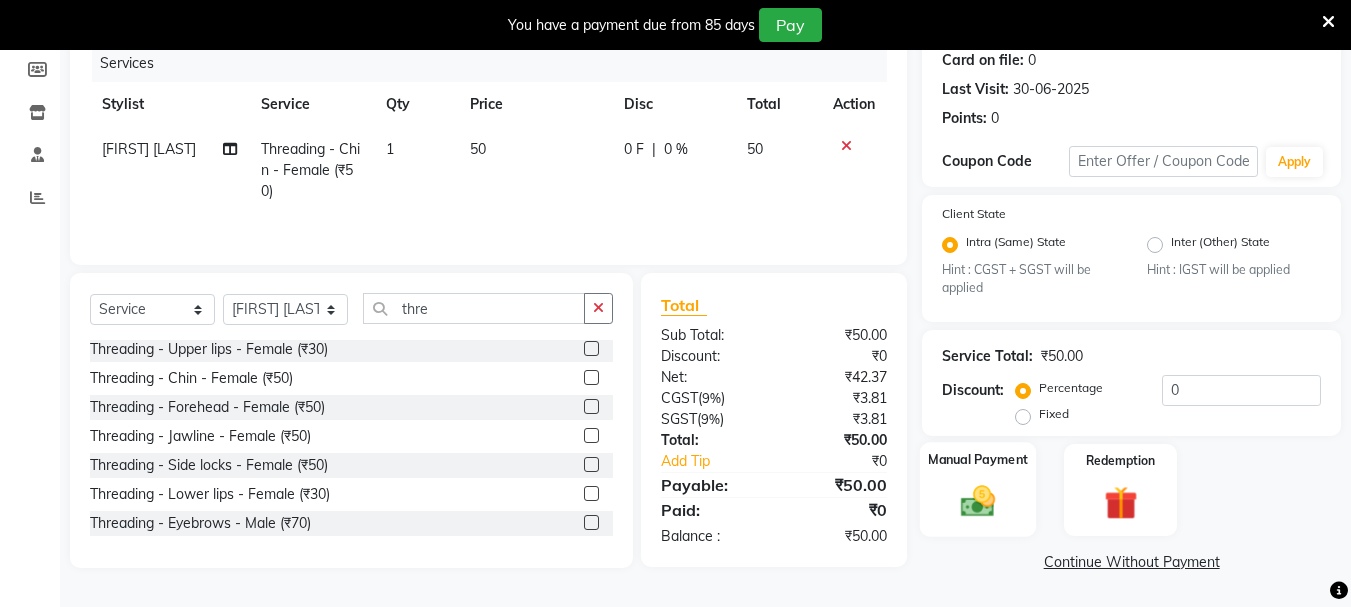 click 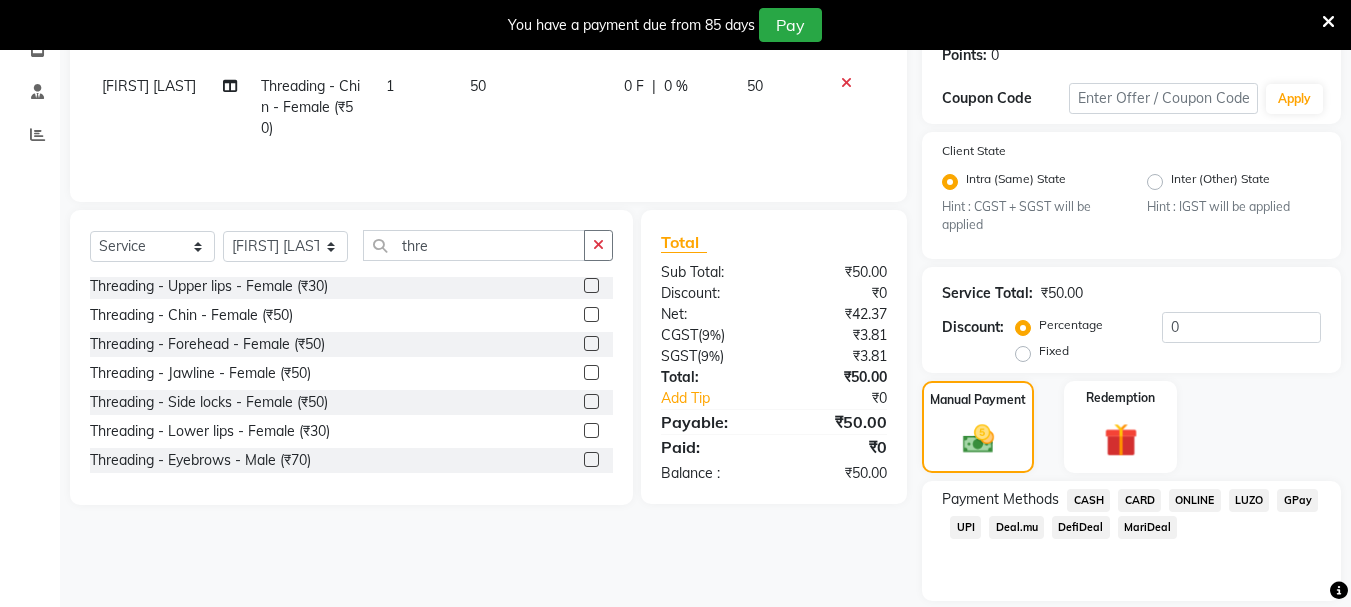 scroll, scrollTop: 381, scrollLeft: 0, axis: vertical 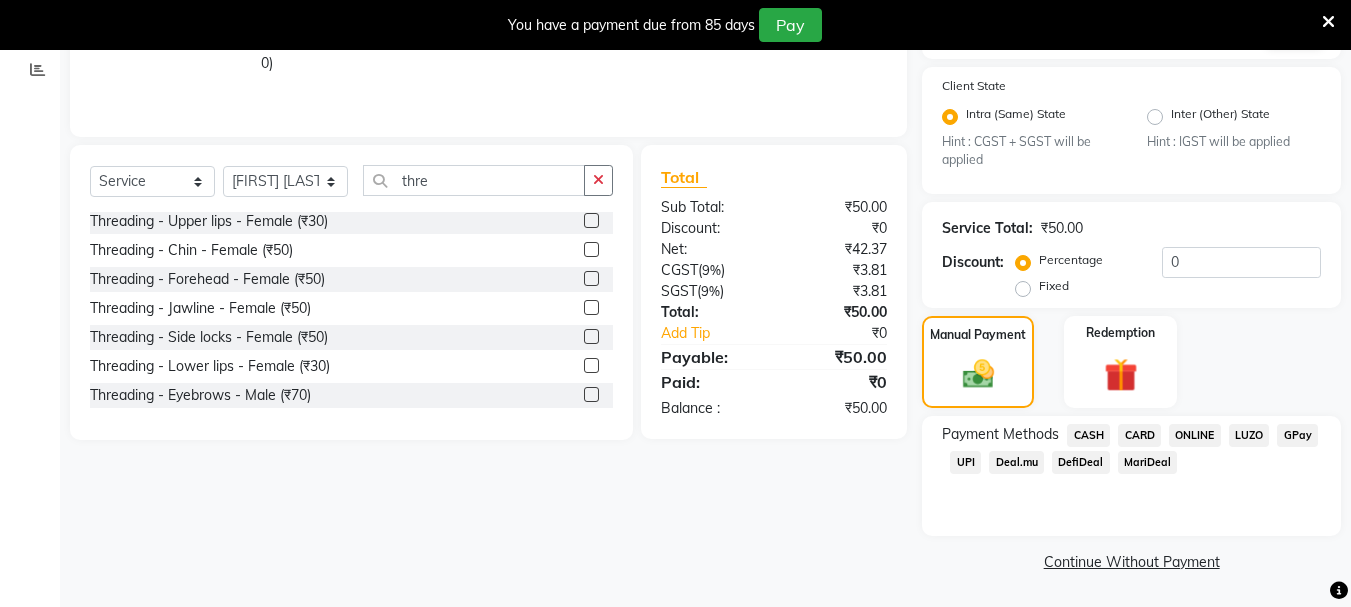 click on "UPI" 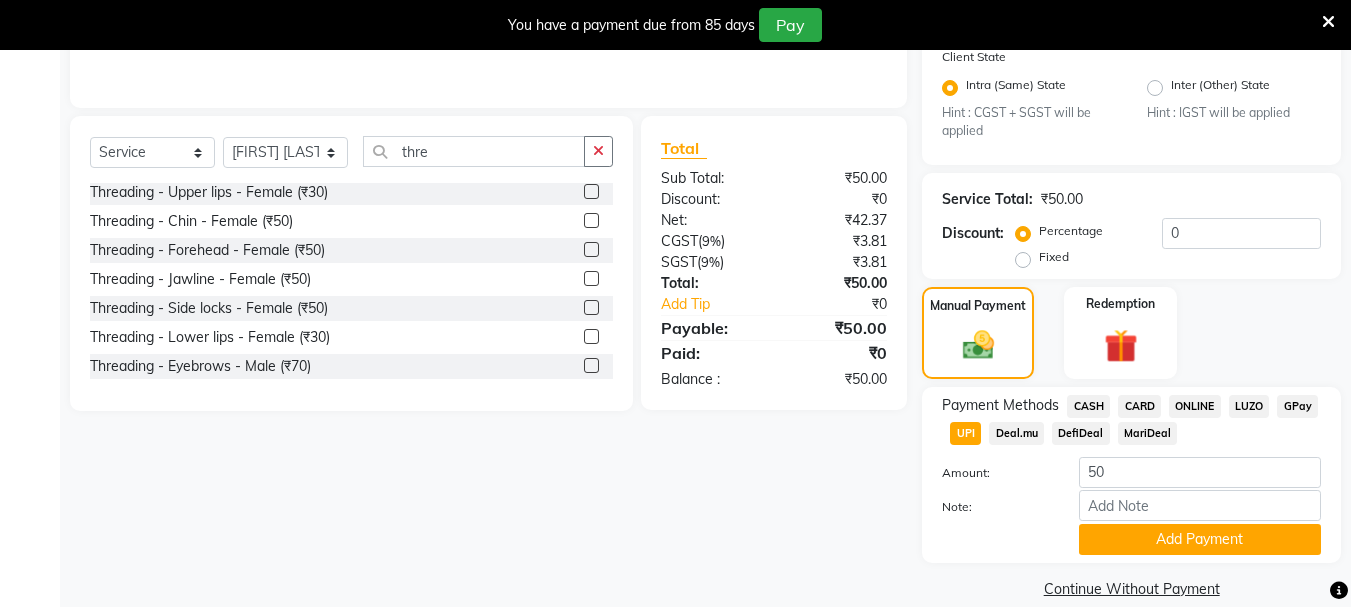 scroll, scrollTop: 437, scrollLeft: 0, axis: vertical 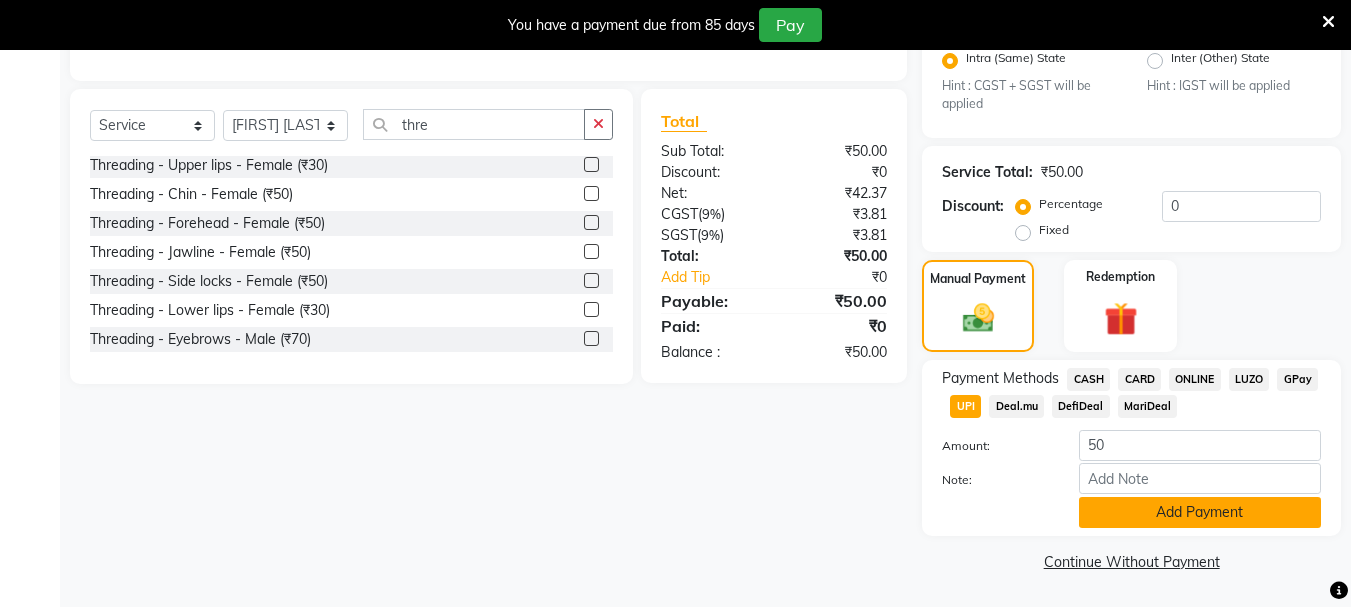click on "Add Payment" 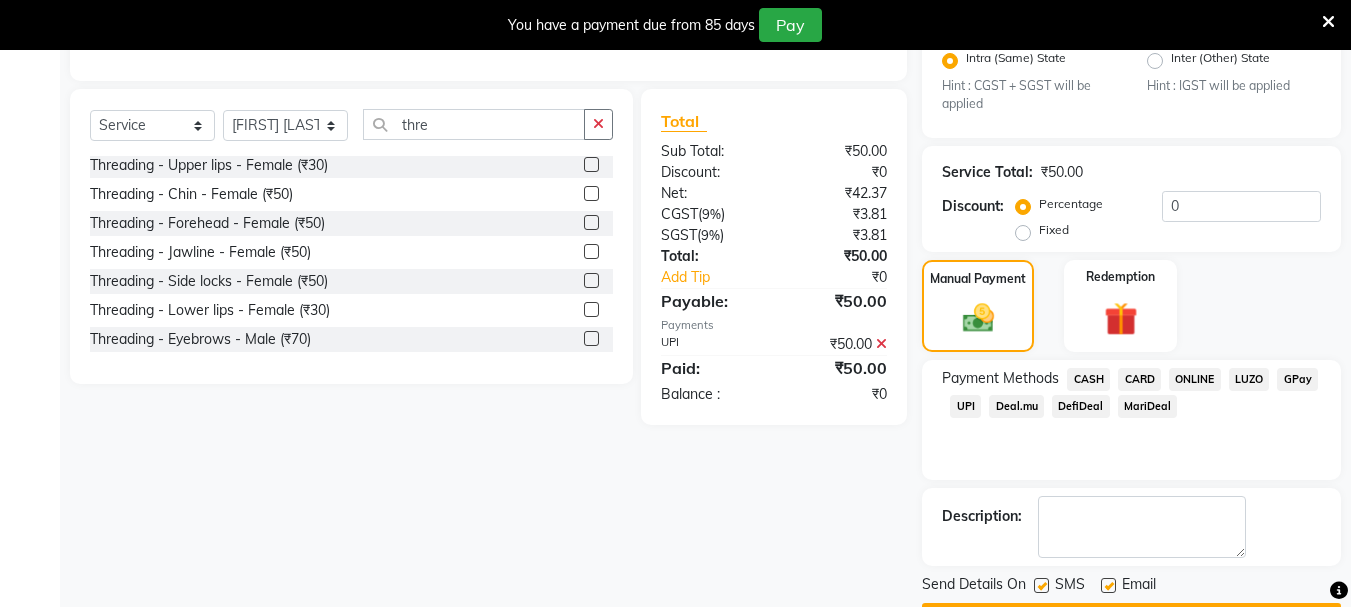 click 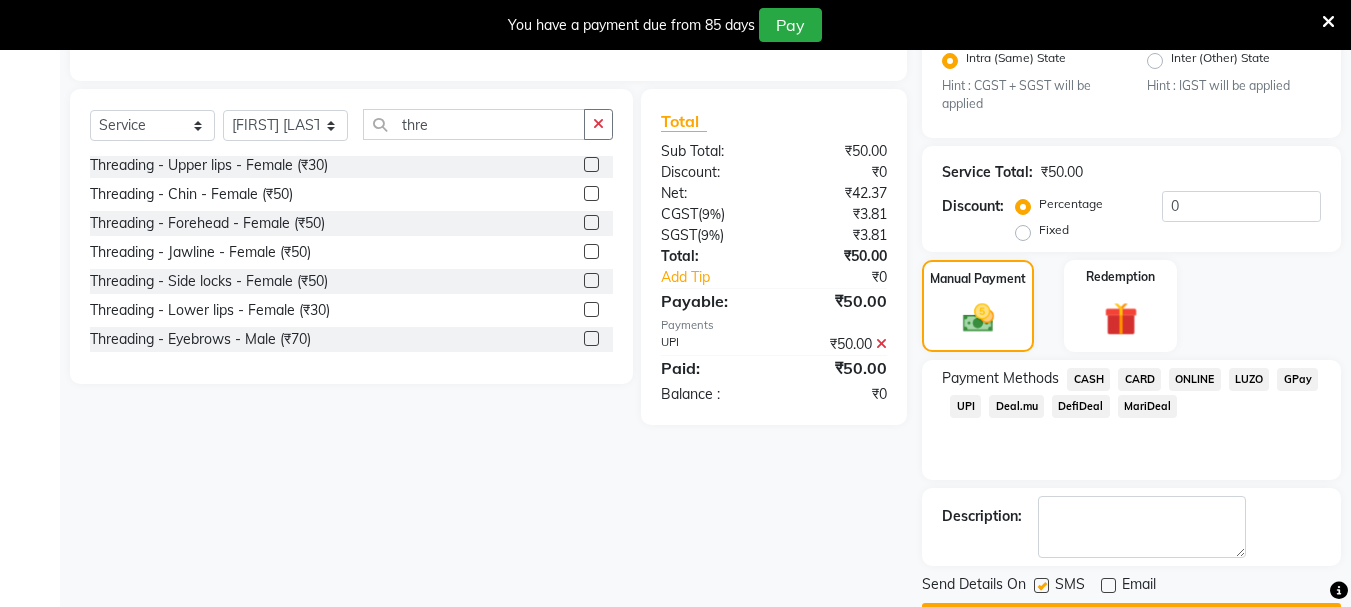 click 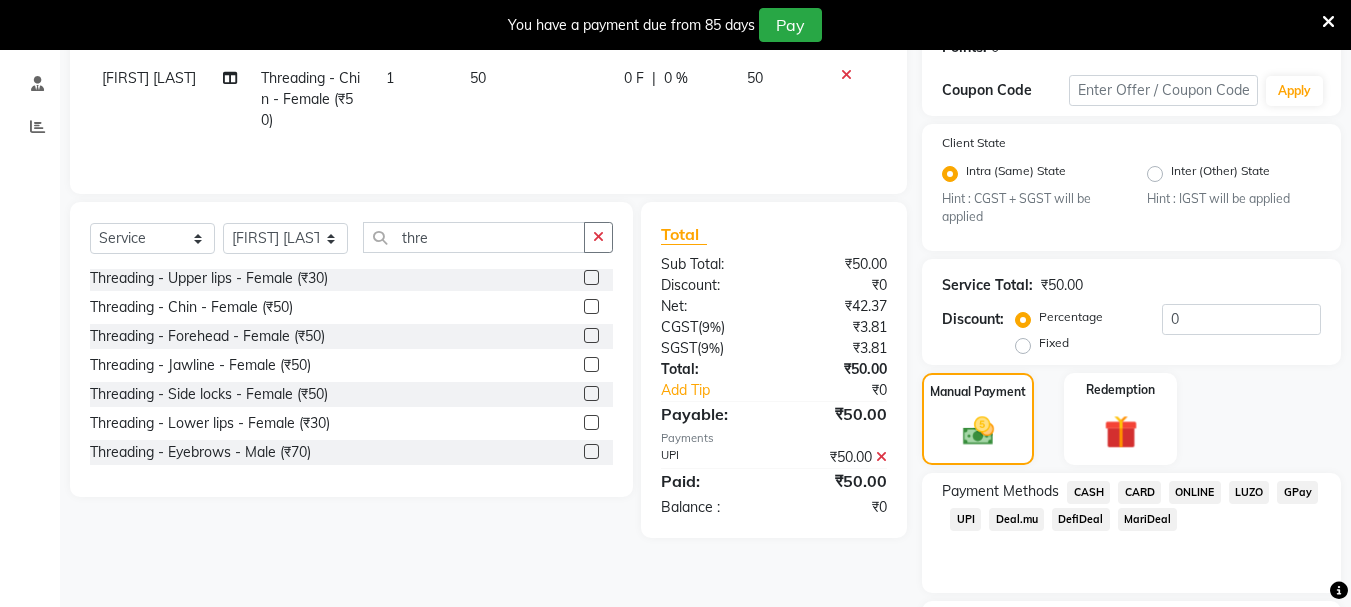 scroll, scrollTop: 494, scrollLeft: 0, axis: vertical 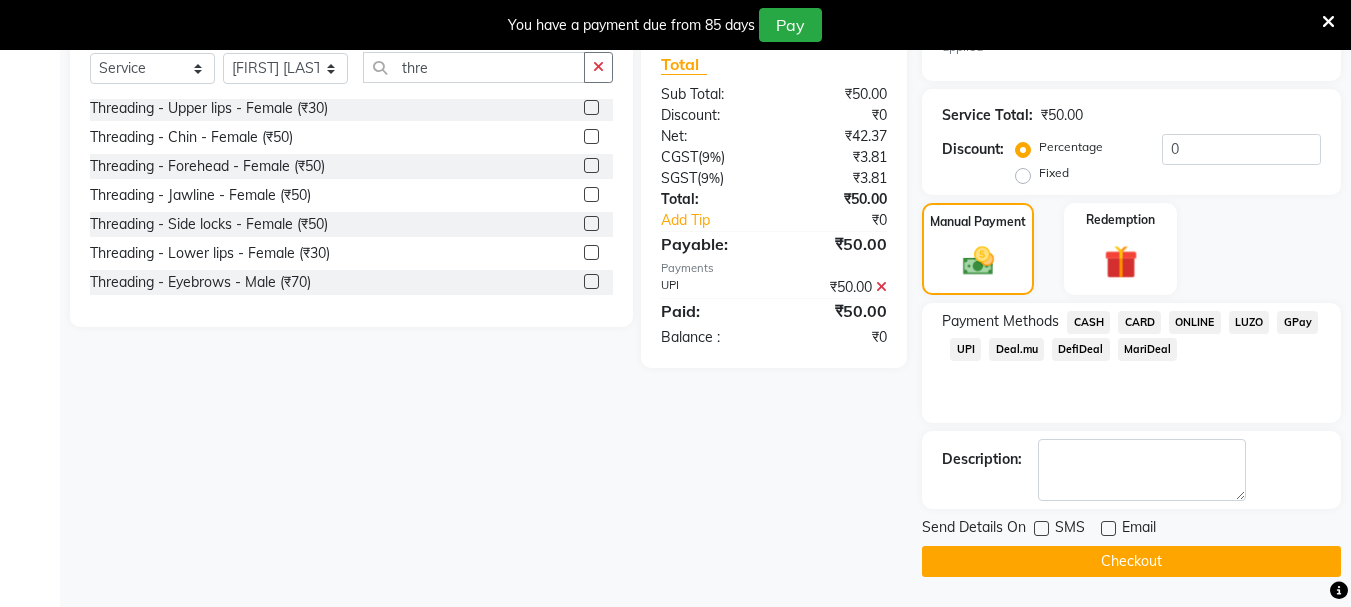 click on "Checkout" 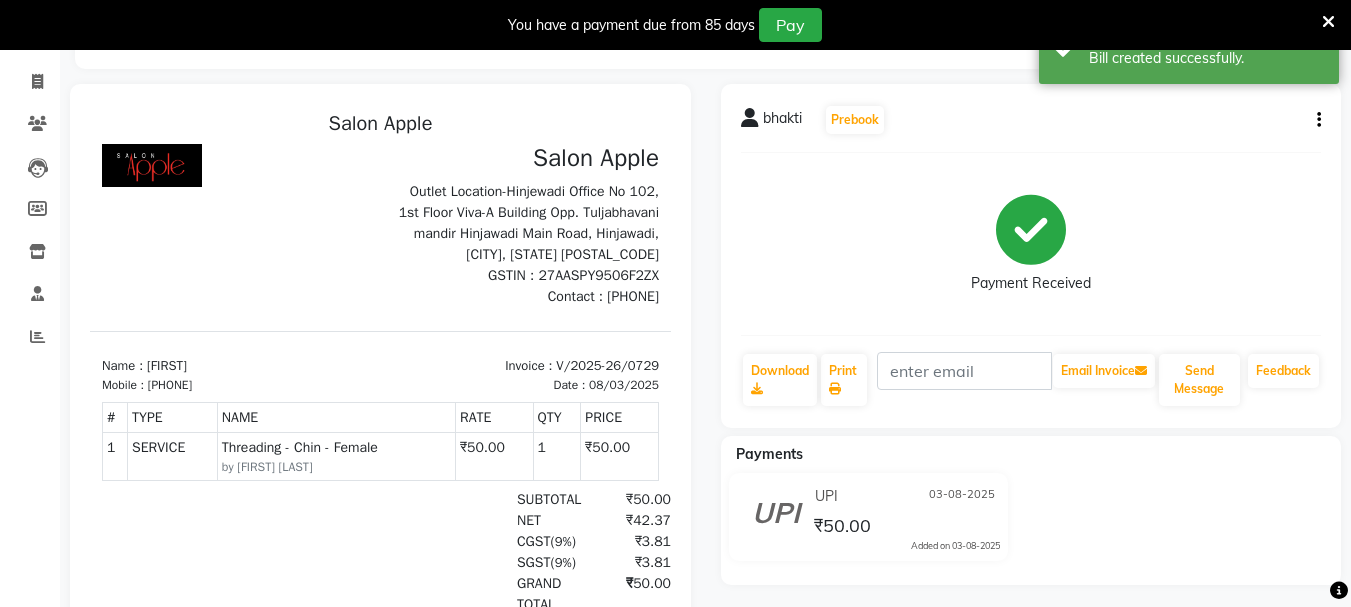 scroll, scrollTop: 96, scrollLeft: 0, axis: vertical 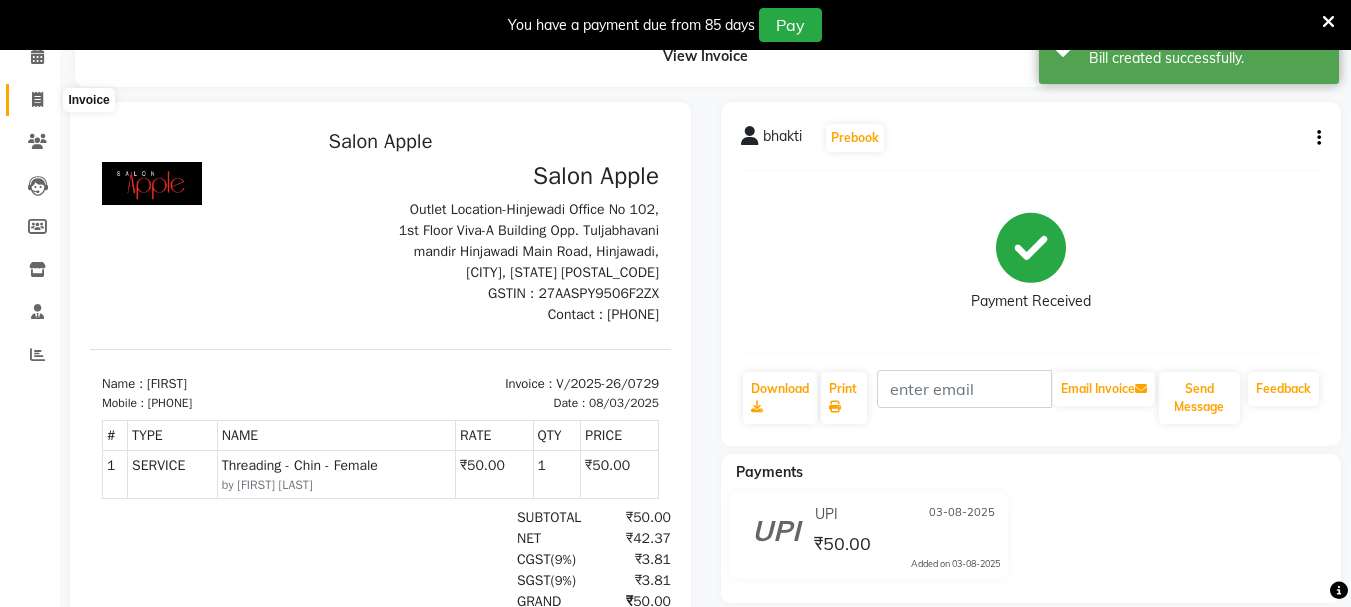 click 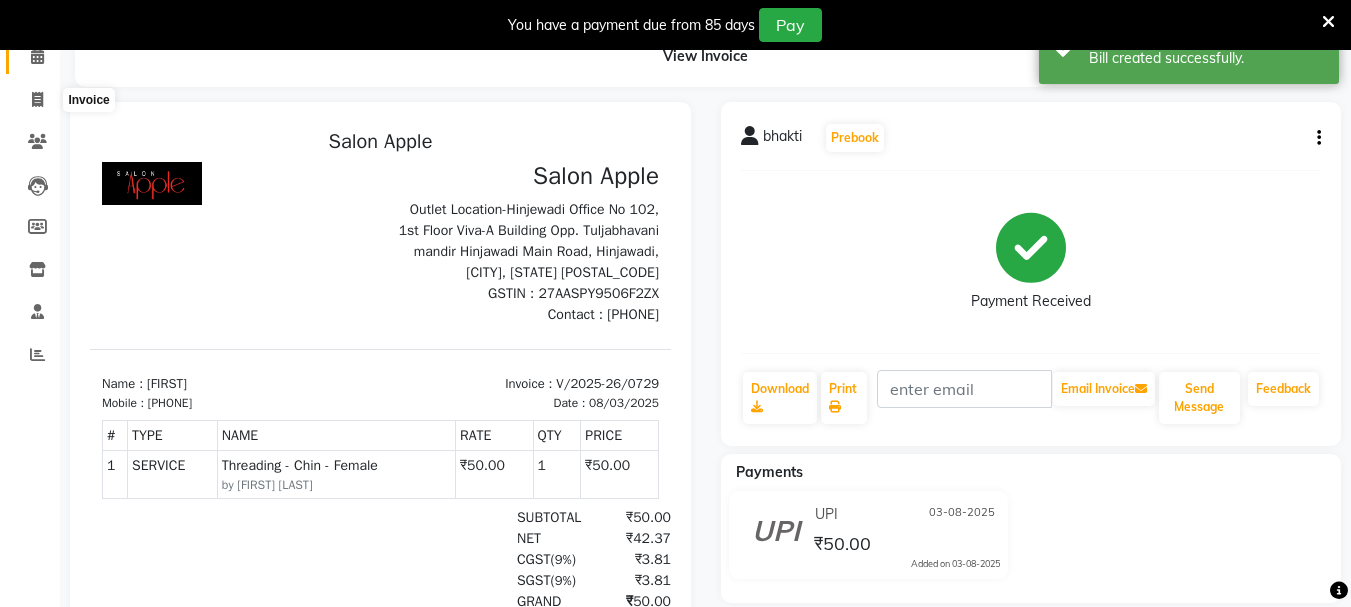 select on "112" 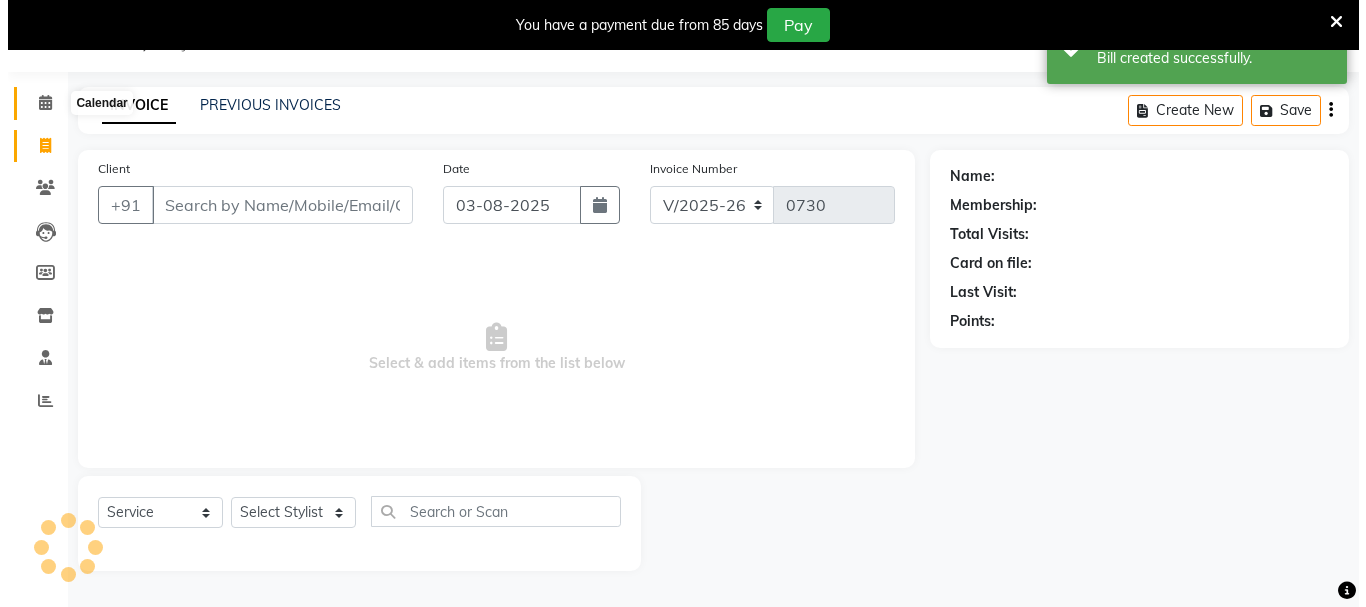 scroll, scrollTop: 50, scrollLeft: 0, axis: vertical 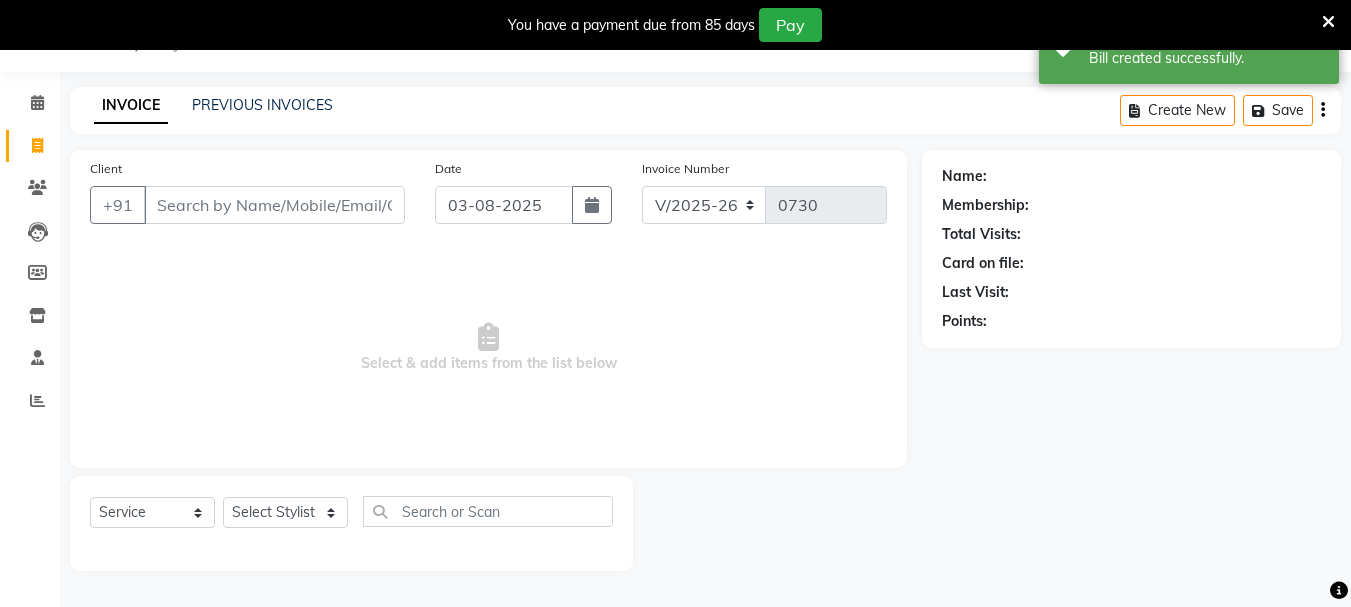 click on "Client" at bounding box center [274, 205] 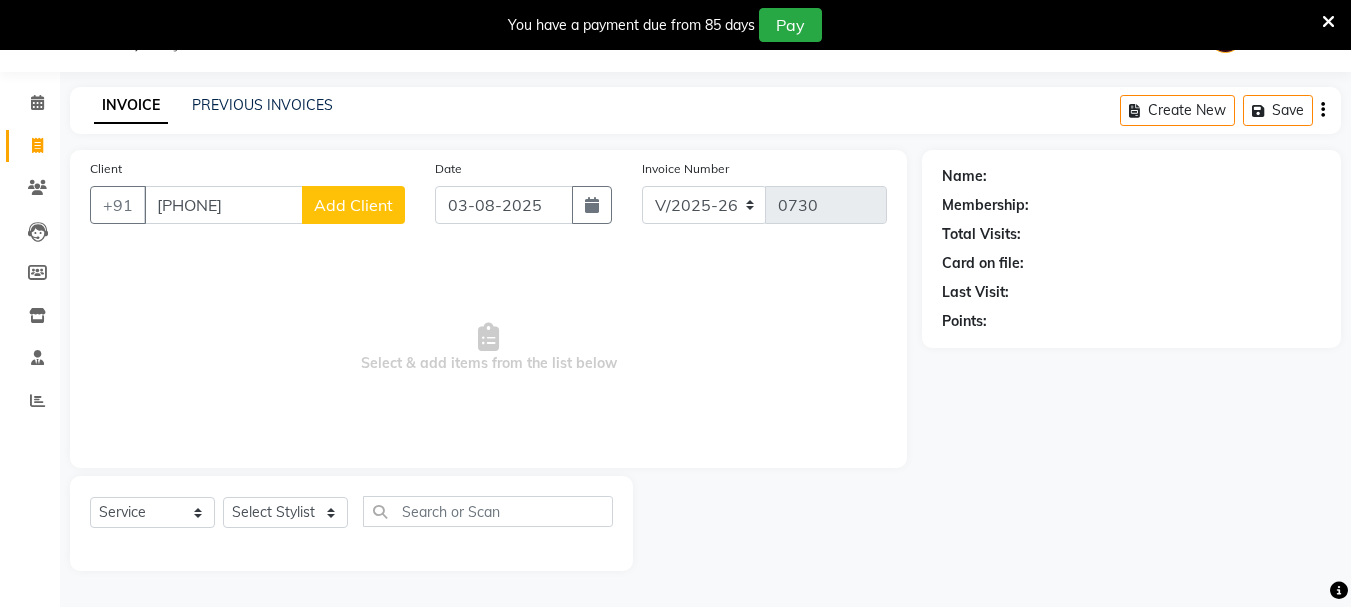 type on "[PHONE]" 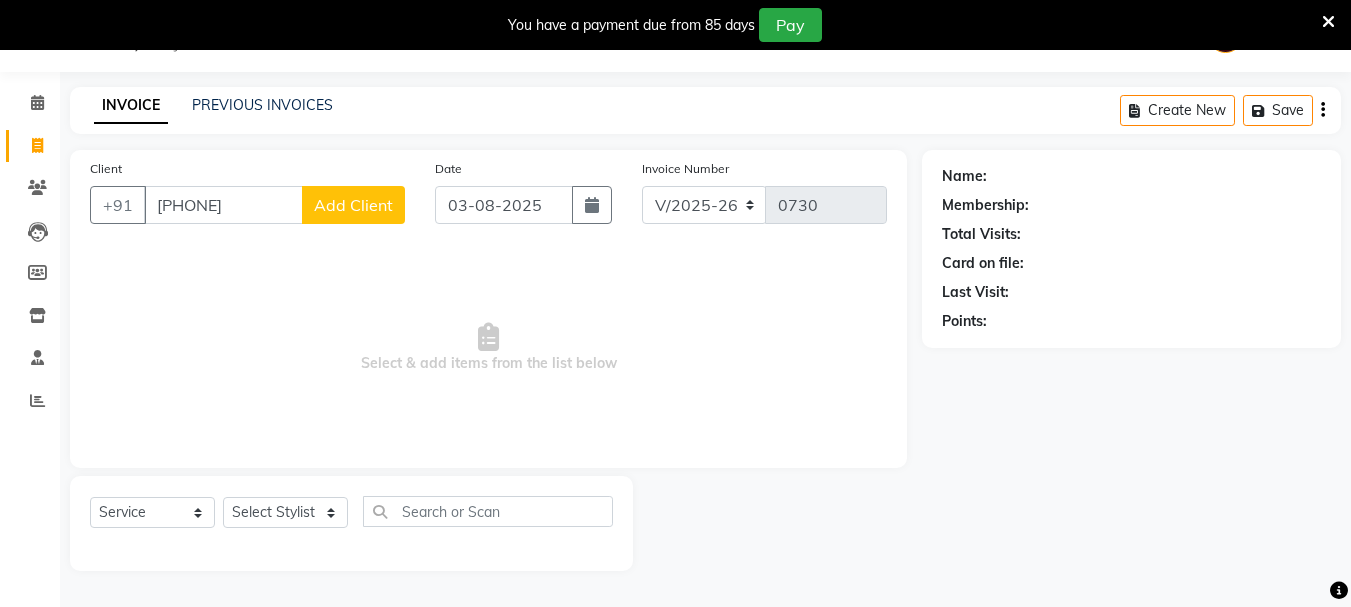 click on "Add Client" 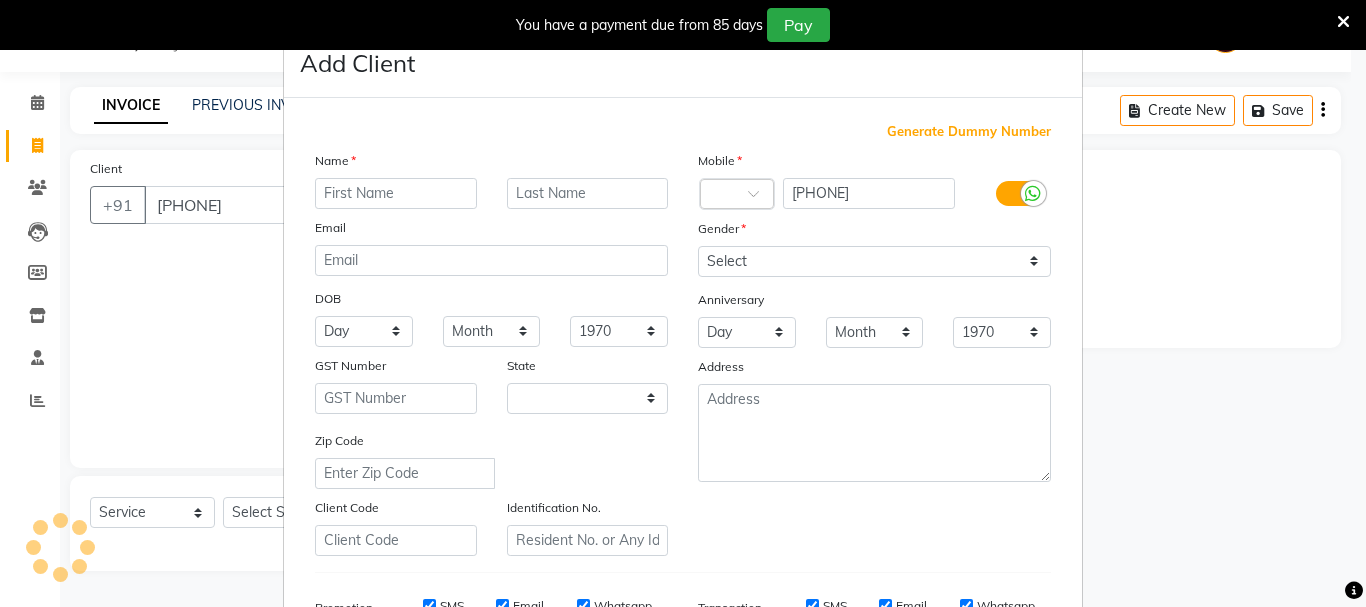 select on "22" 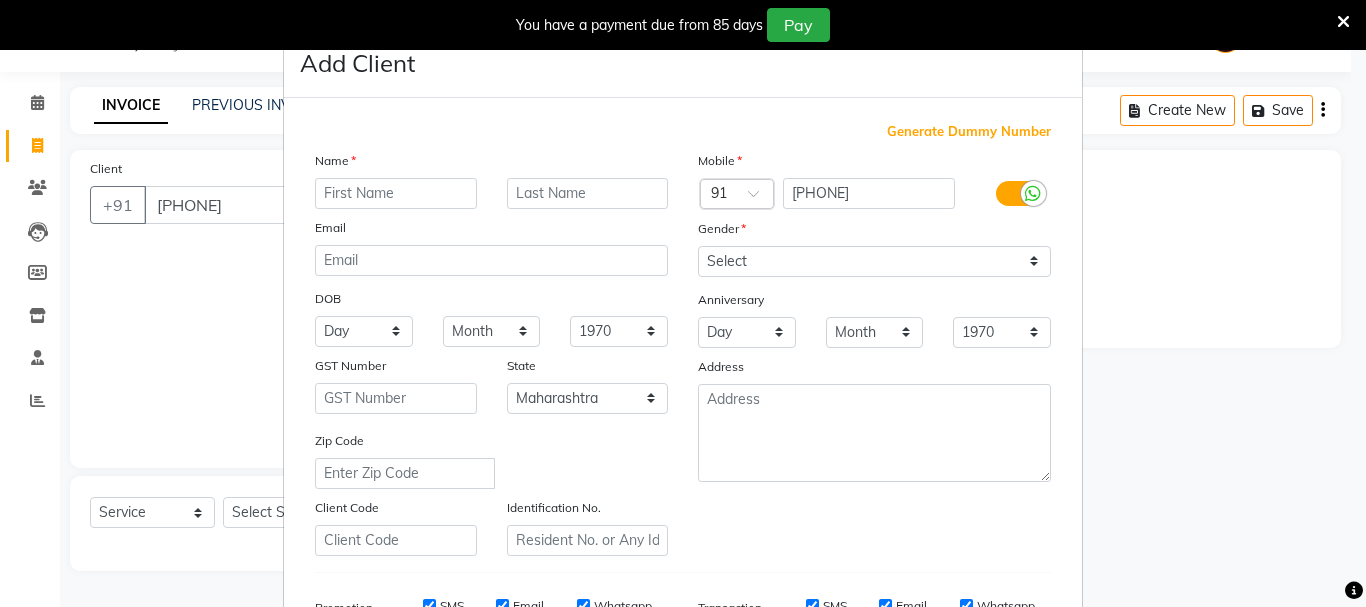 click at bounding box center [396, 193] 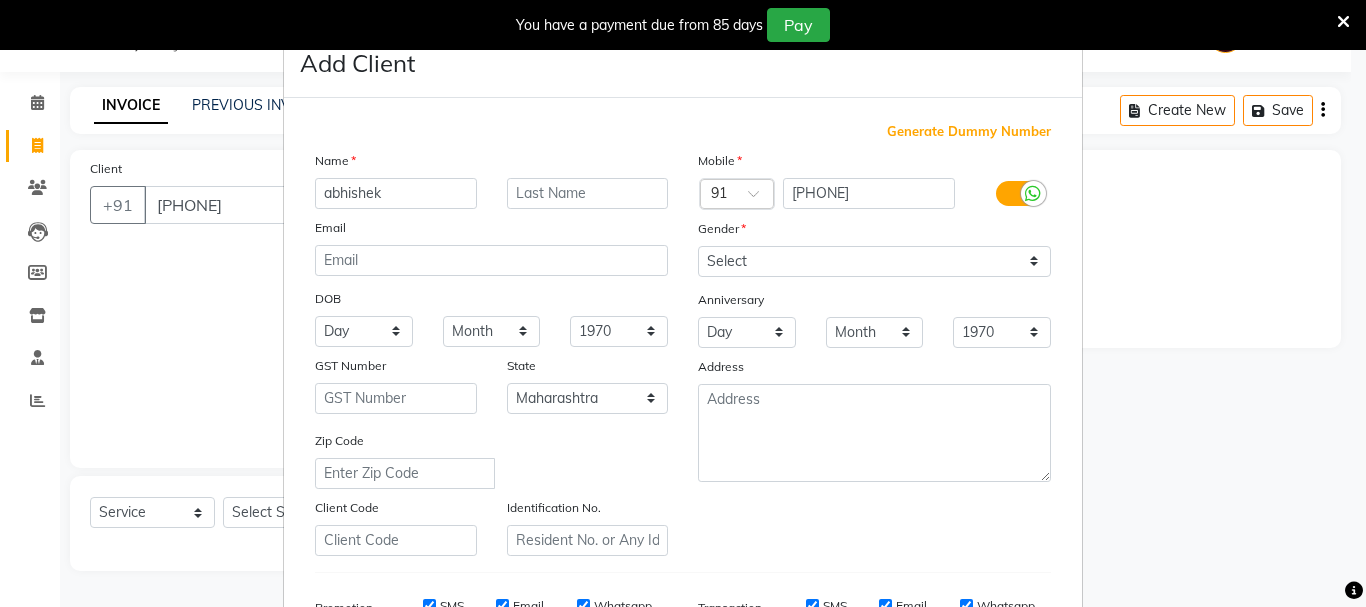 type on "abhishek" 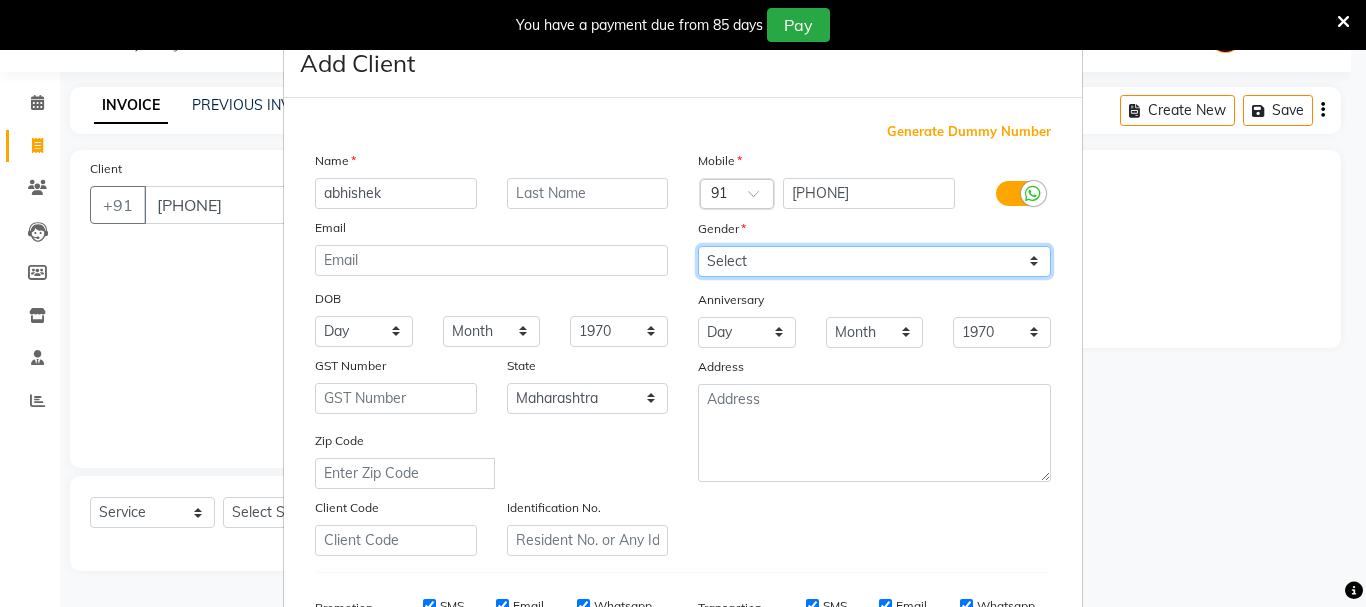 click on "Select Male Female Other Prefer Not To Say" at bounding box center (874, 261) 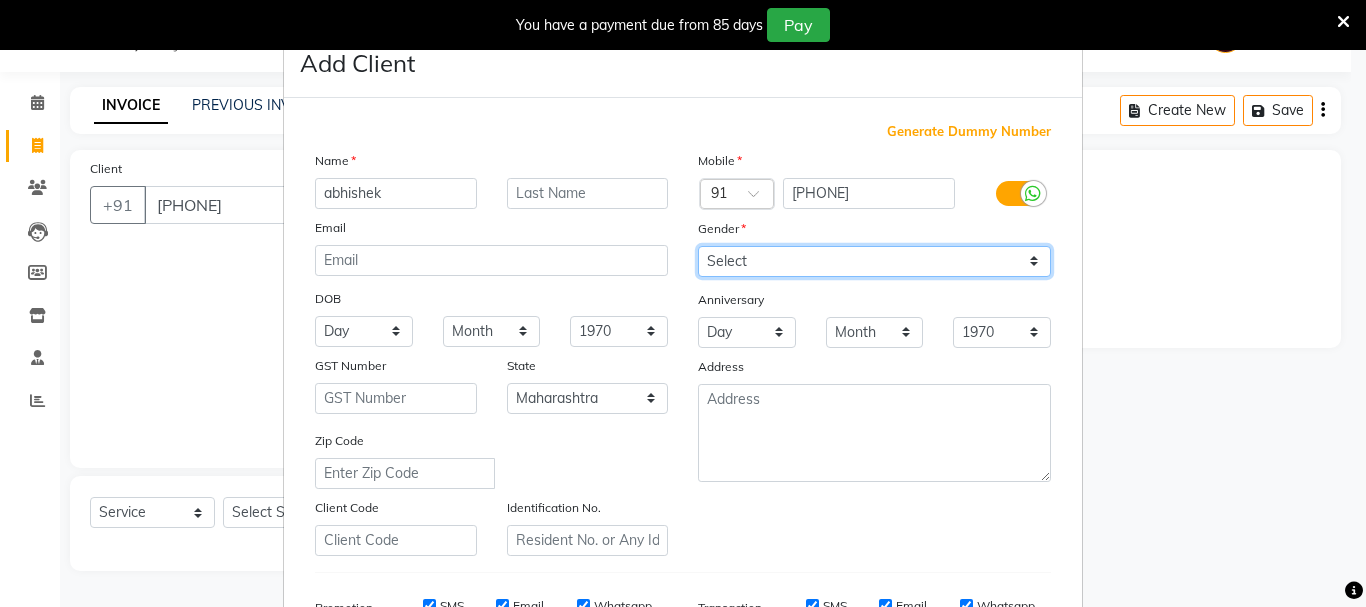 select on "male" 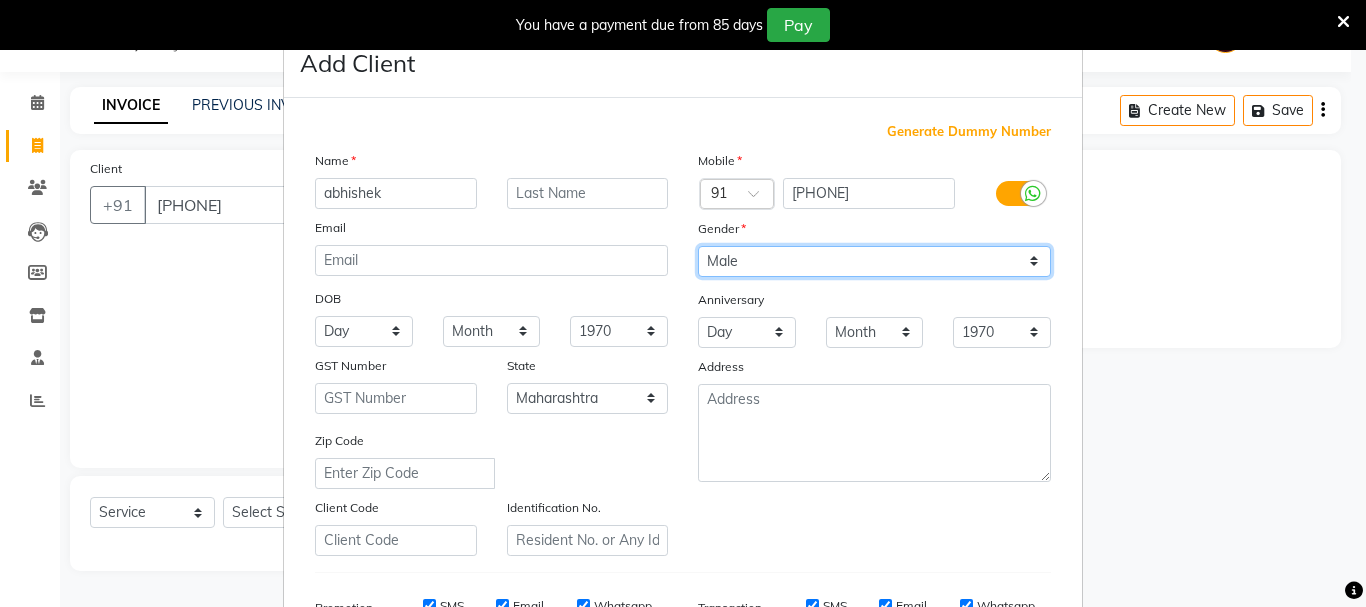 click on "Select Male Female Other Prefer Not To Say" at bounding box center [874, 261] 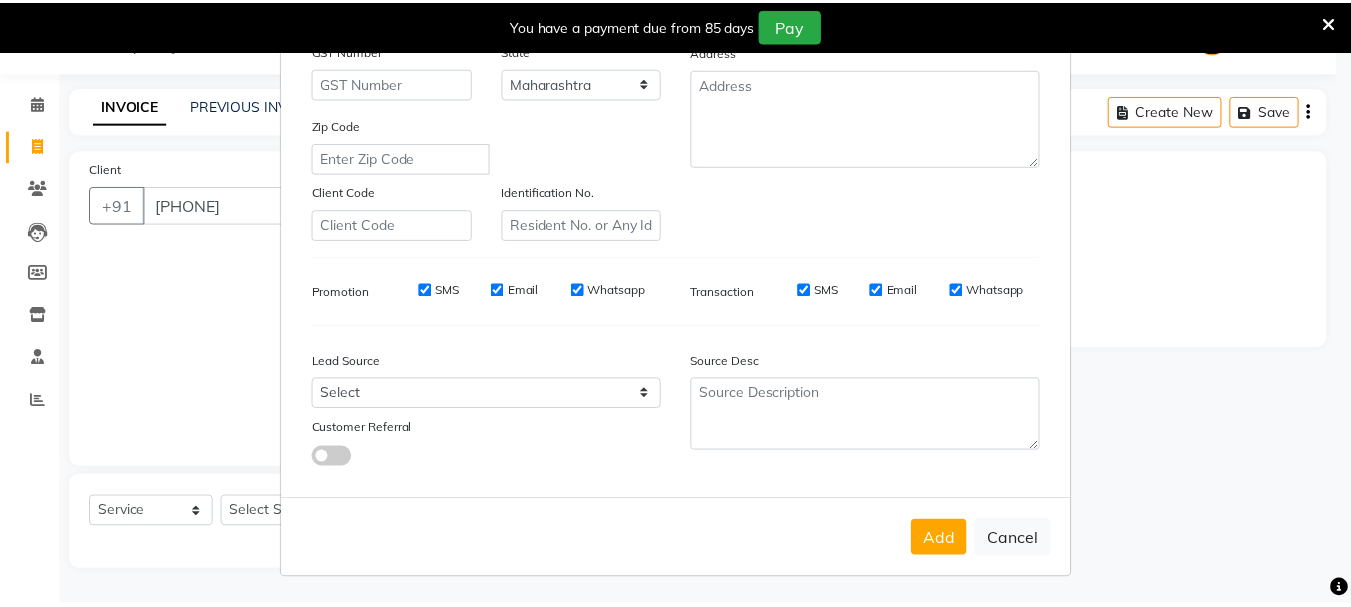 scroll, scrollTop: 316, scrollLeft: 0, axis: vertical 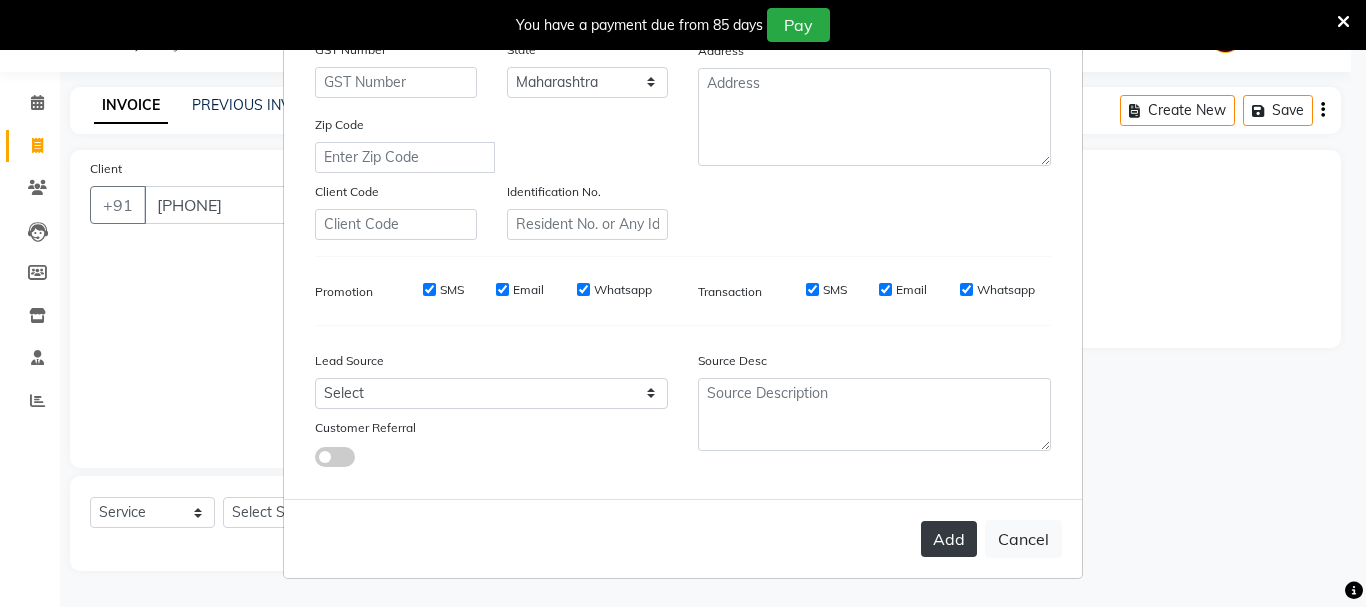 click on "Add" at bounding box center [949, 539] 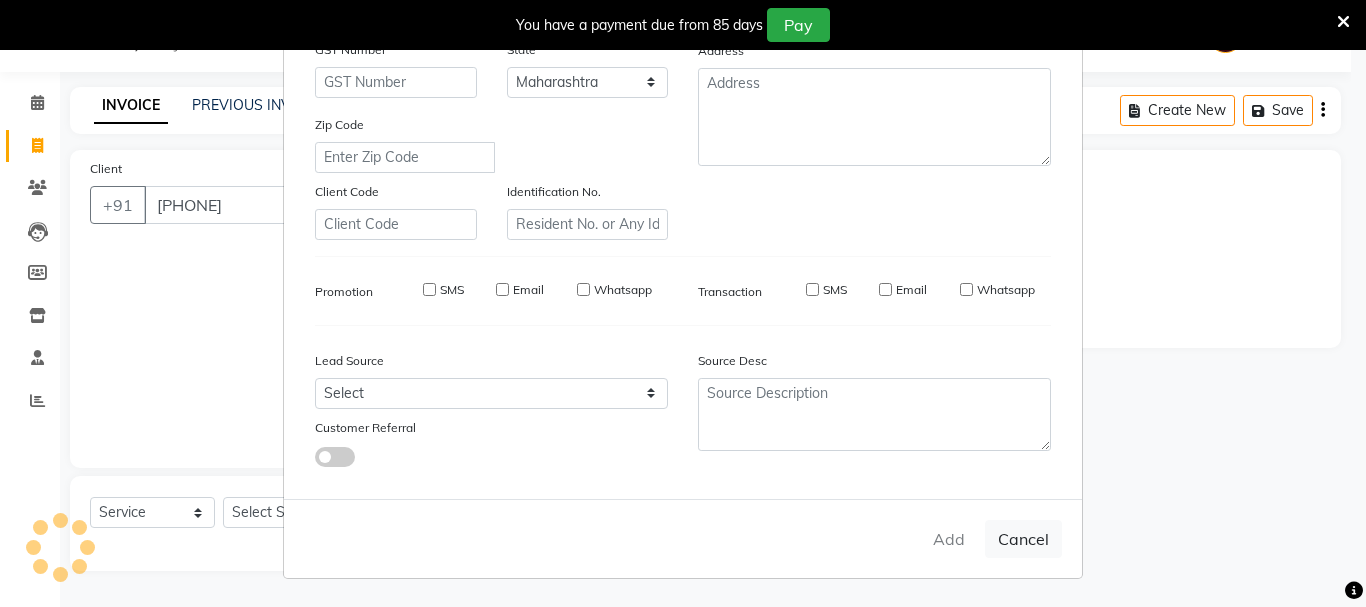 type 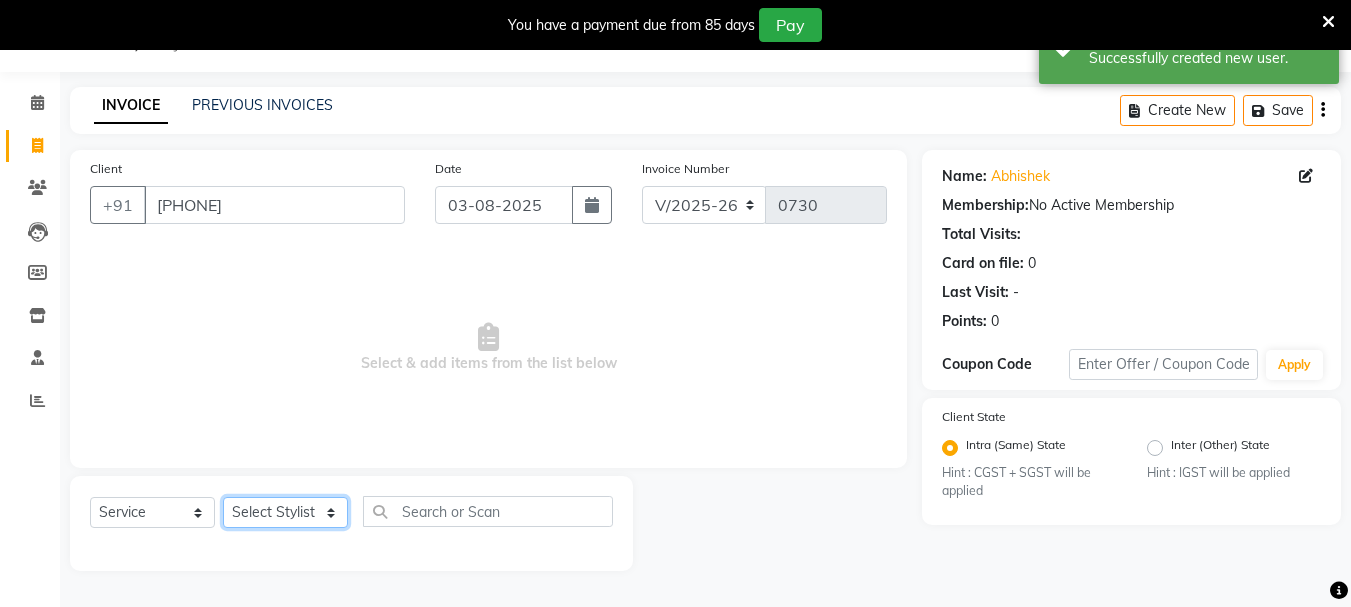 click on "Select Stylist [FIRST](Owner) Manager [FIRST] (Owner) [FIRST] [FIRST]  [FIRST] [FIRST]" 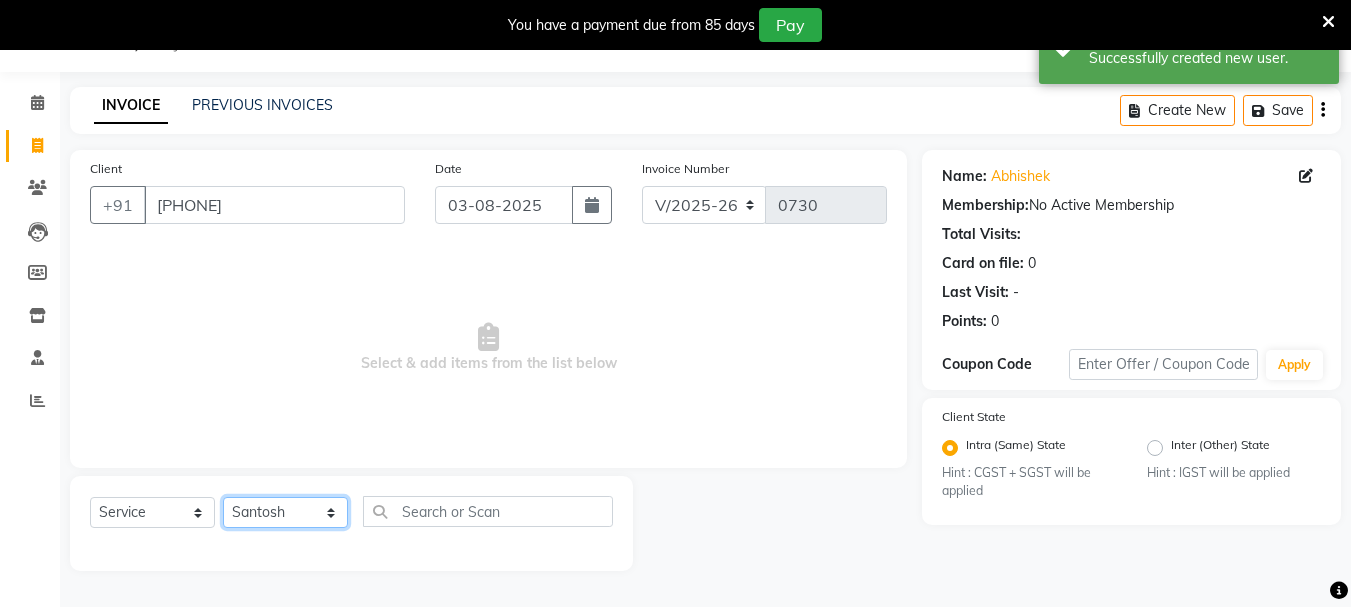 click on "Select Stylist [FIRST](Owner) Manager [FIRST] (Owner) [FIRST] [FIRST]  [FIRST] [FIRST]" 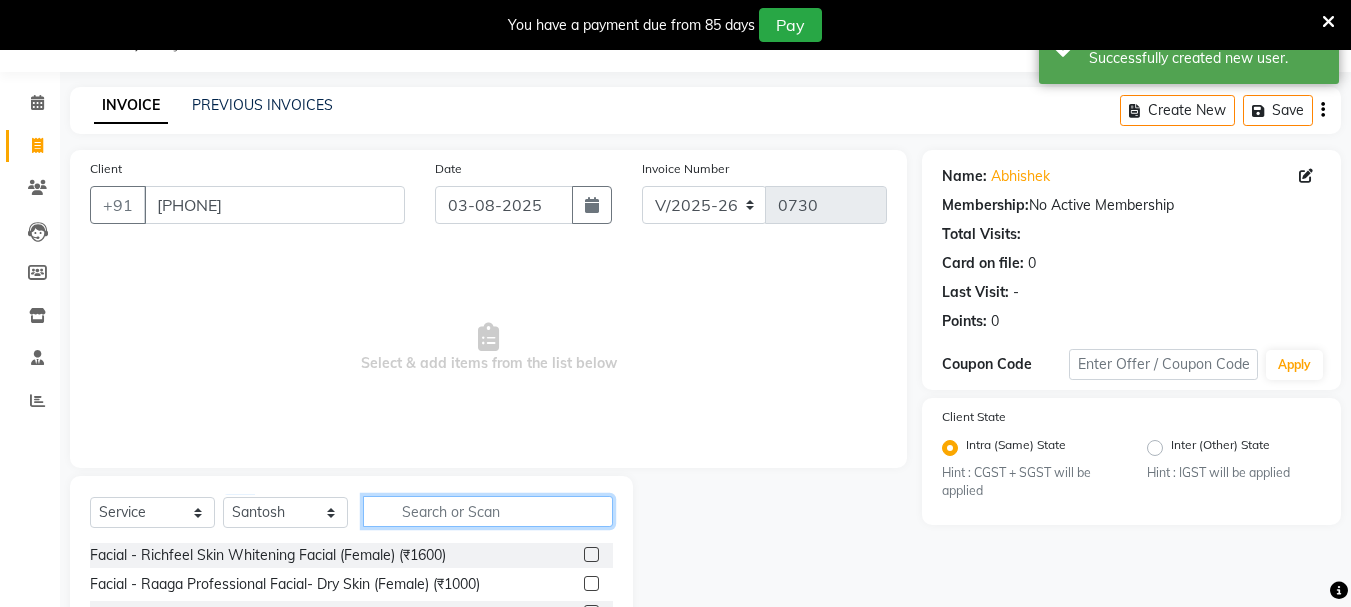 click 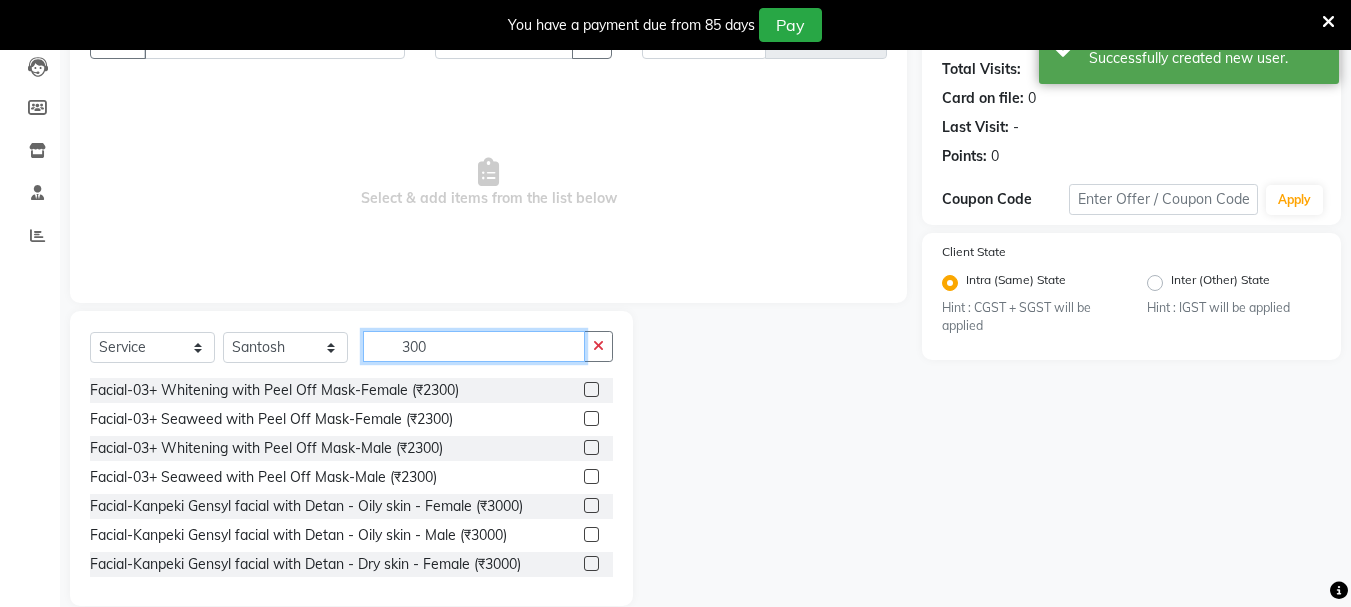 scroll, scrollTop: 244, scrollLeft: 0, axis: vertical 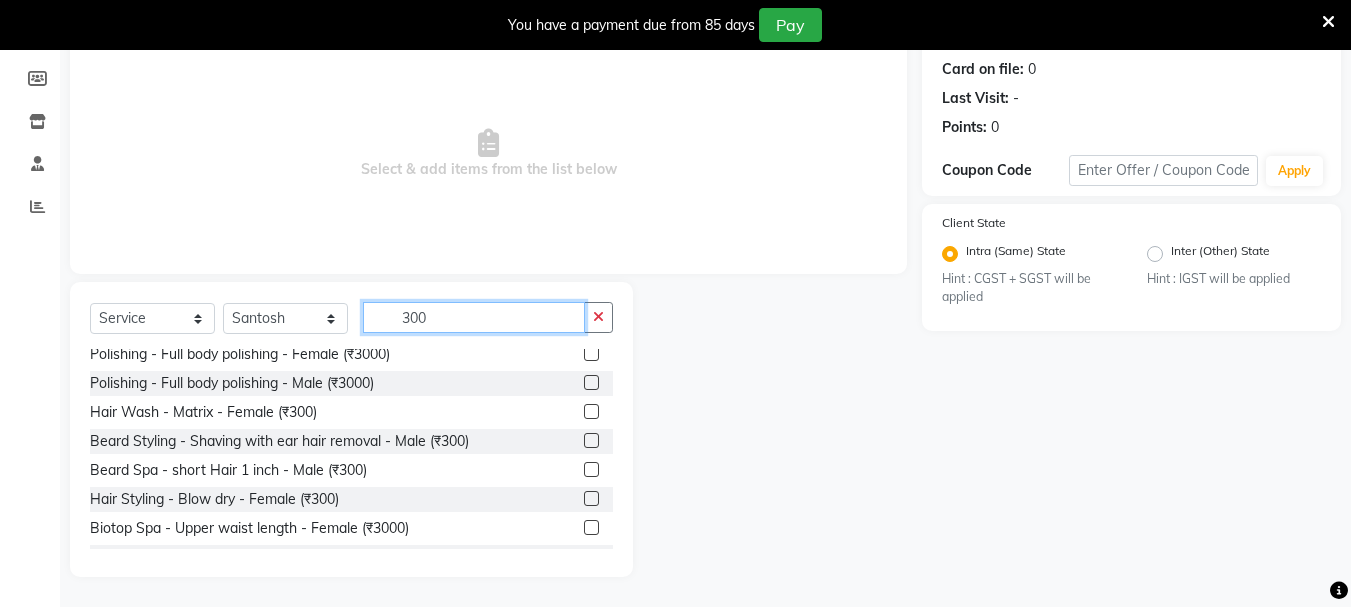 type on "300" 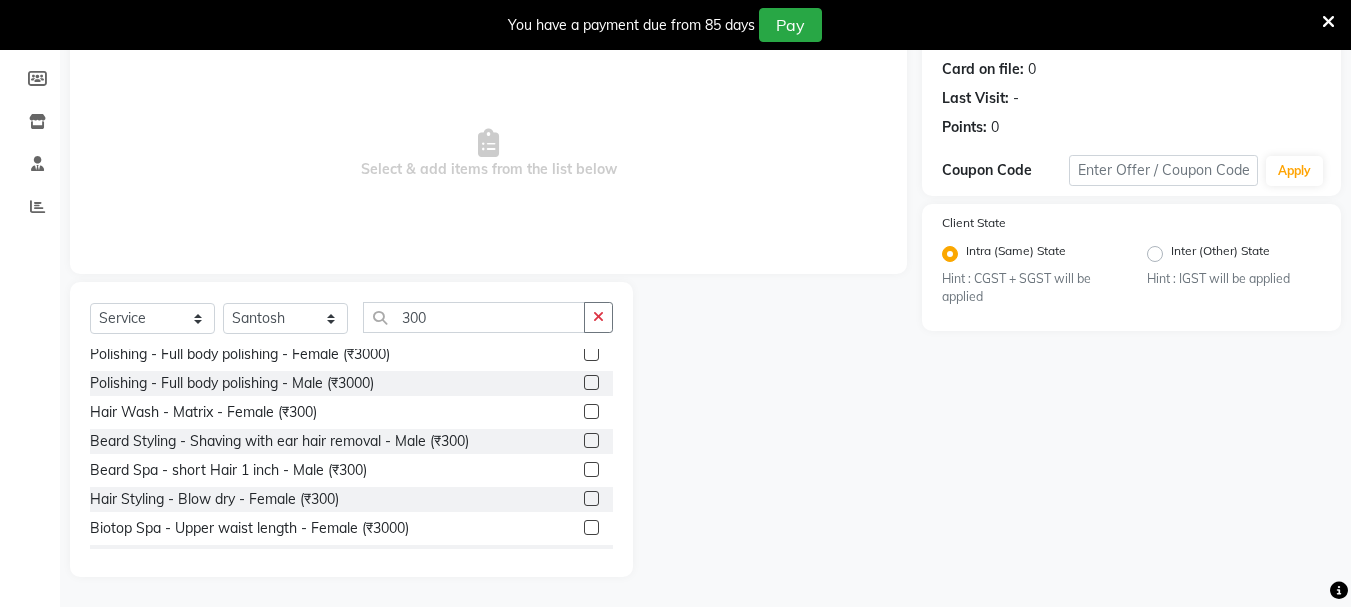 click 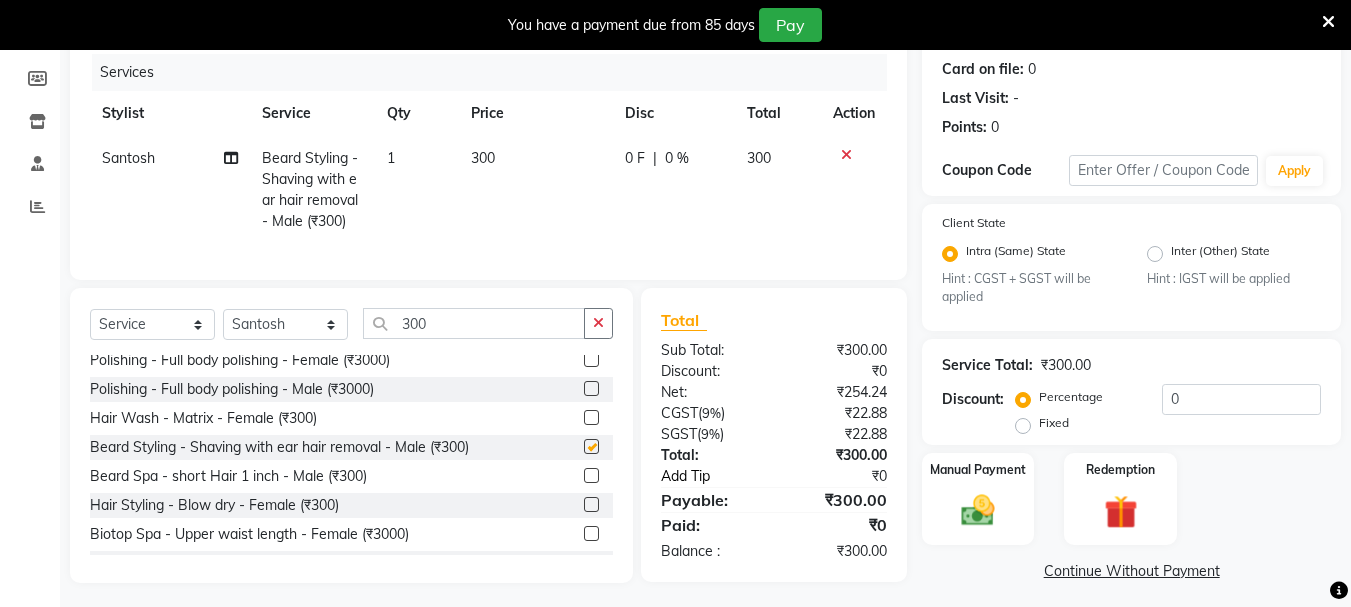 checkbox on "false" 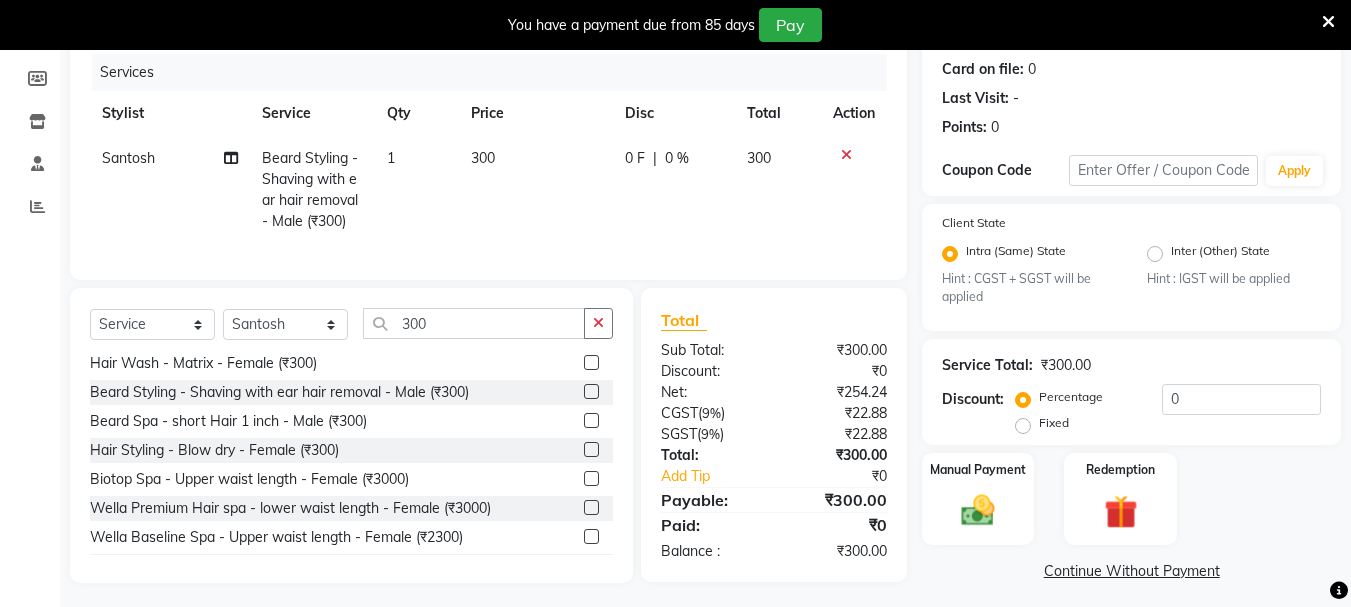 scroll, scrollTop: 600, scrollLeft: 0, axis: vertical 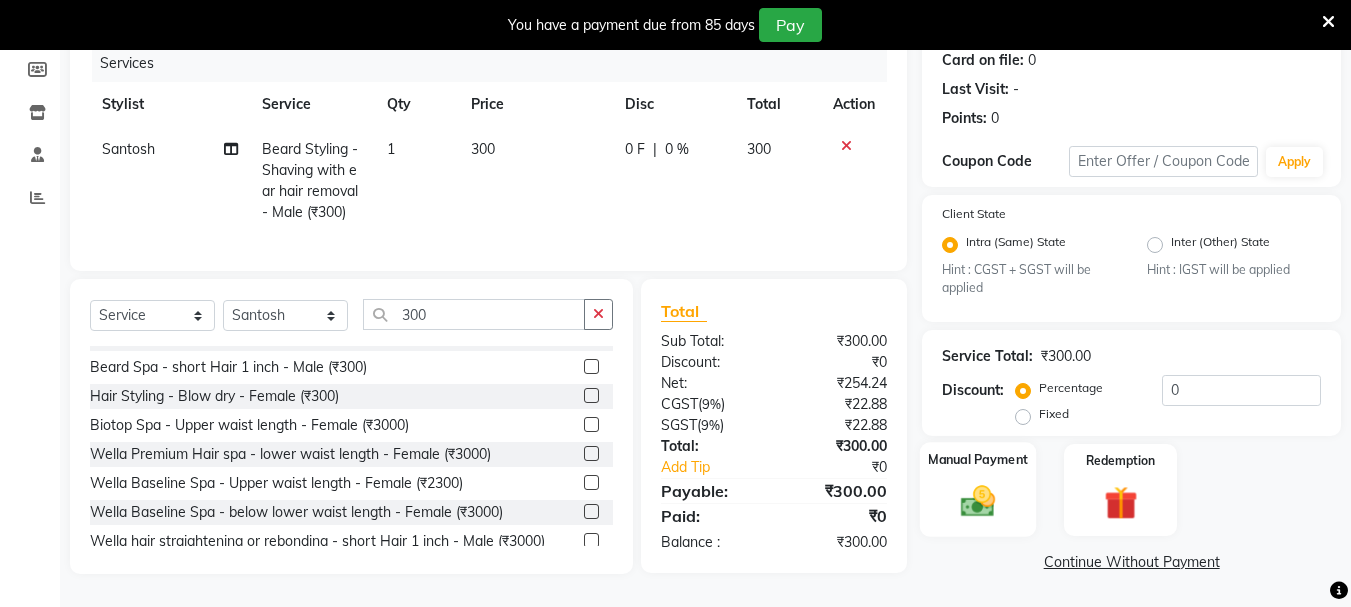 click 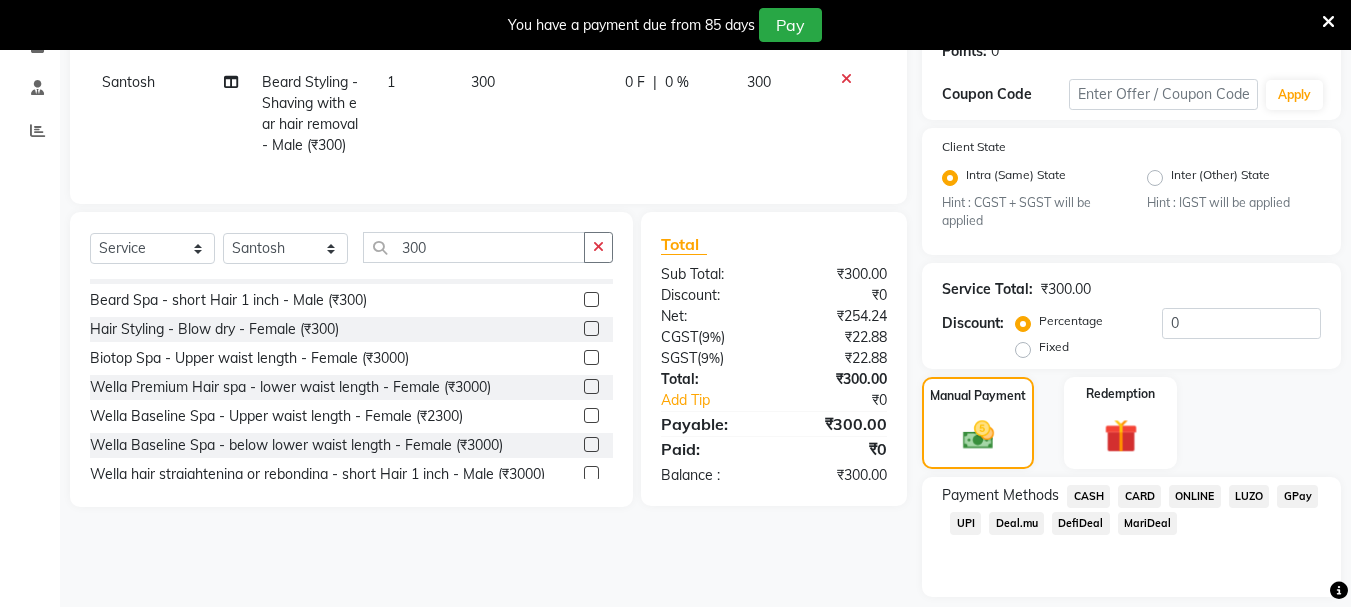 scroll, scrollTop: 381, scrollLeft: 0, axis: vertical 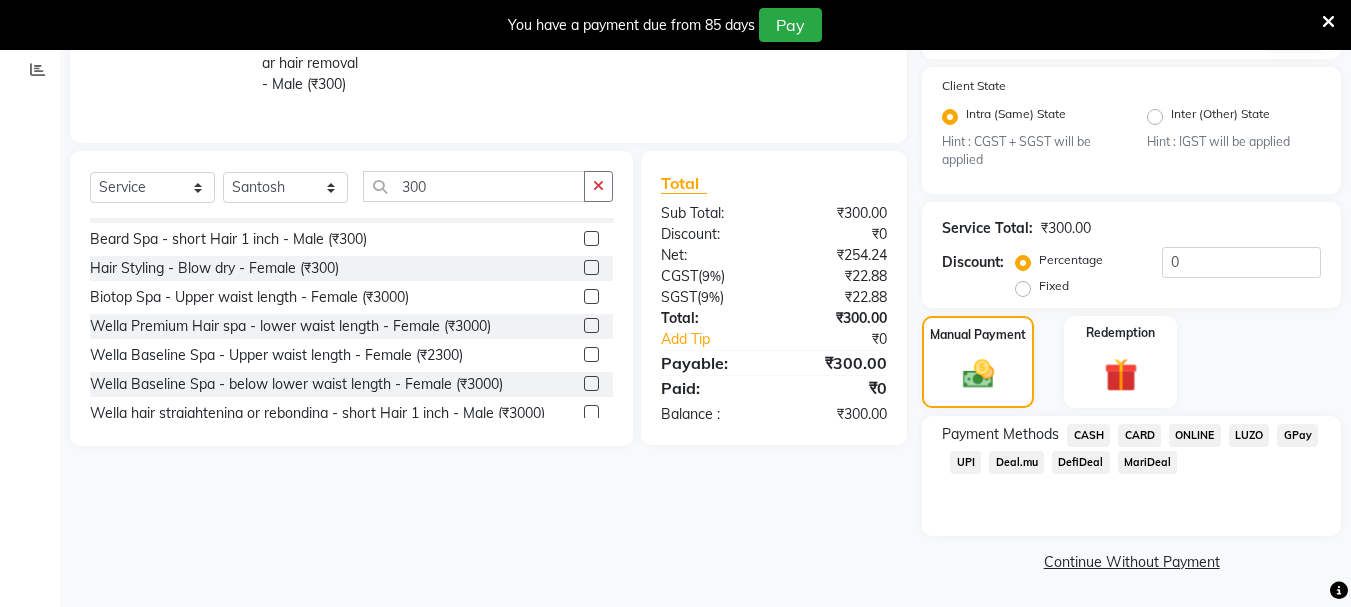 click on "UPI" 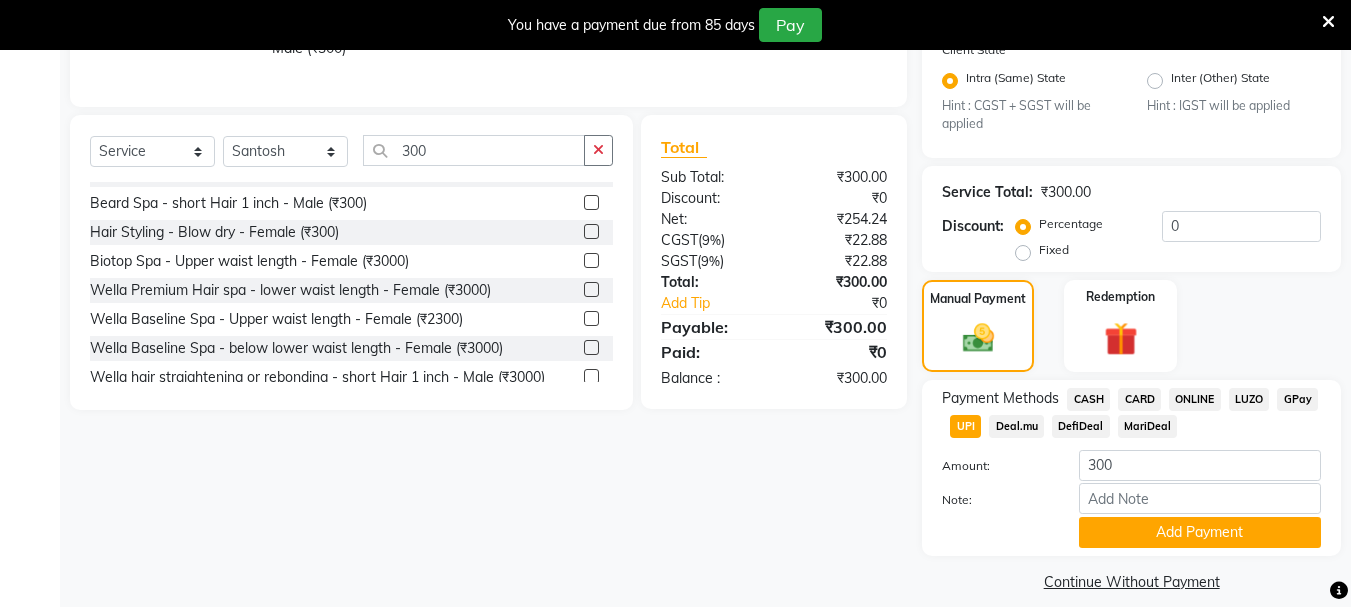 scroll, scrollTop: 437, scrollLeft: 0, axis: vertical 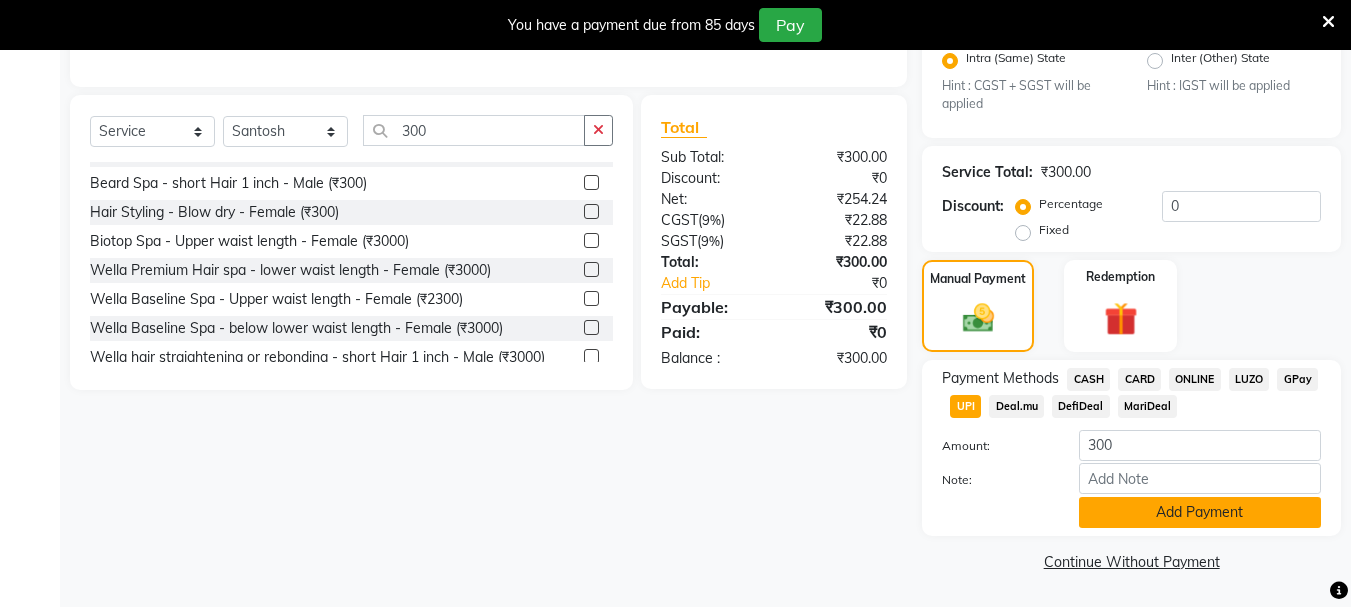 click on "Add Payment" 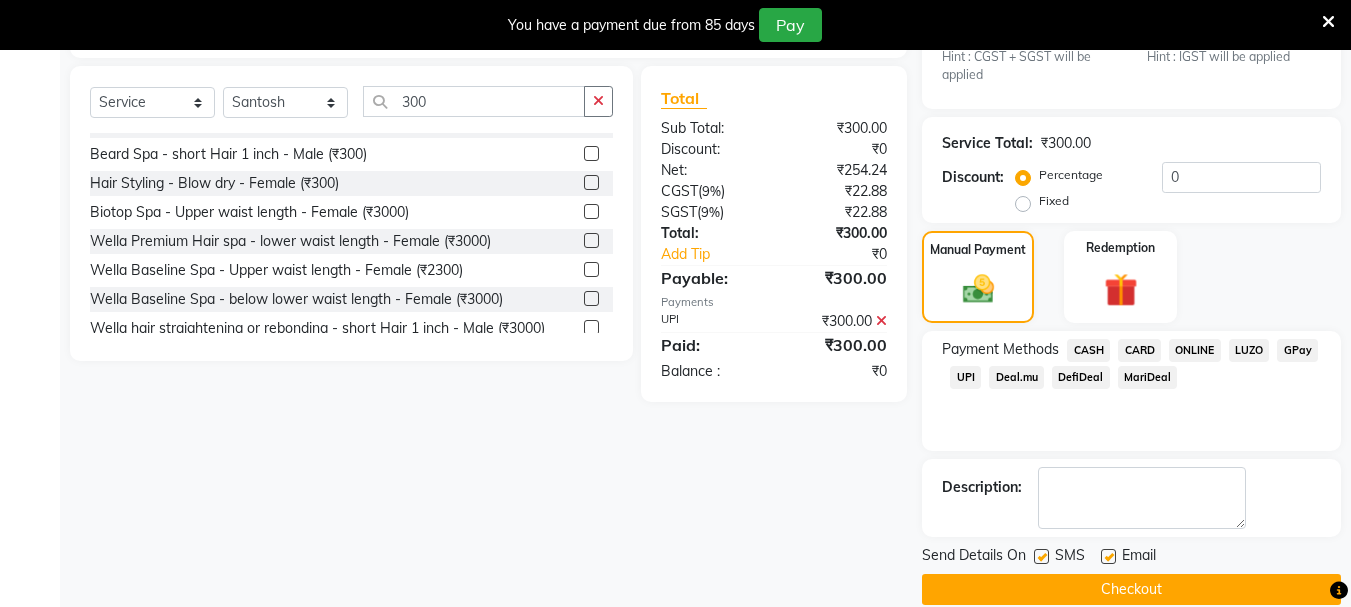 scroll, scrollTop: 494, scrollLeft: 0, axis: vertical 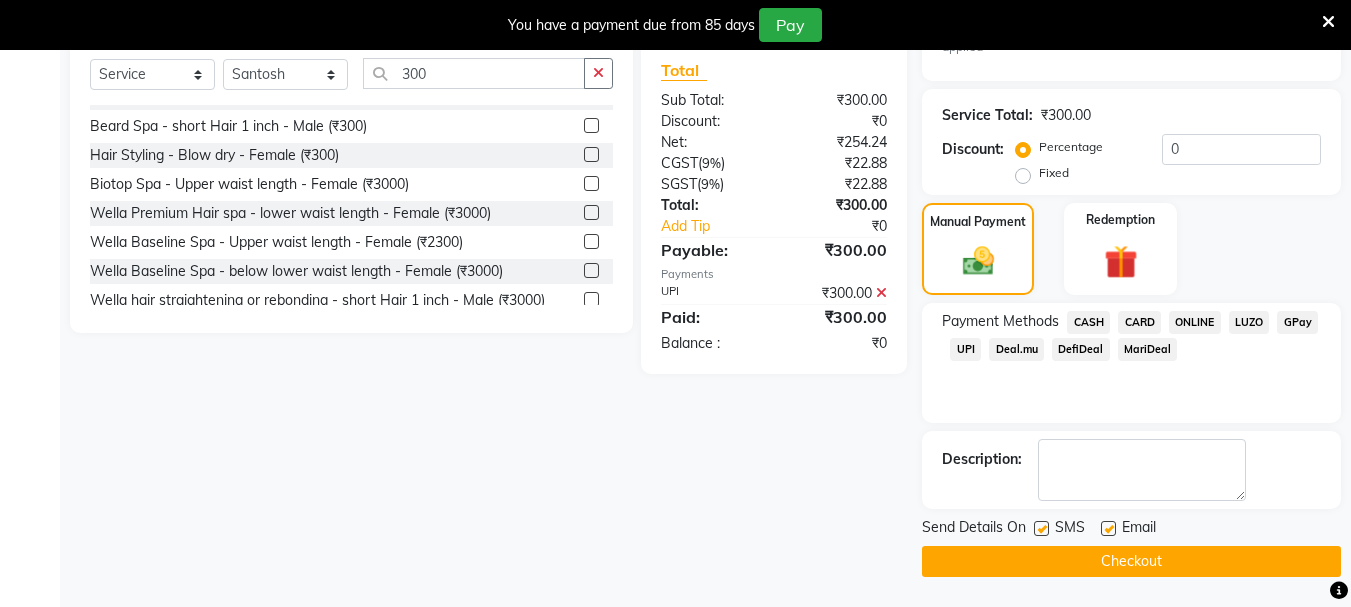 click 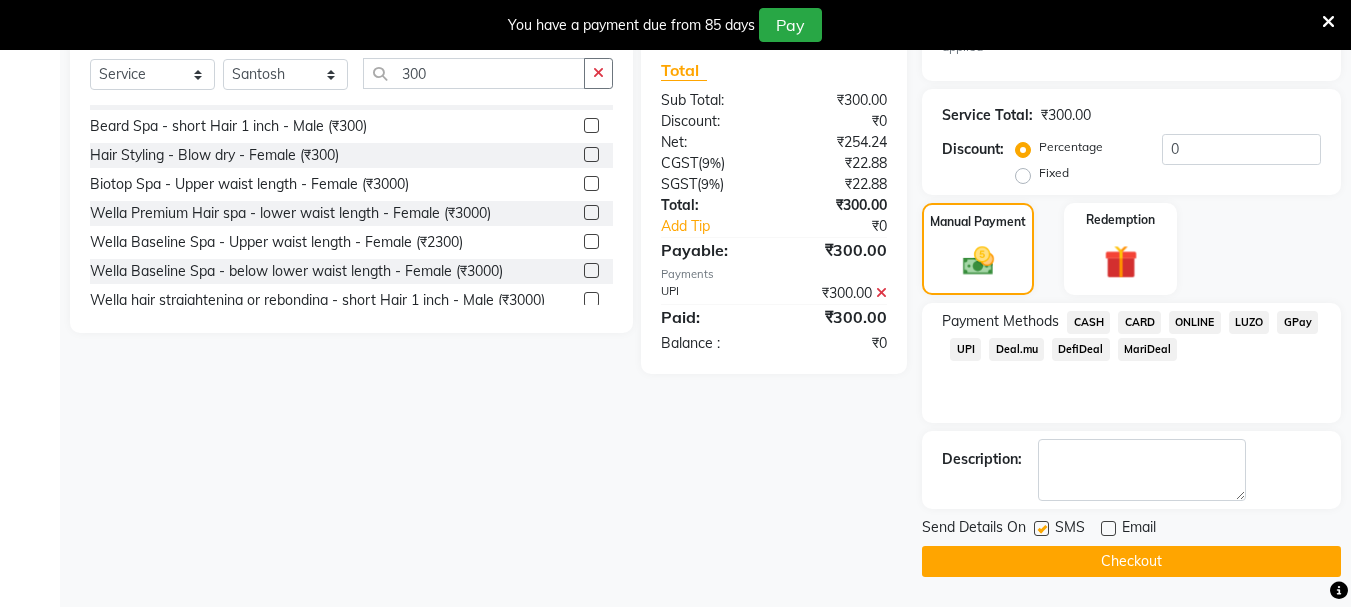 click 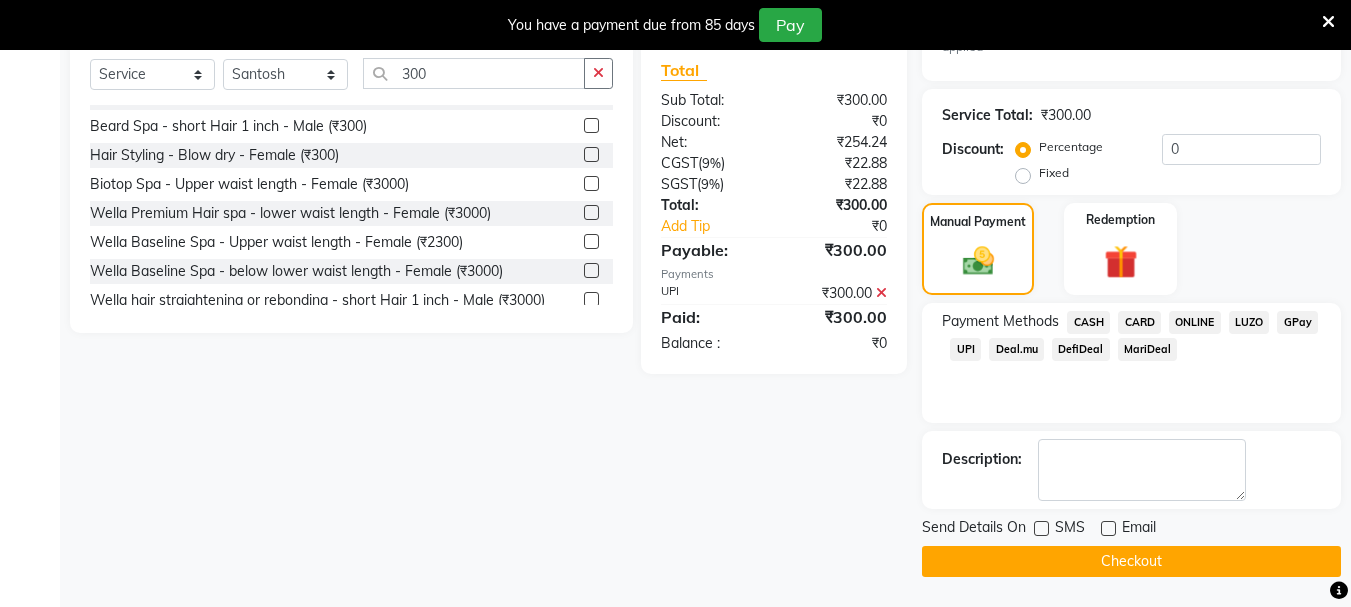 click on "Checkout" 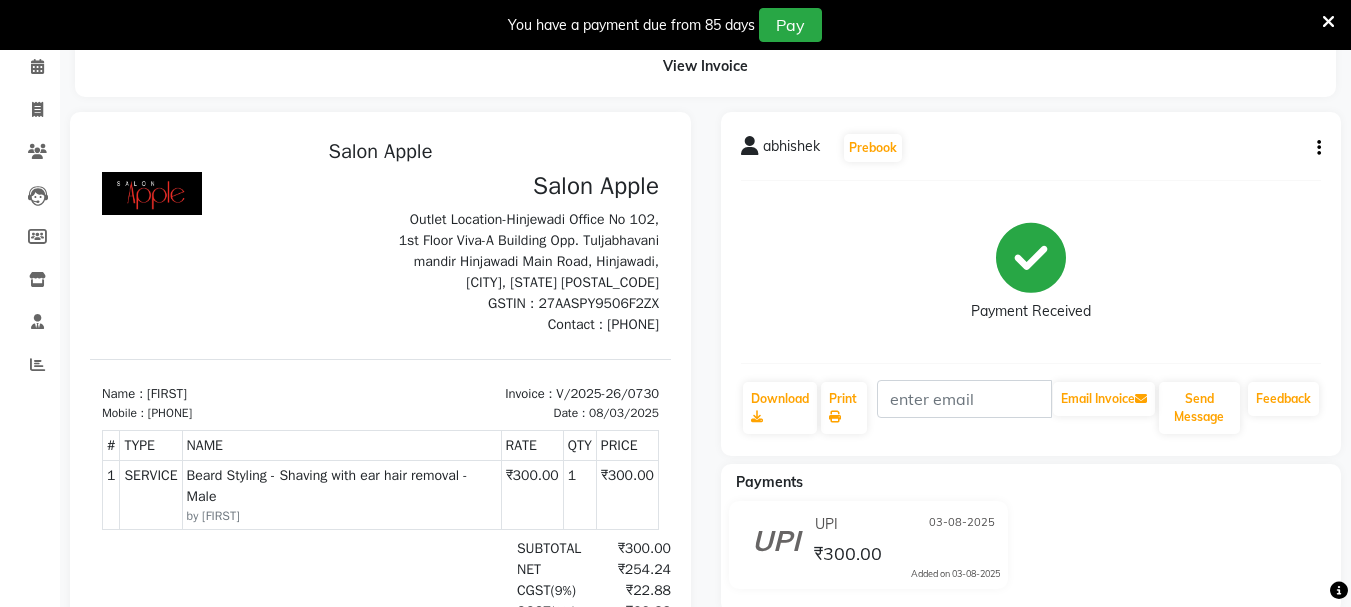 scroll, scrollTop: 17, scrollLeft: 0, axis: vertical 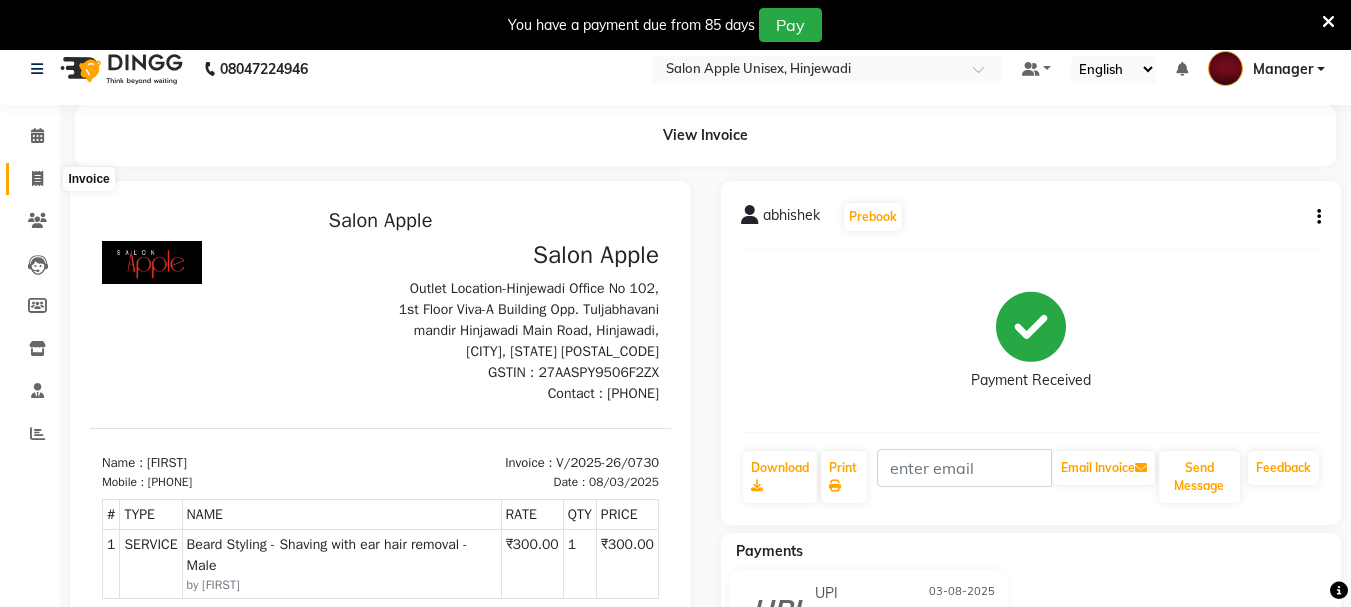 click 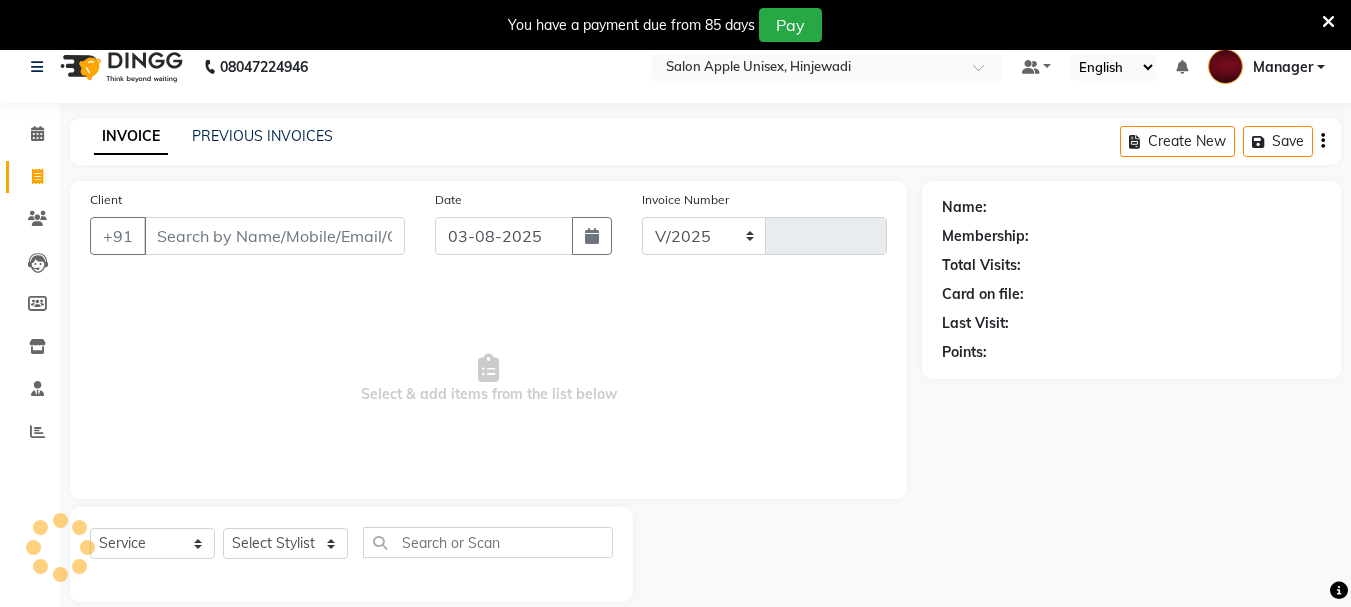 select on "112" 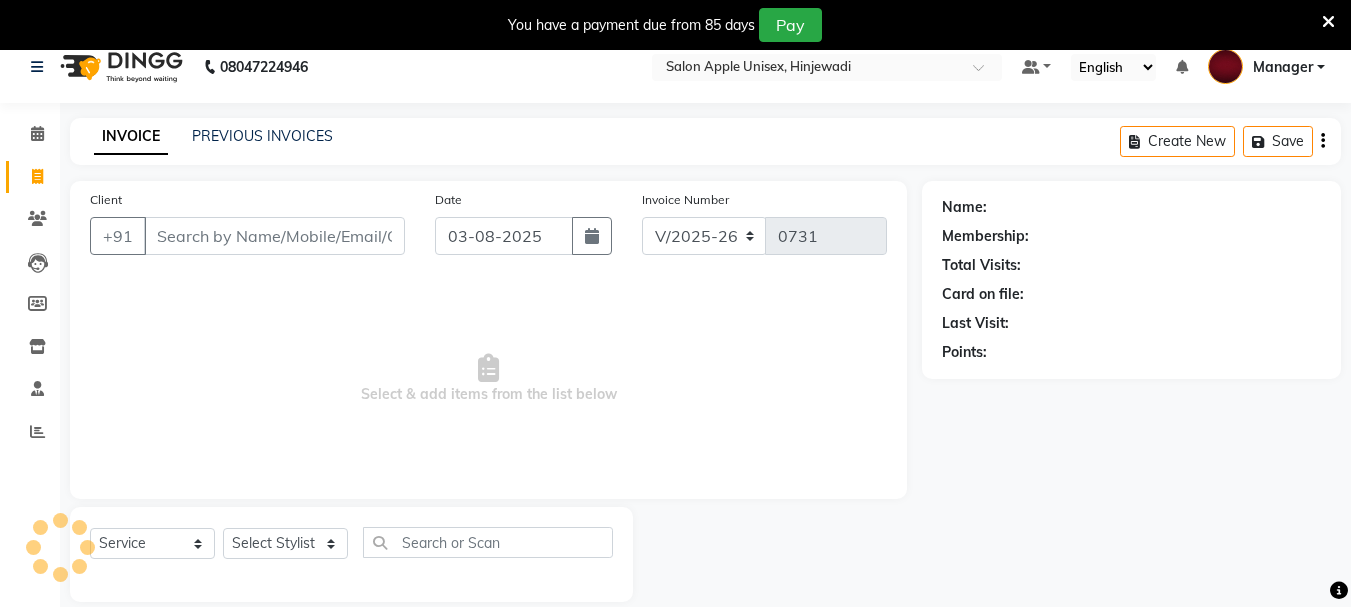 scroll, scrollTop: 50, scrollLeft: 0, axis: vertical 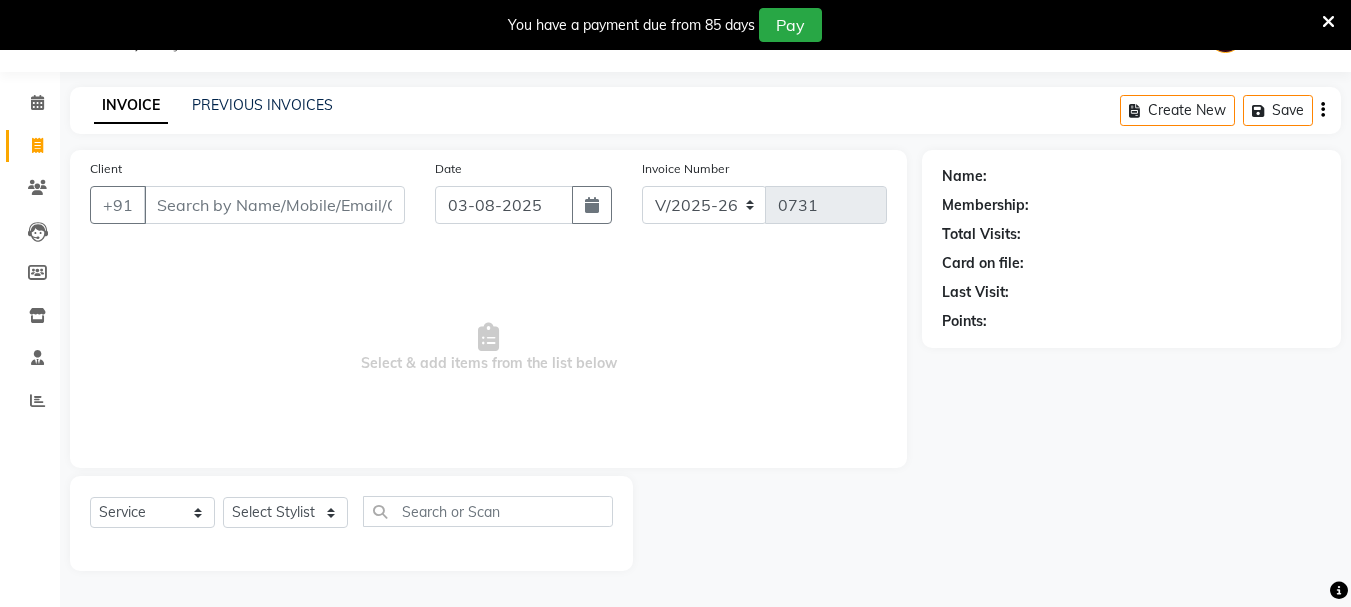 click on "Client" at bounding box center (274, 205) 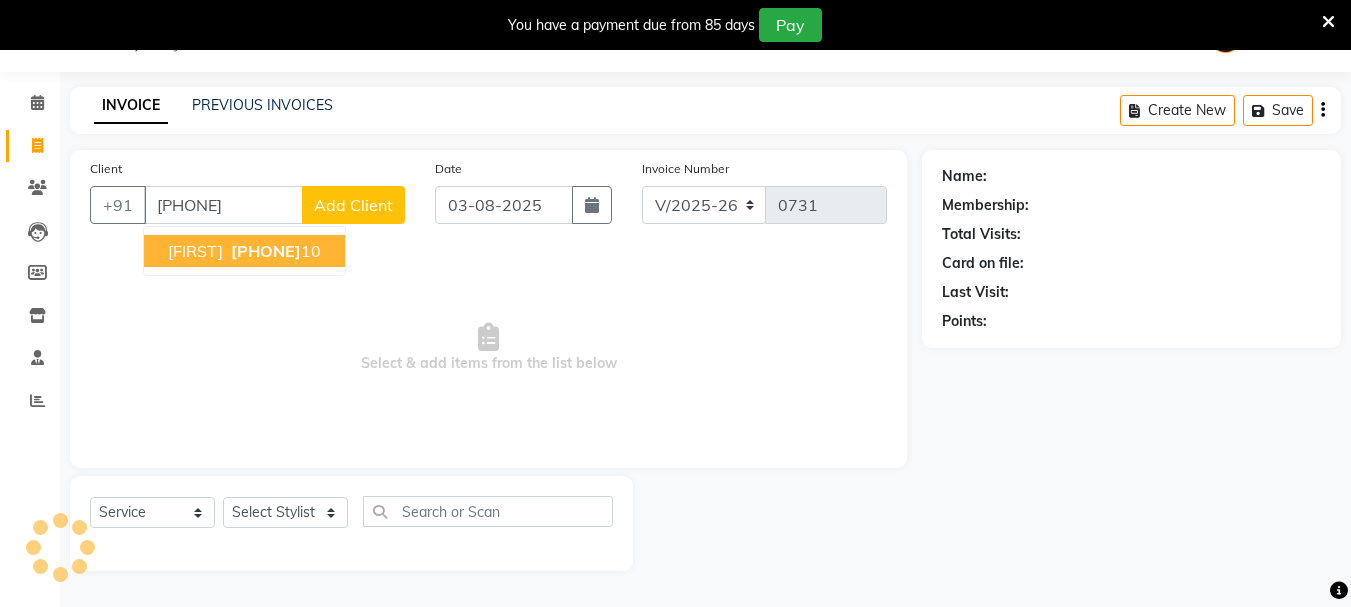 click on "[PHONE]" at bounding box center (266, 251) 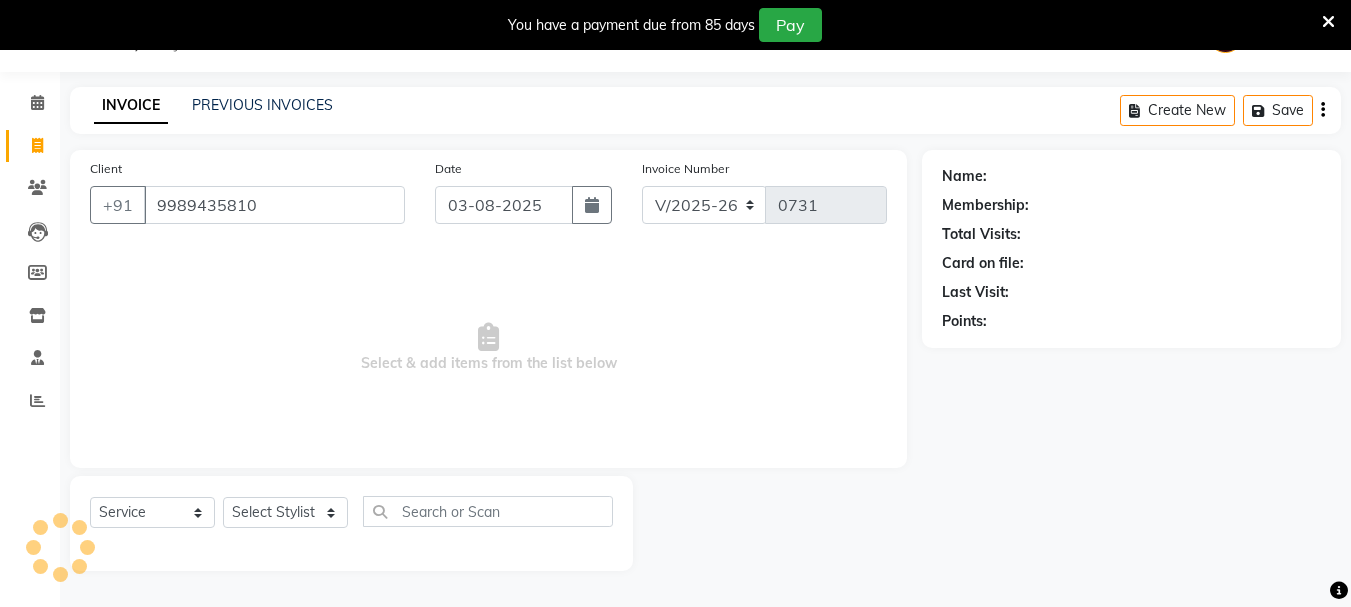 type on "9989435810" 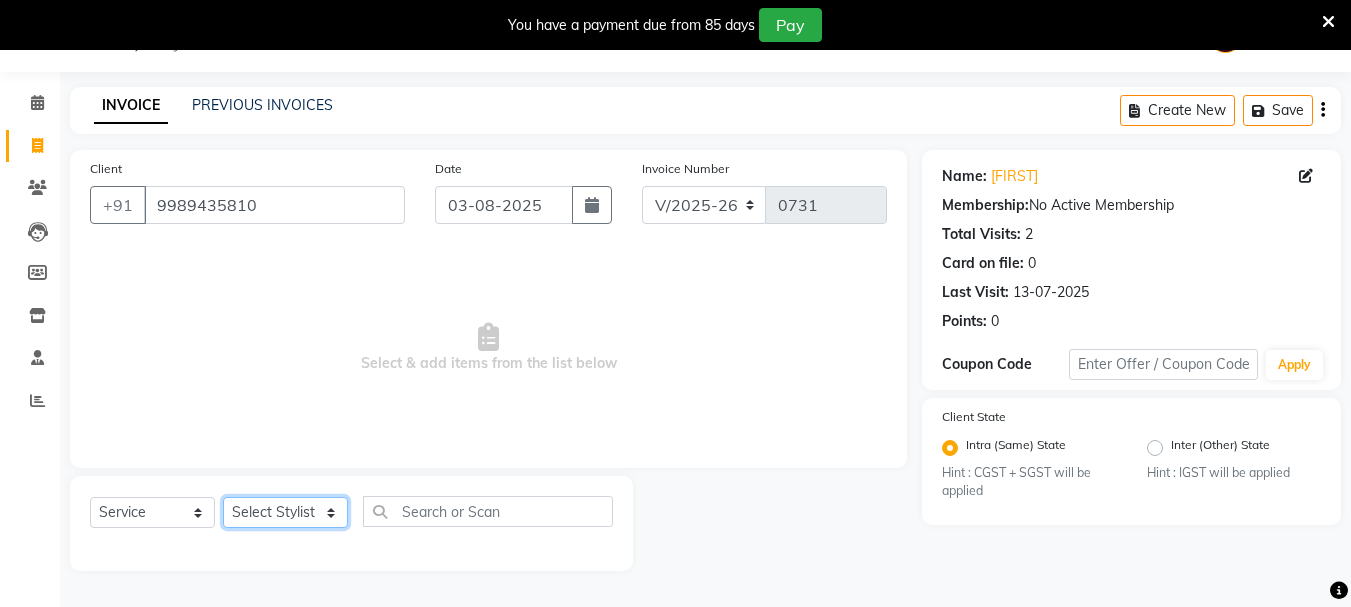 click on "Select Stylist [FIRST](Owner) Manager [FIRST] (Owner) [FIRST] [FIRST]  [FIRST] [FIRST]" 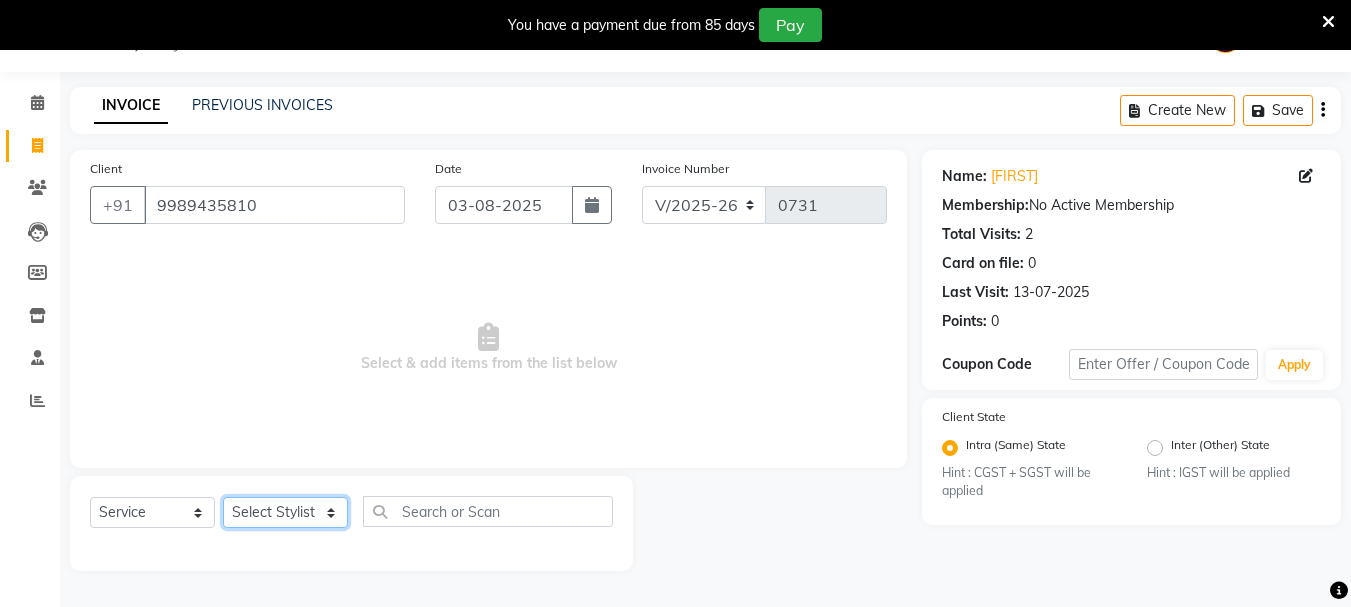 select on "47178" 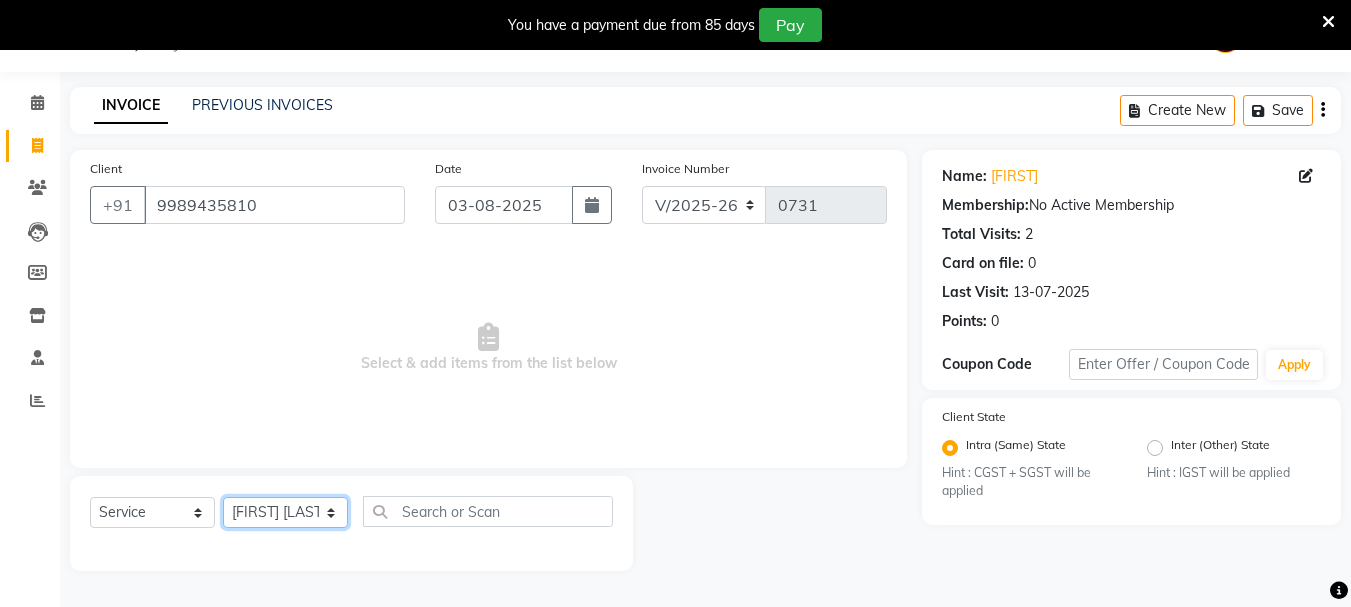 click on "Select Stylist [FIRST](Owner) Manager [FIRST] (Owner) [FIRST] [FIRST]  [FIRST] [FIRST]" 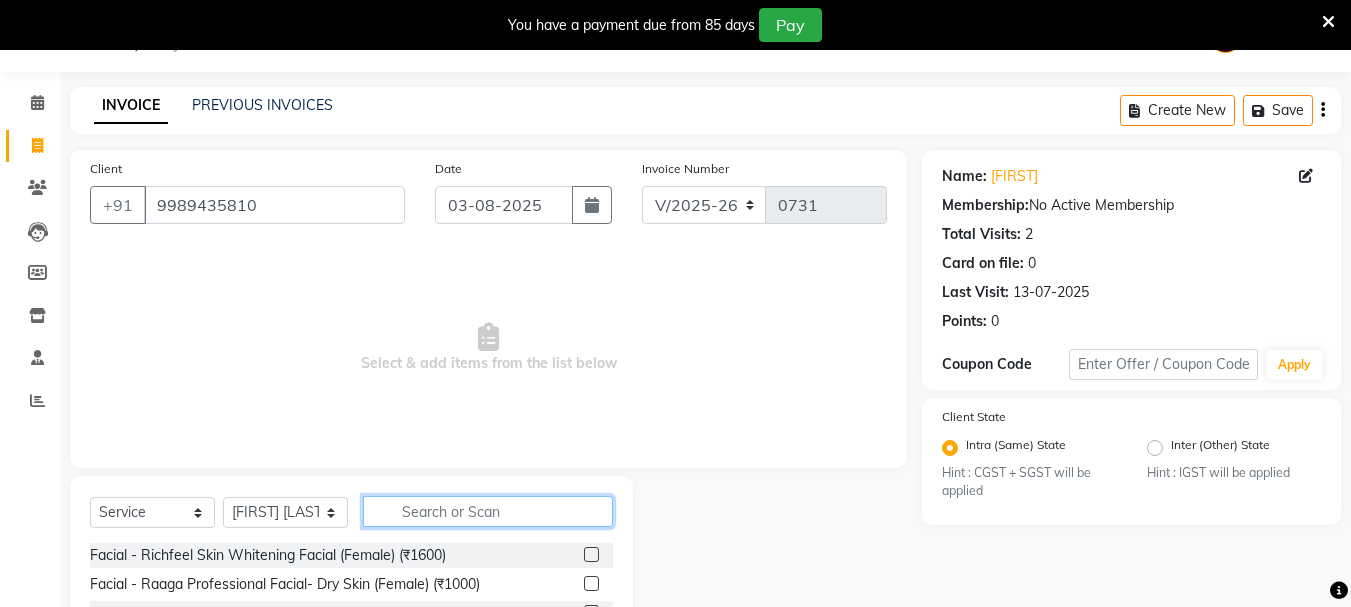 click 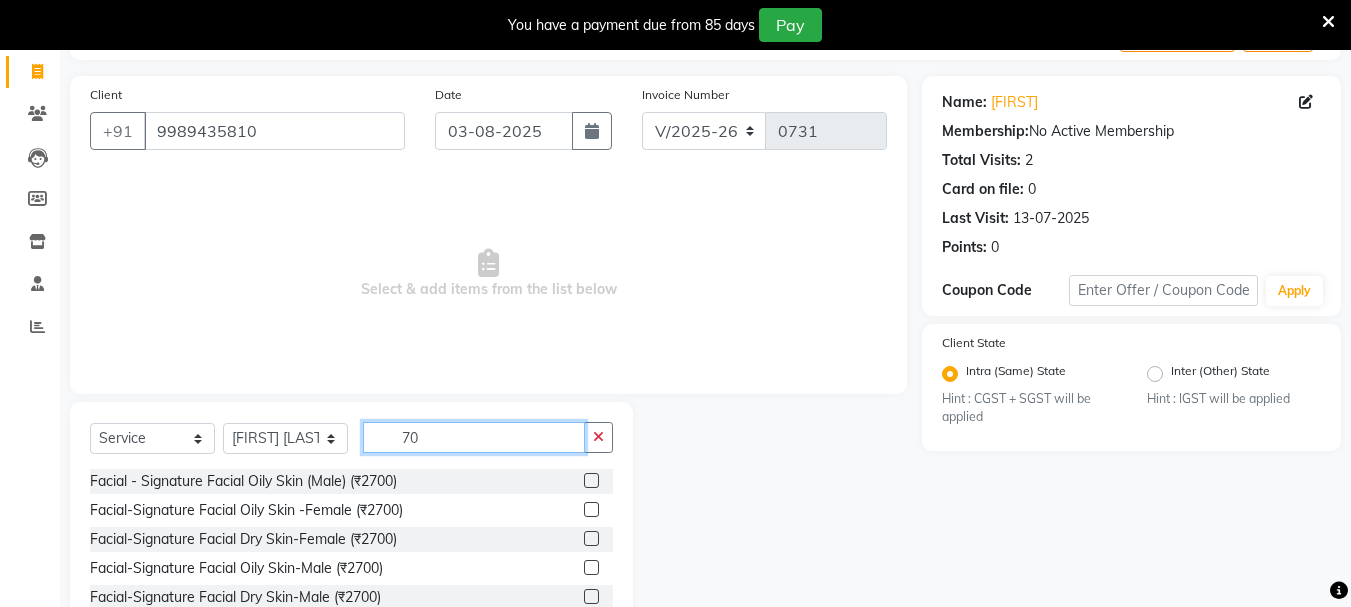 scroll, scrollTop: 244, scrollLeft: 0, axis: vertical 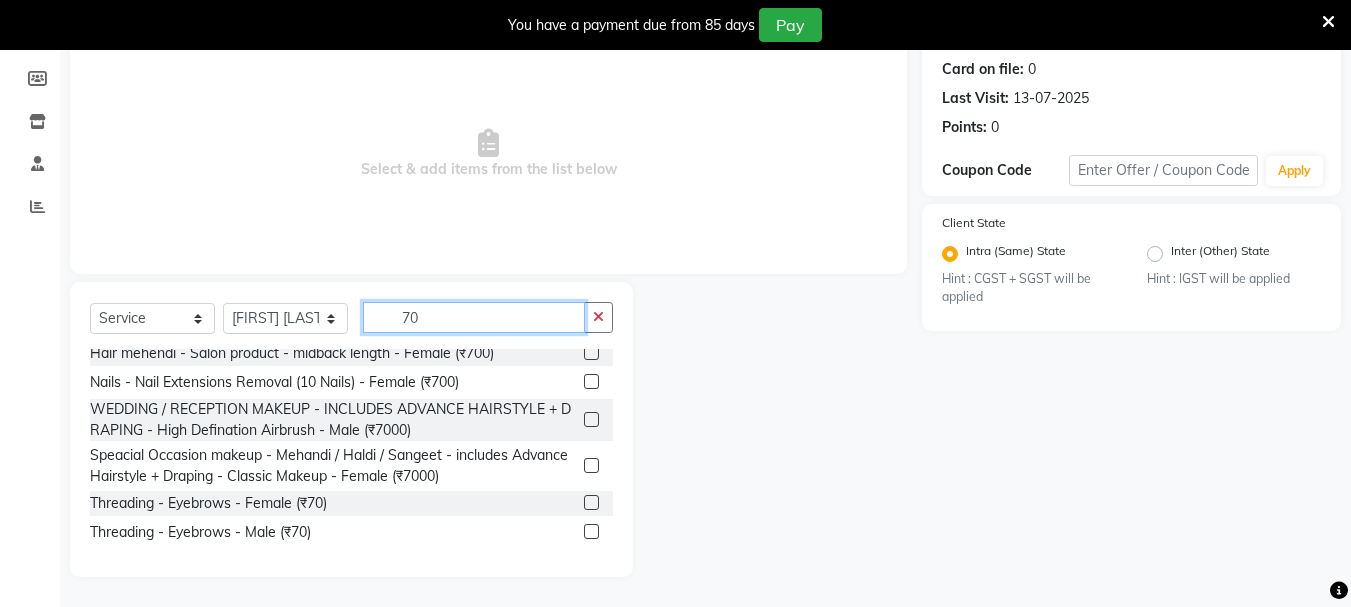 type on "70" 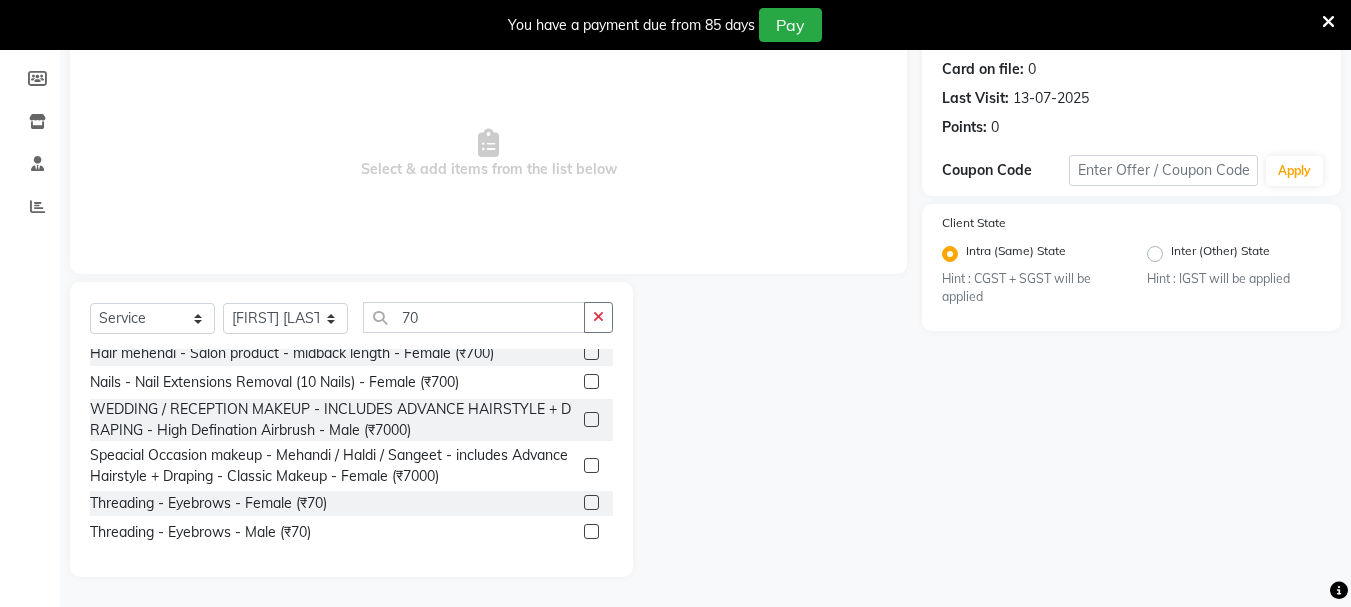 click 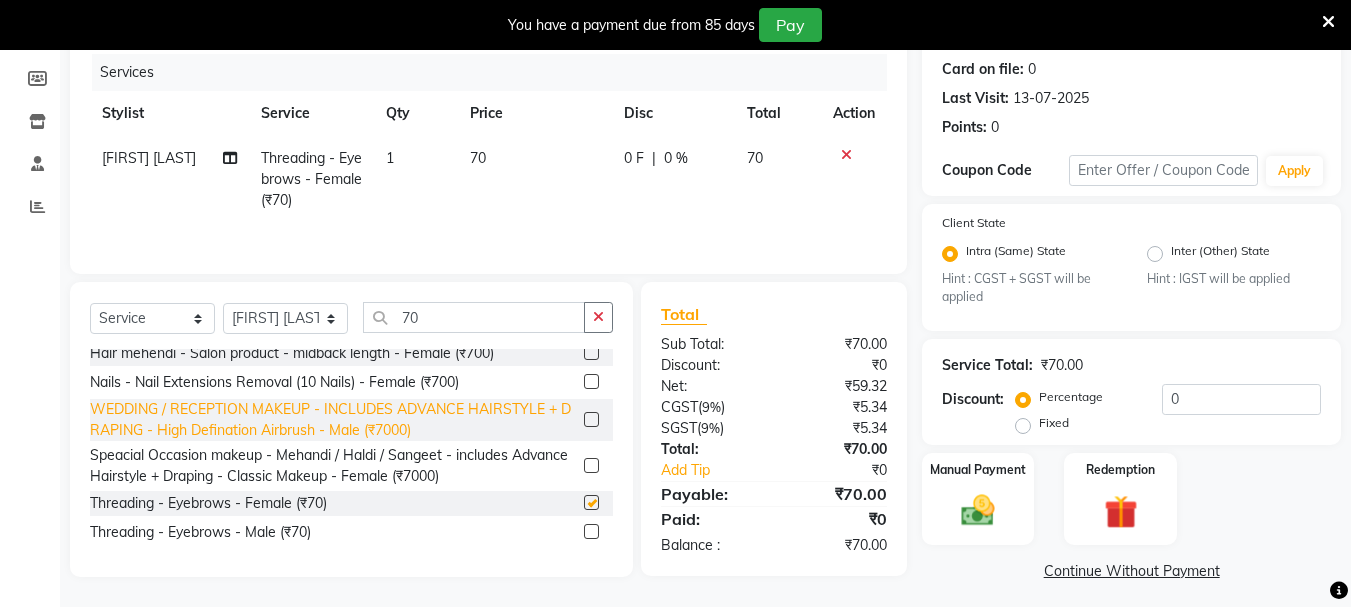 checkbox on "false" 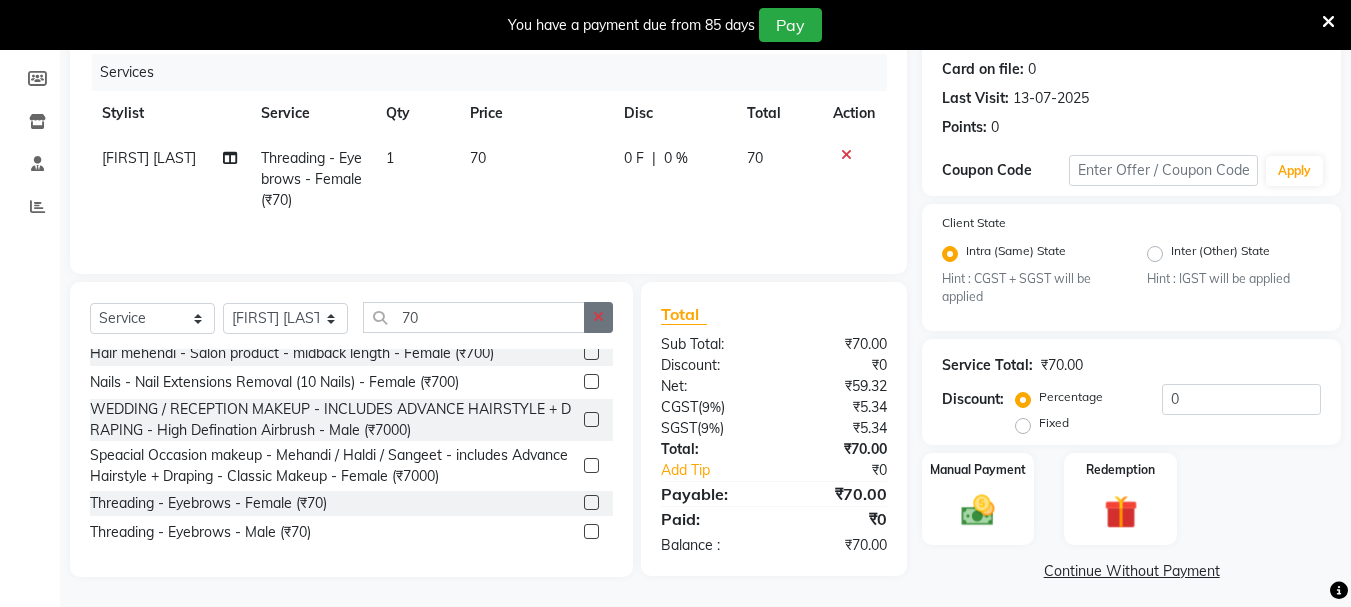 click 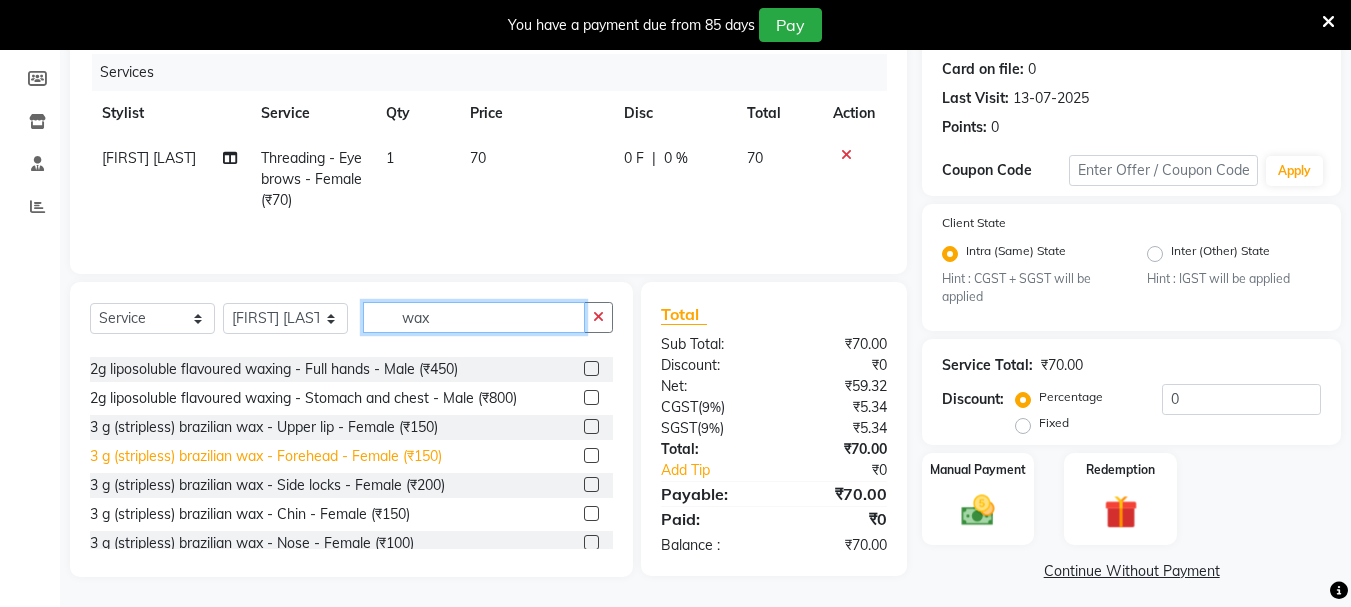scroll, scrollTop: 200, scrollLeft: 0, axis: vertical 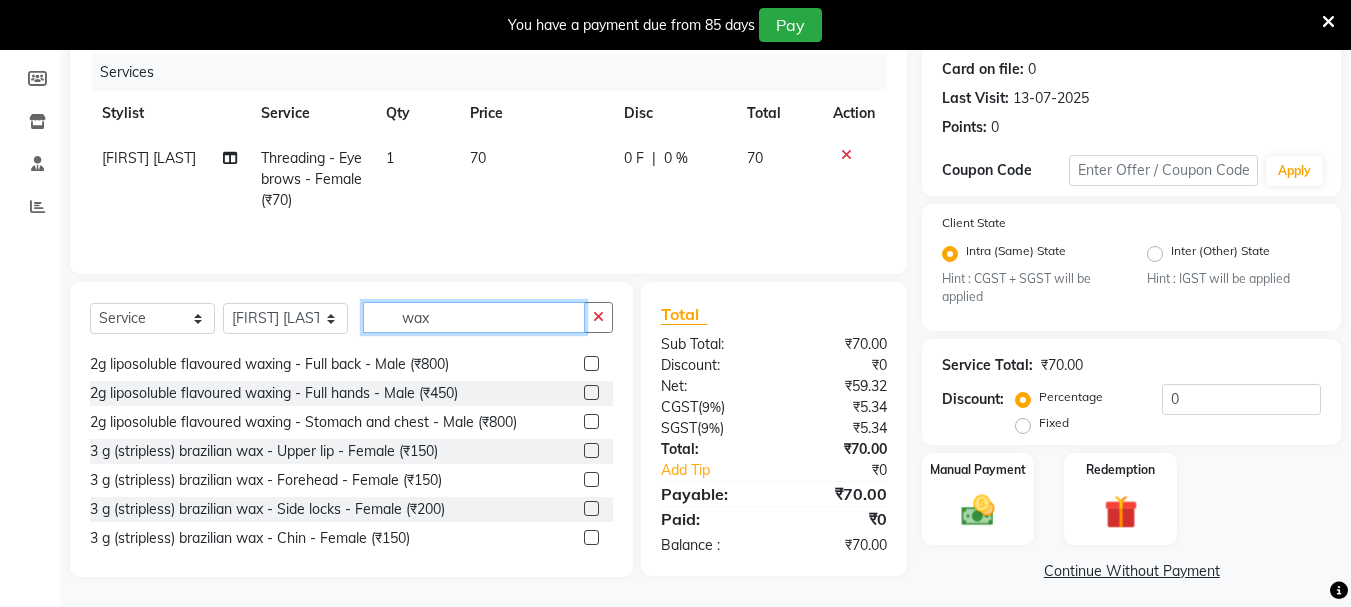 type on "wax" 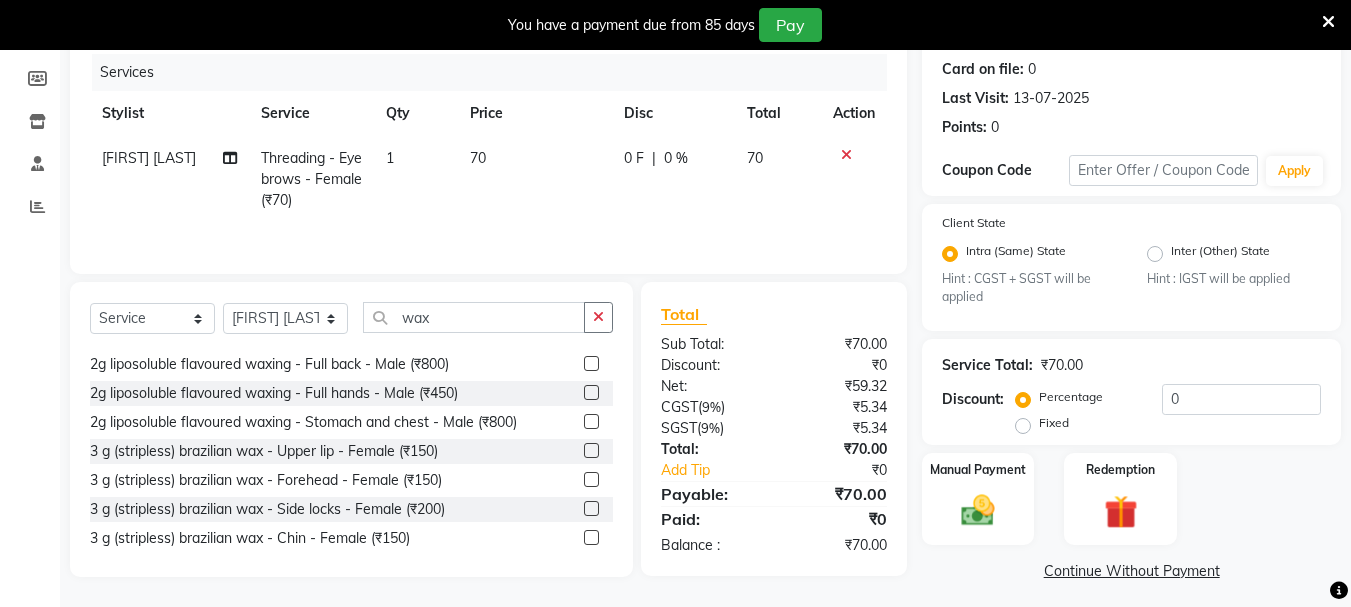 click 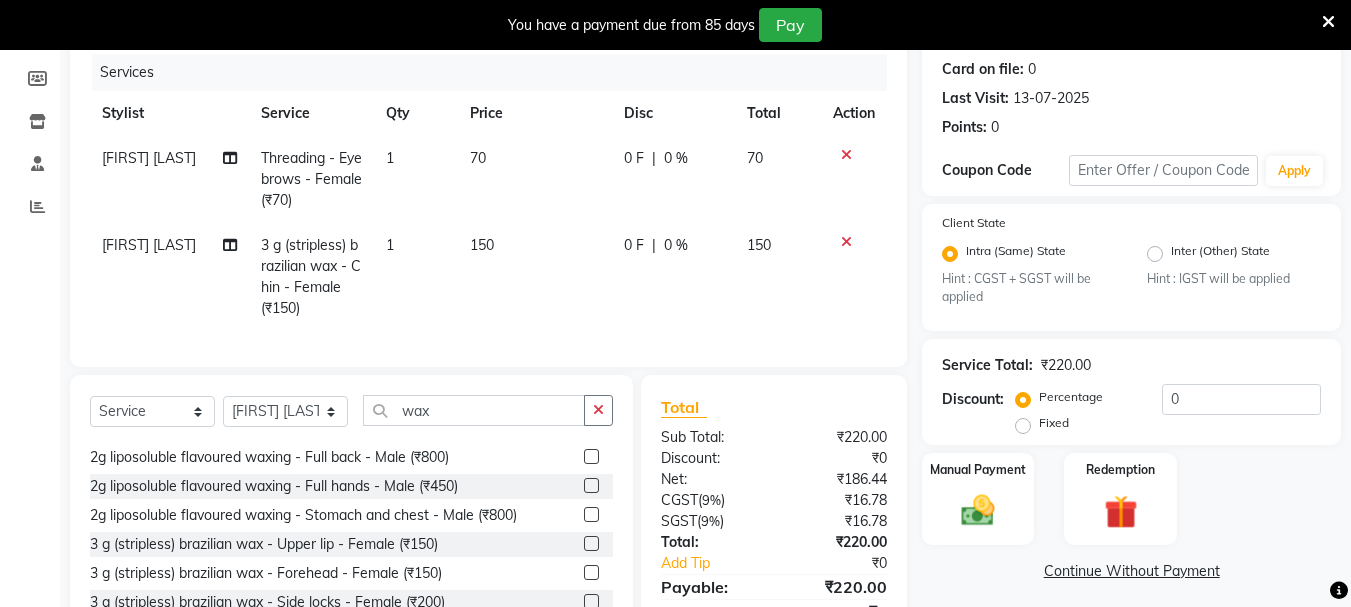 checkbox on "false" 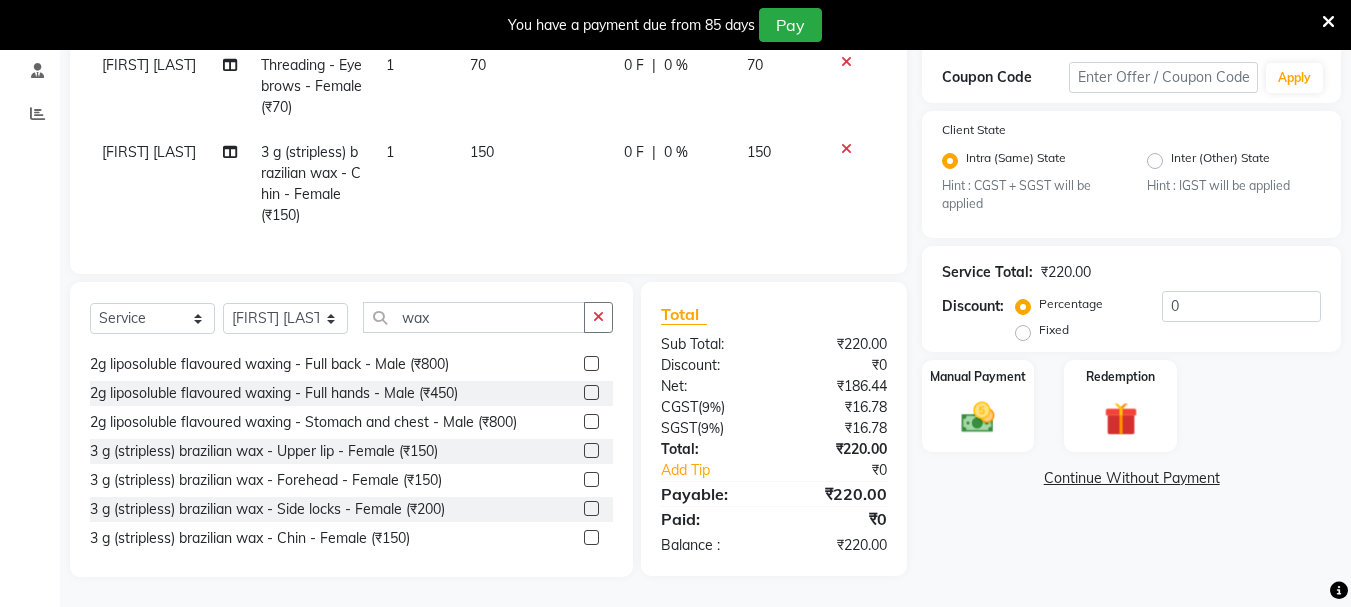 scroll, scrollTop: 352, scrollLeft: 0, axis: vertical 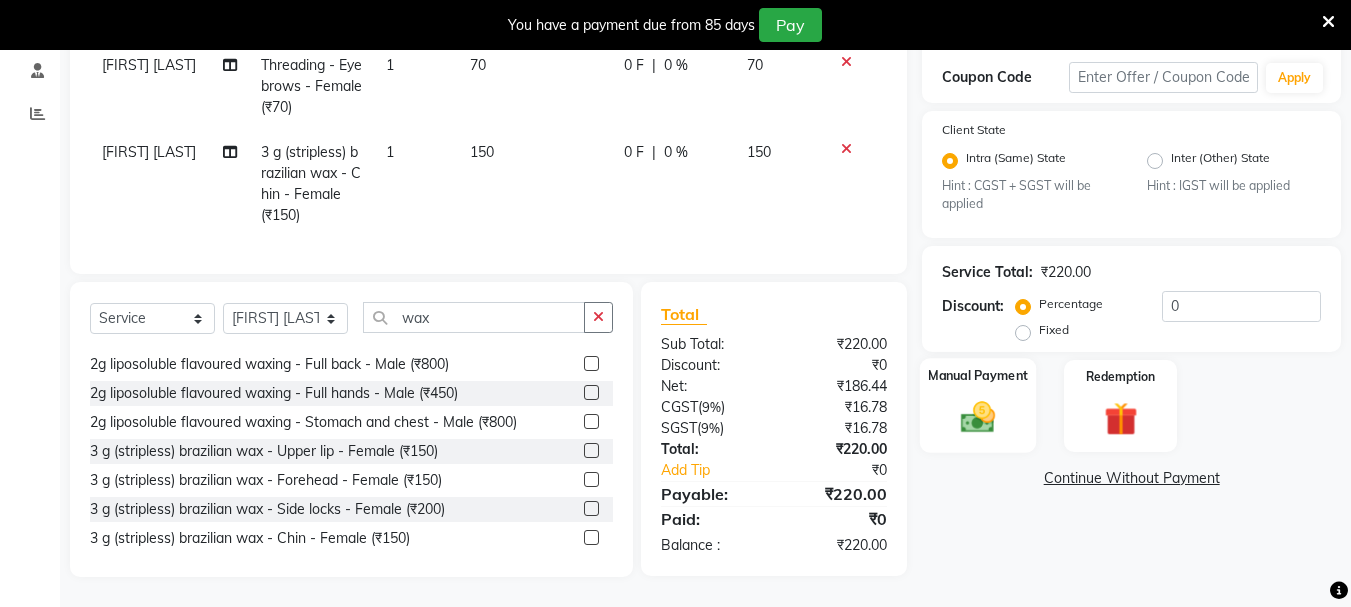 click 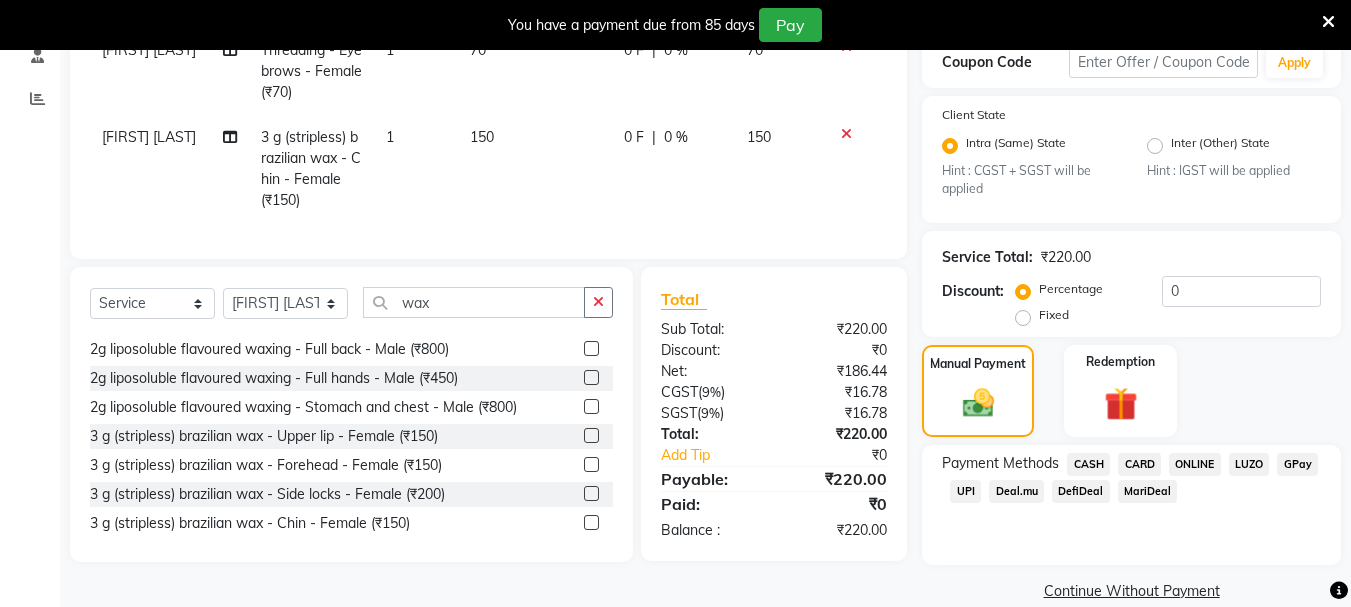click on "UPI" 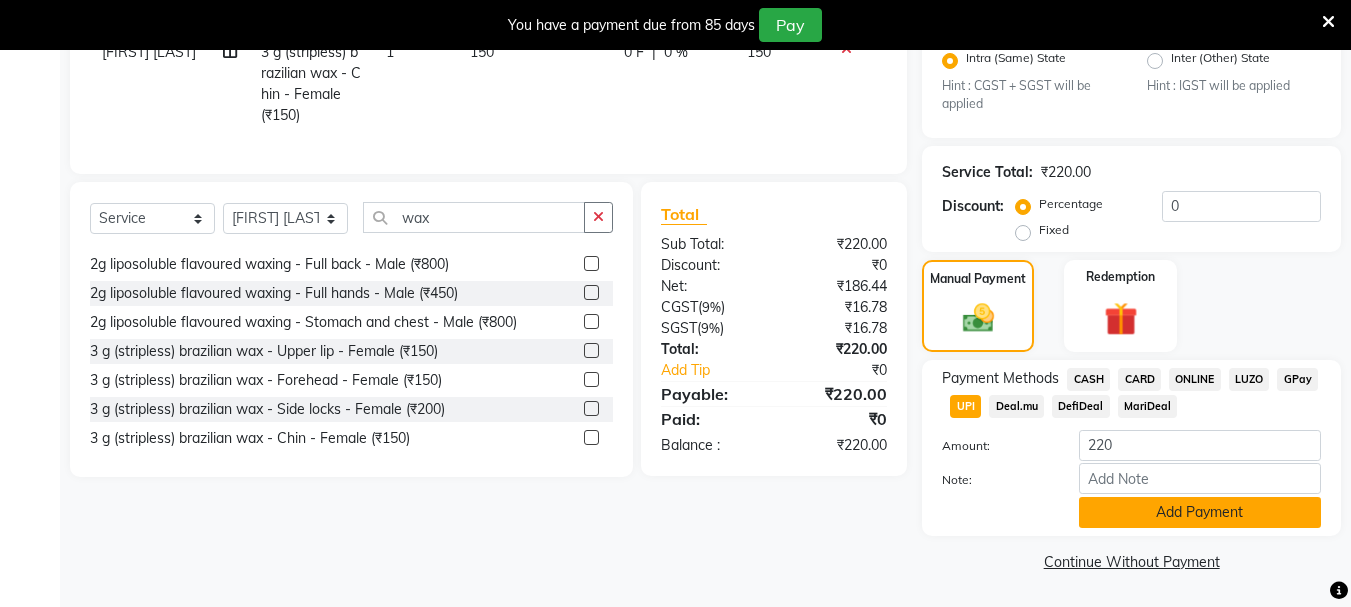 click on "Add Payment" 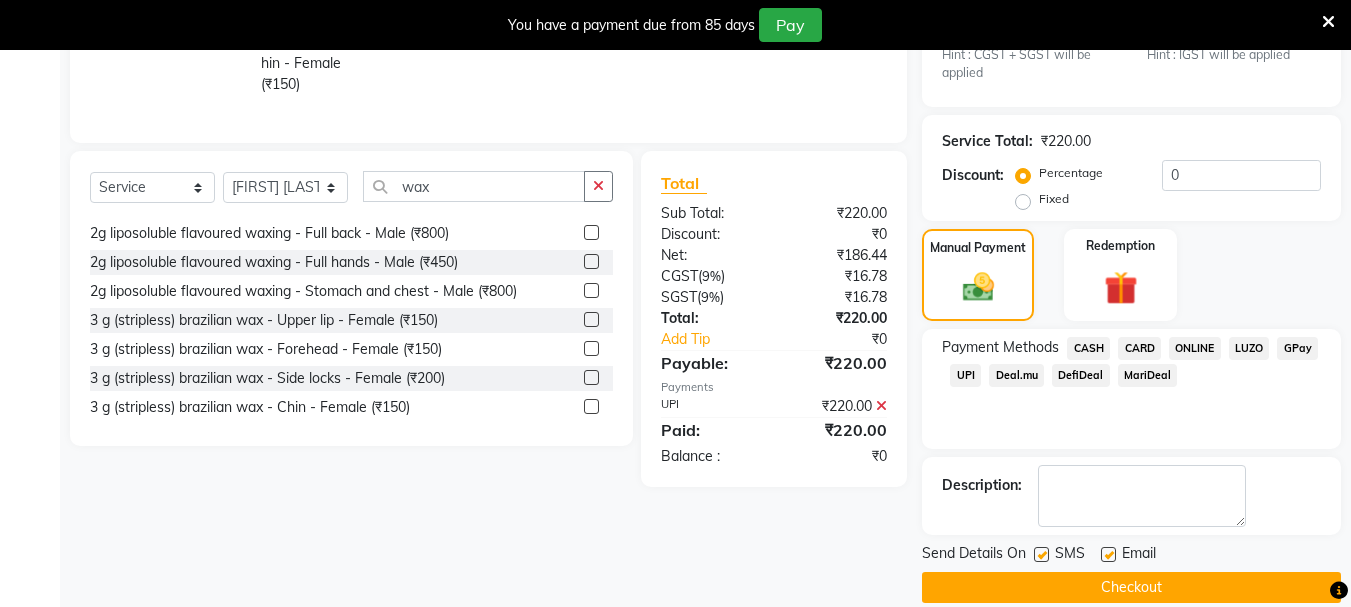 scroll, scrollTop: 494, scrollLeft: 0, axis: vertical 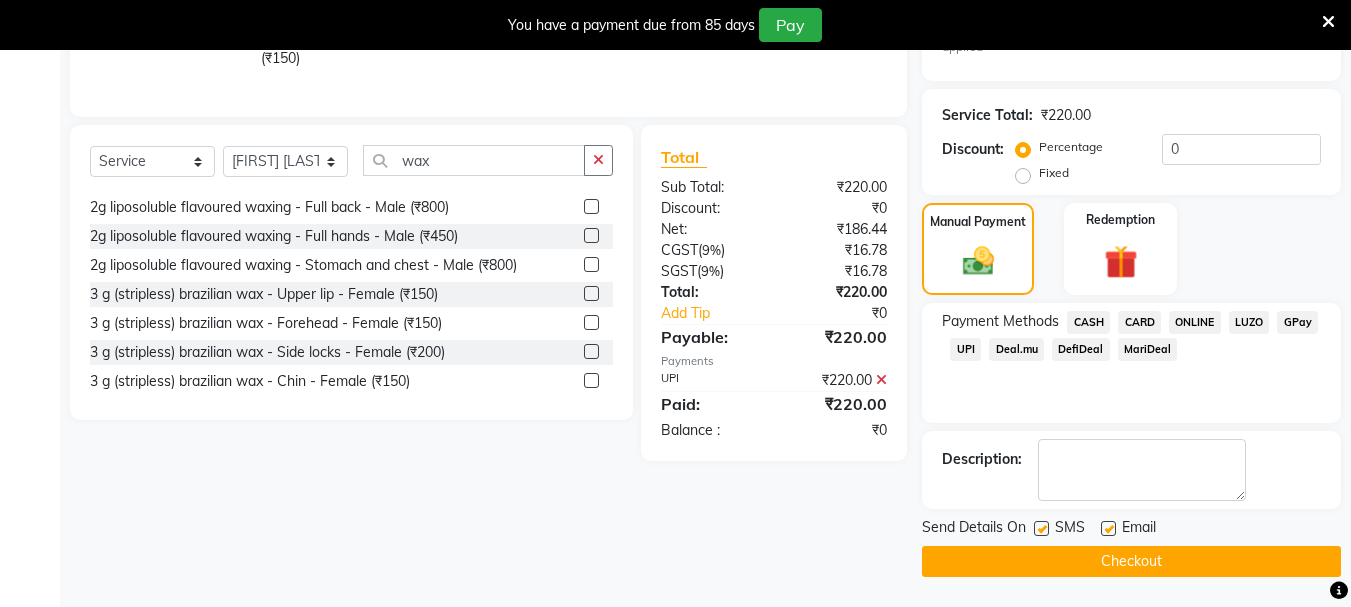 click 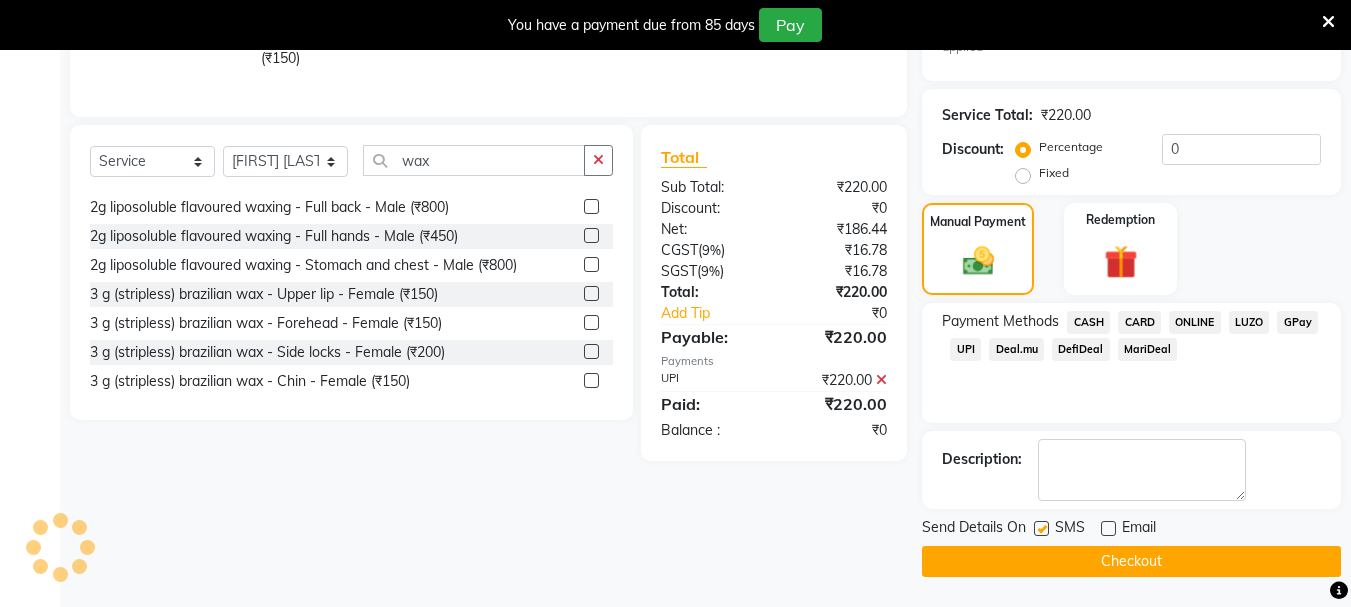 click 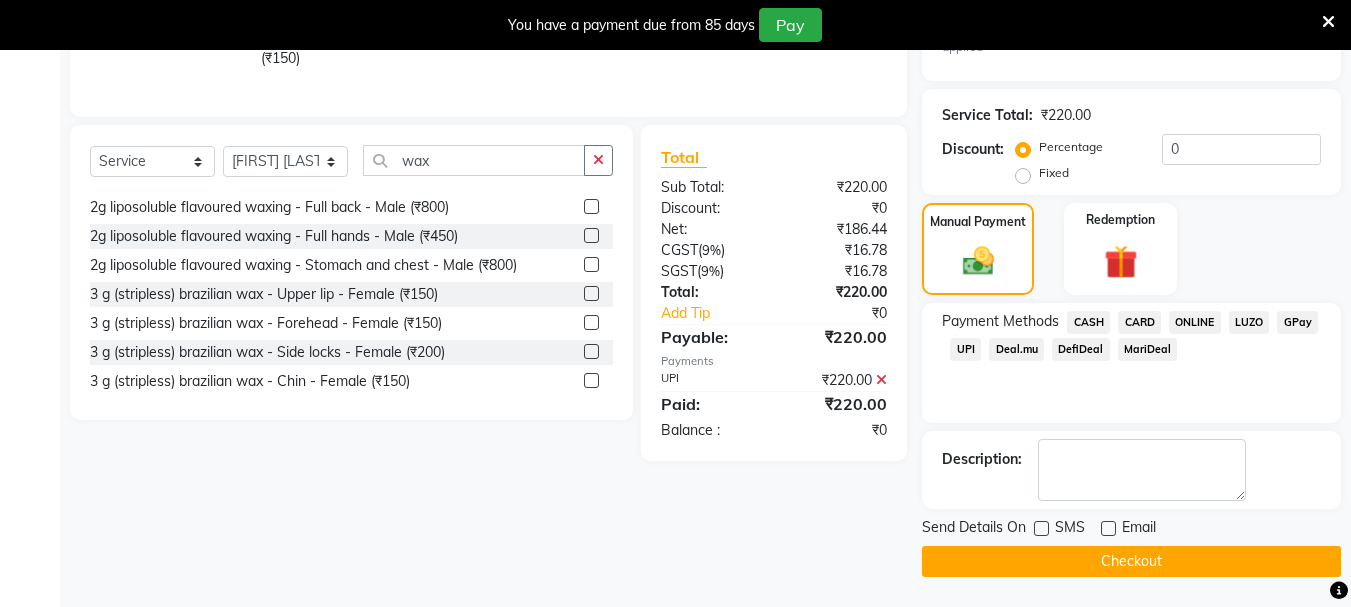 click on "Checkout" 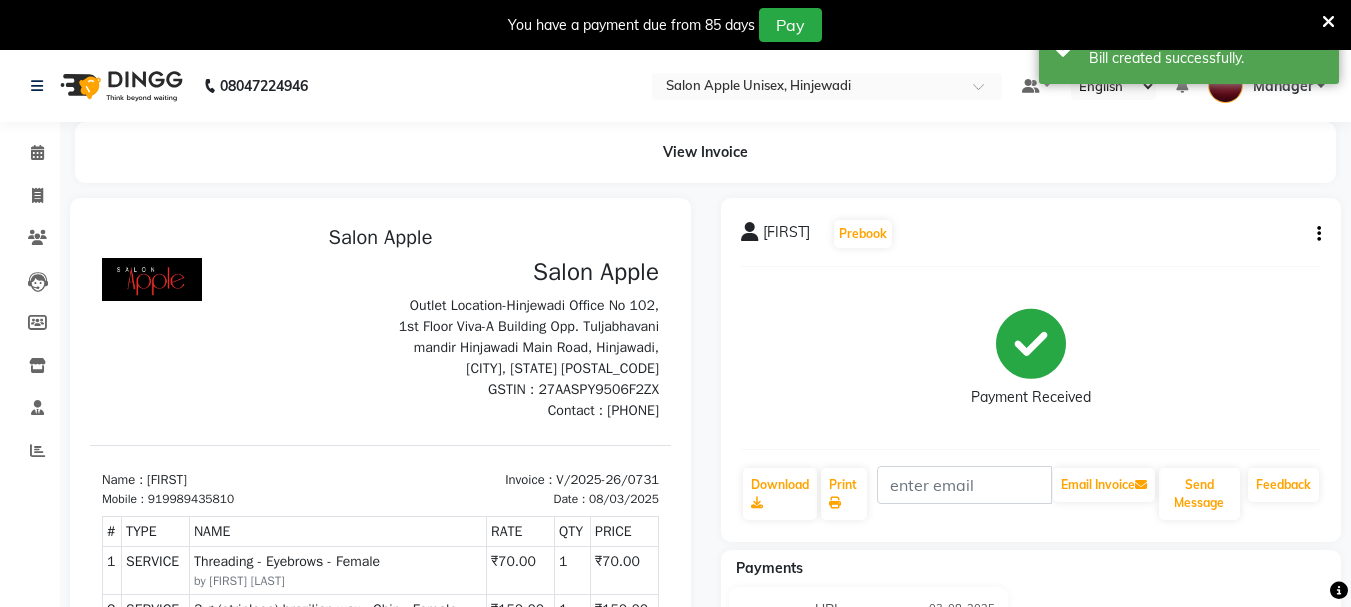 scroll, scrollTop: 100, scrollLeft: 0, axis: vertical 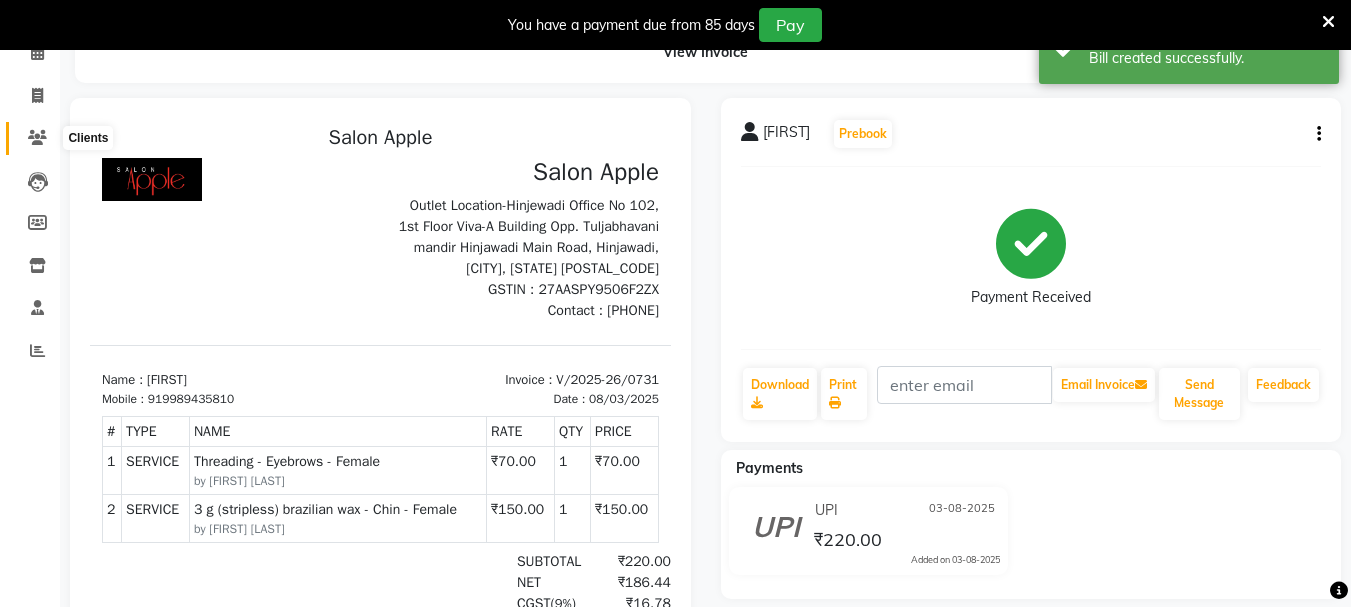 click 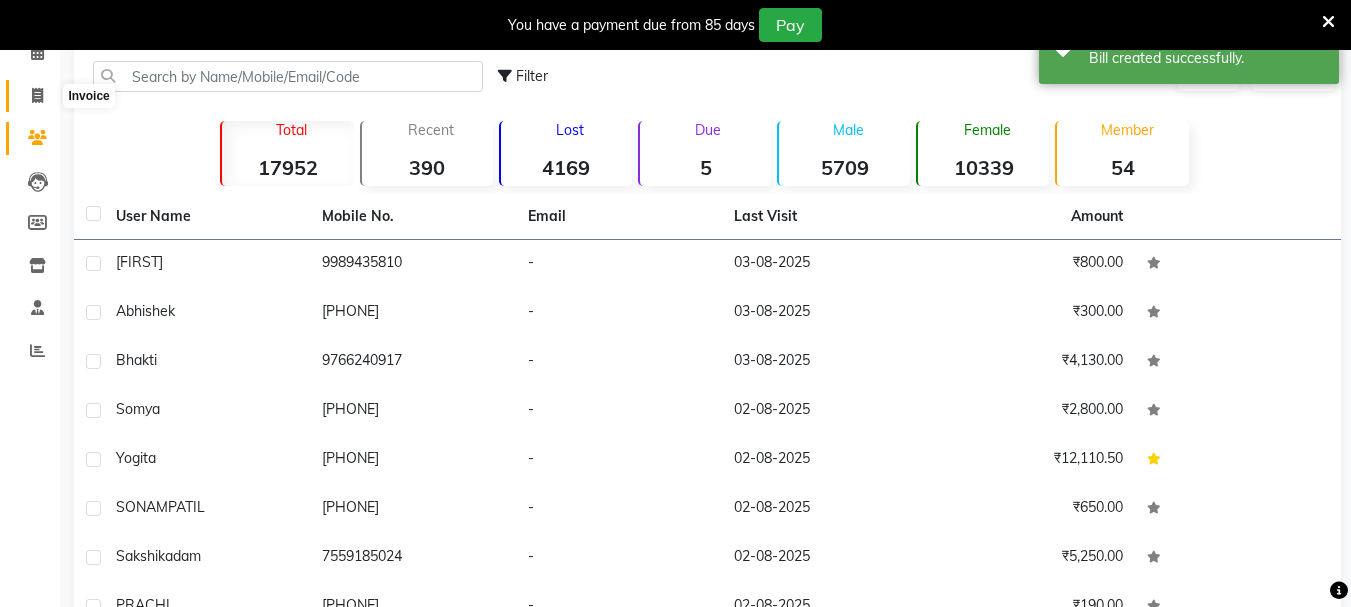 click 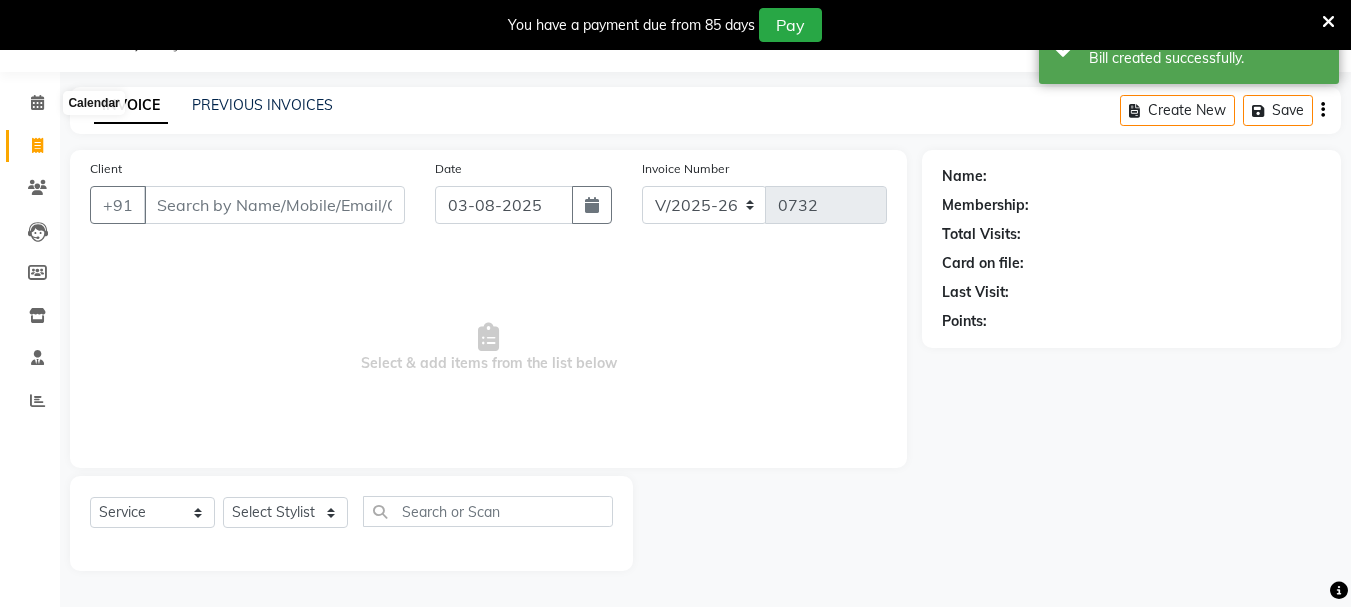 scroll, scrollTop: 50, scrollLeft: 0, axis: vertical 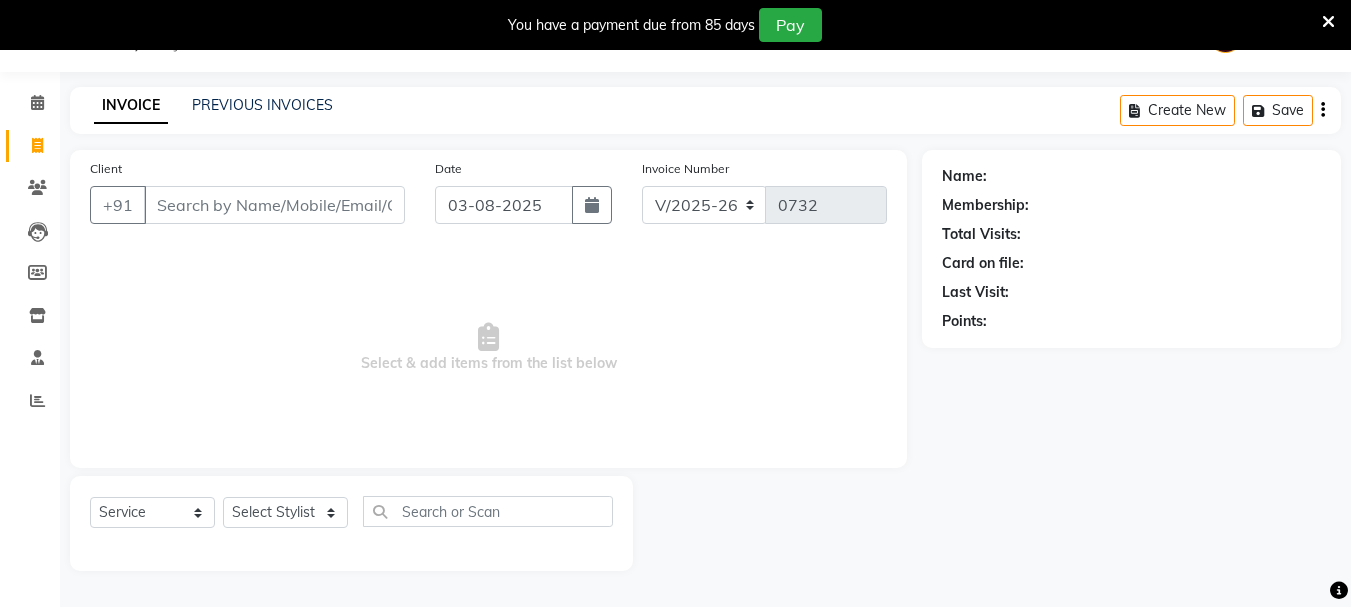 click on "Client" at bounding box center (274, 205) 